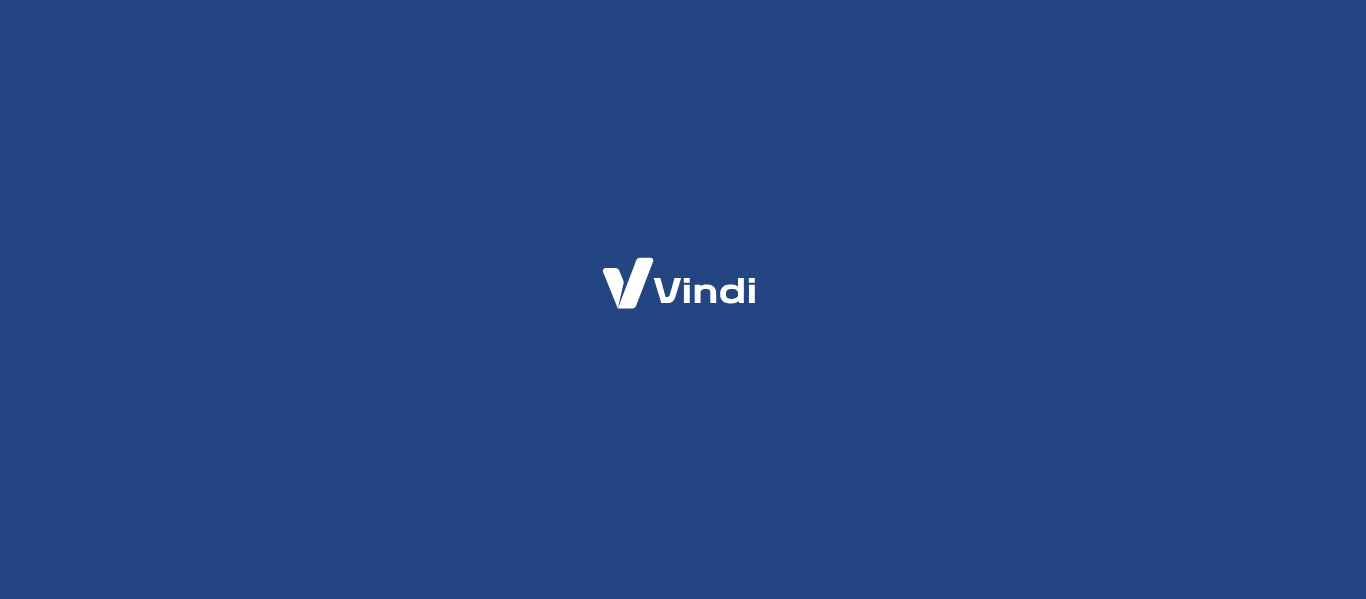 scroll, scrollTop: 0, scrollLeft: 0, axis: both 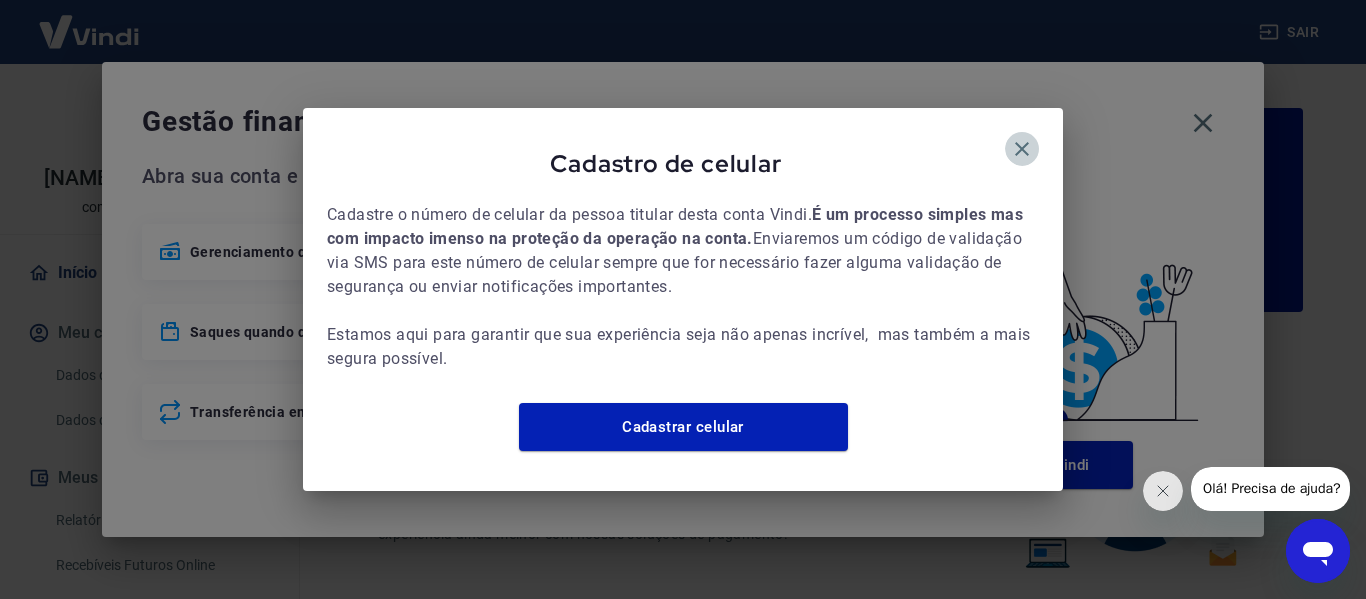 drag, startPoint x: 1022, startPoint y: 132, endPoint x: 1126, endPoint y: 120, distance: 104.69002 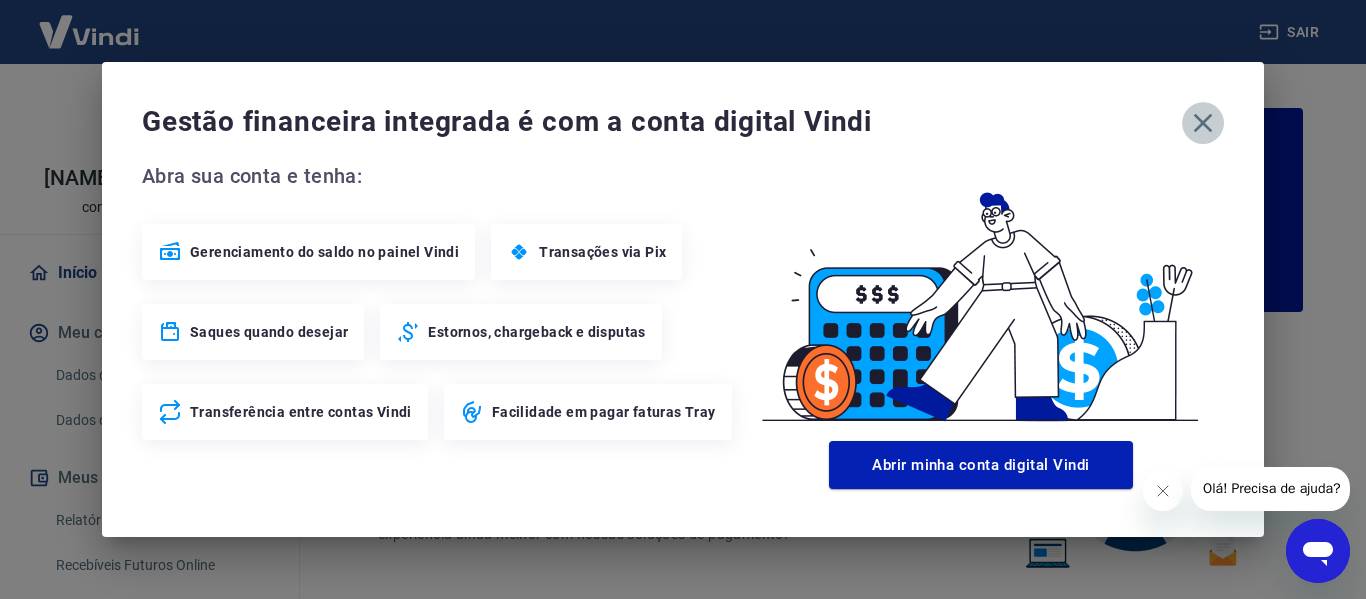 click 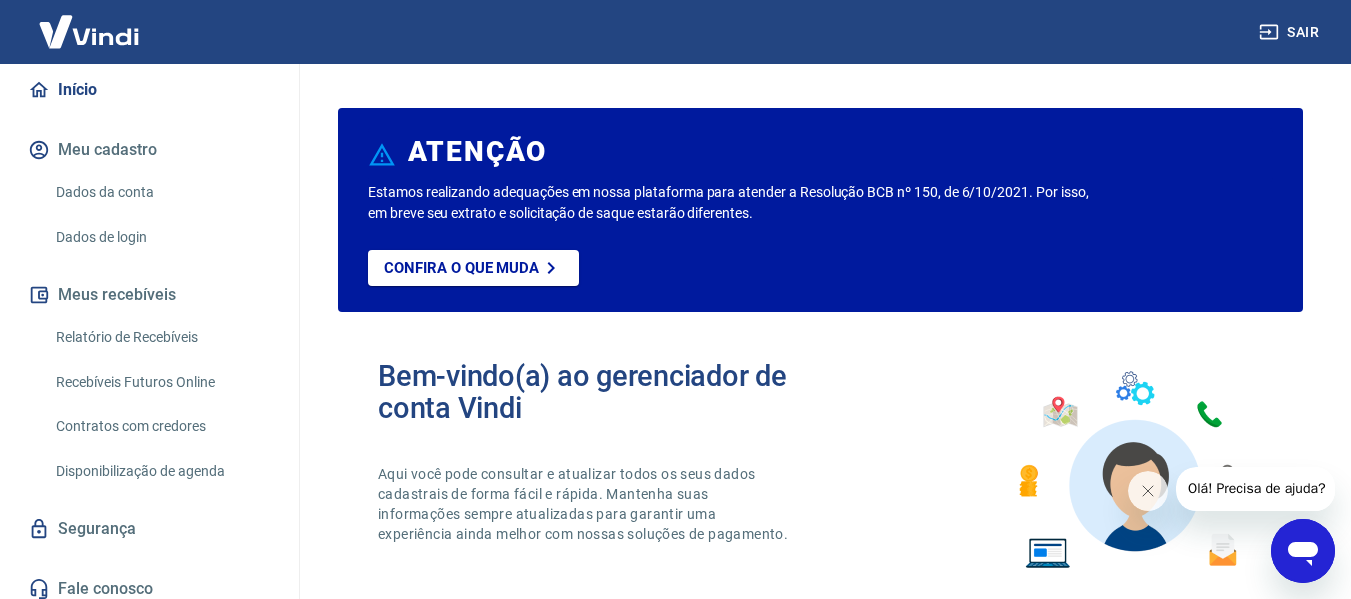 scroll, scrollTop: 195, scrollLeft: 0, axis: vertical 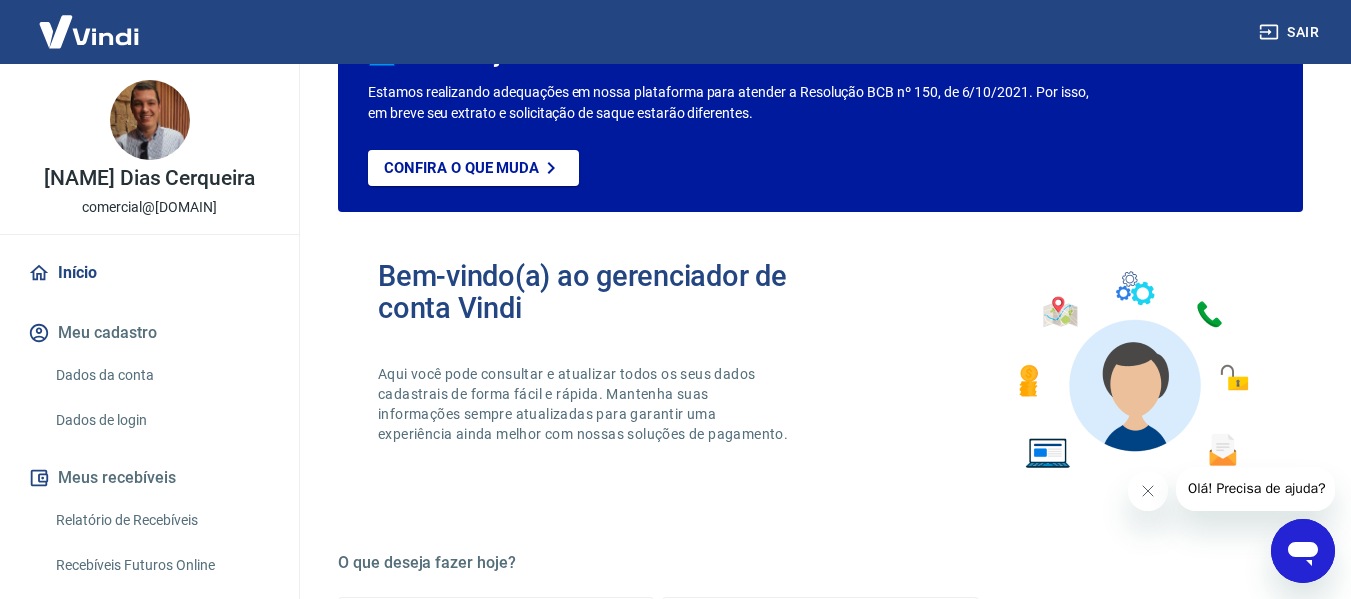 click on "Meu cadastro" at bounding box center [149, 333] 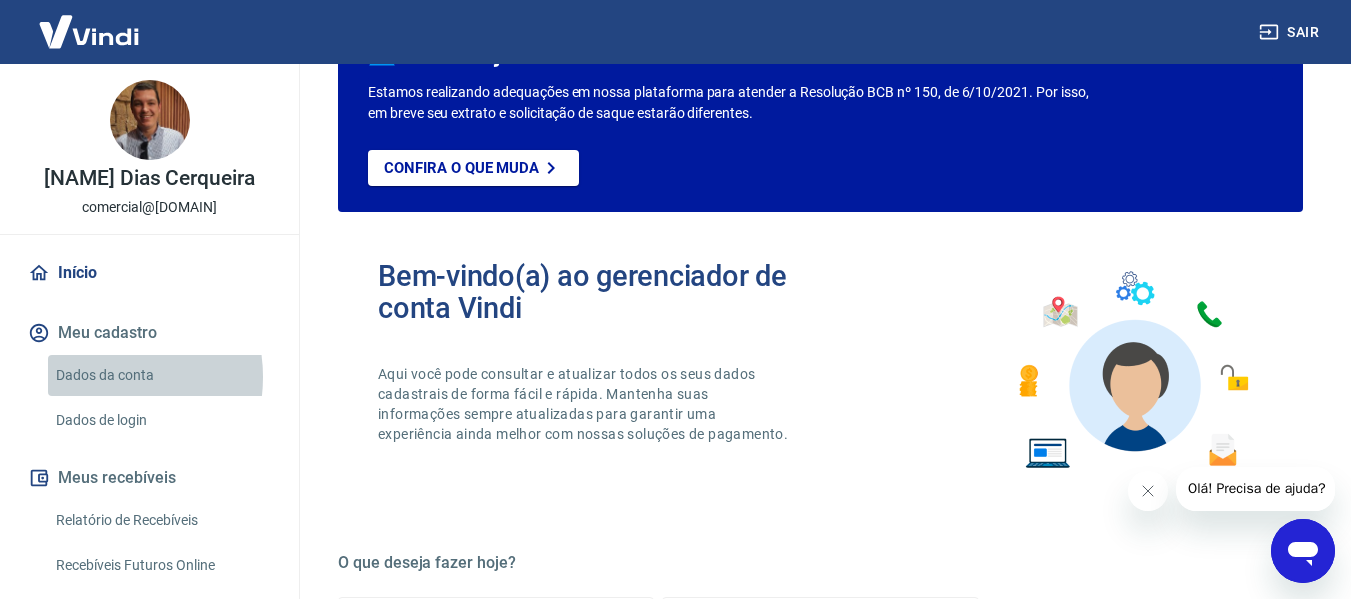click on "Dados da conta" at bounding box center (161, 375) 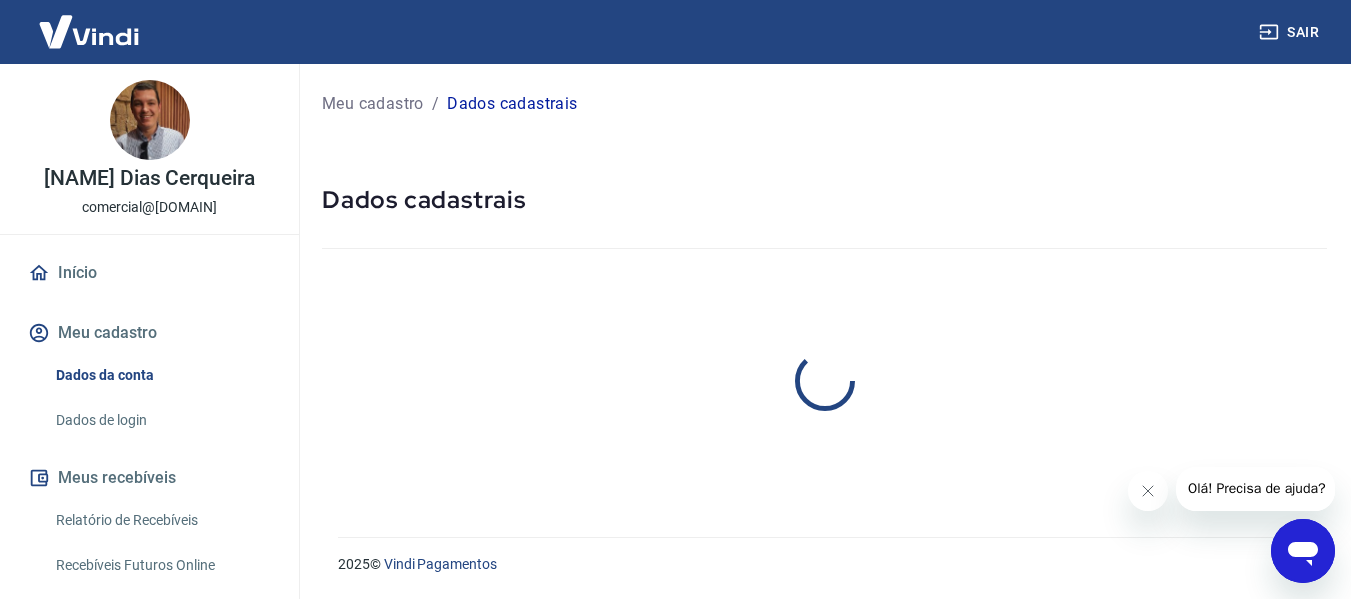 scroll, scrollTop: 0, scrollLeft: 0, axis: both 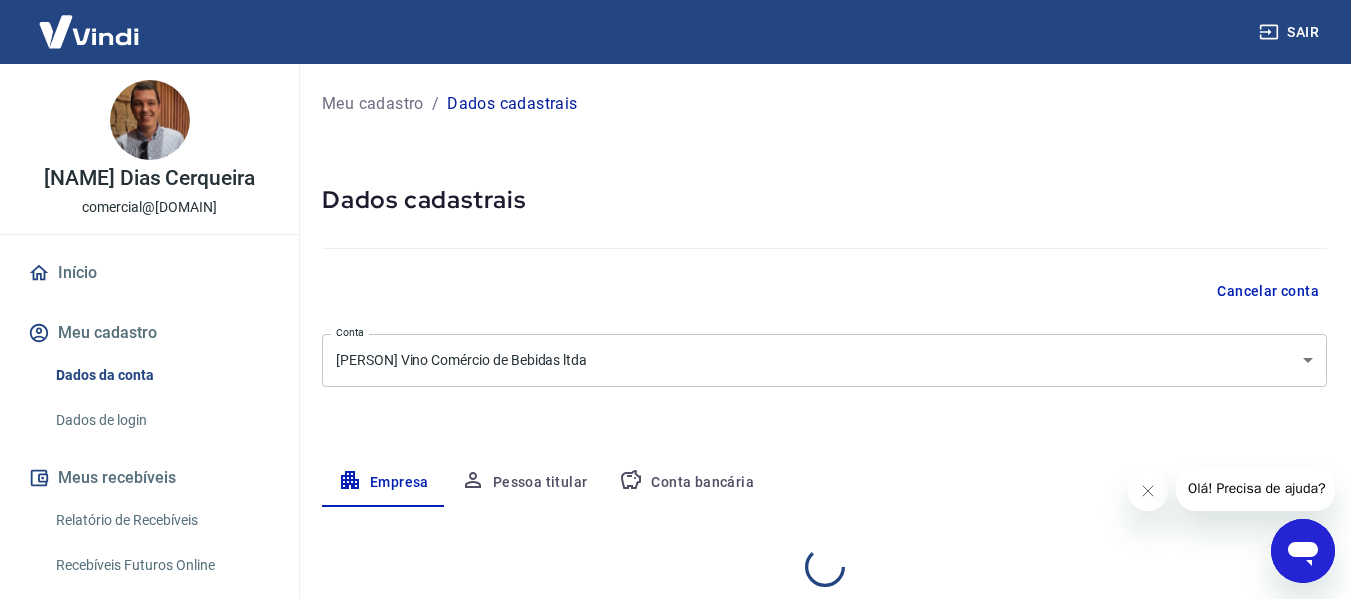 select on "SC" 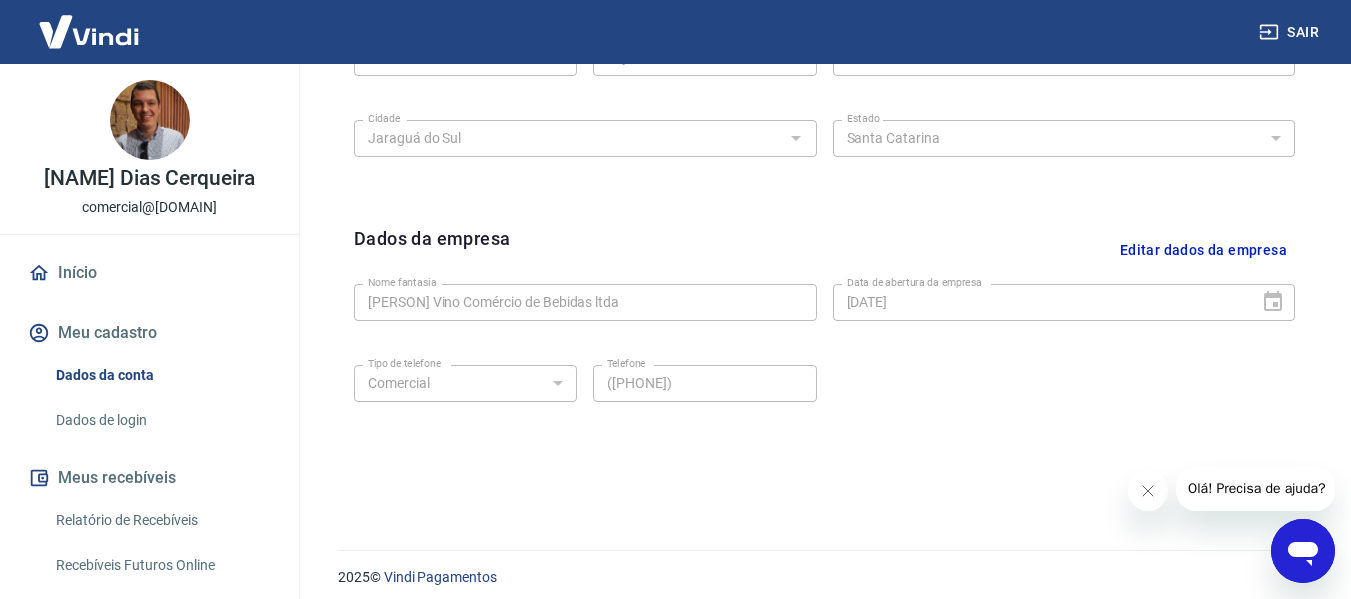 scroll, scrollTop: 843, scrollLeft: 0, axis: vertical 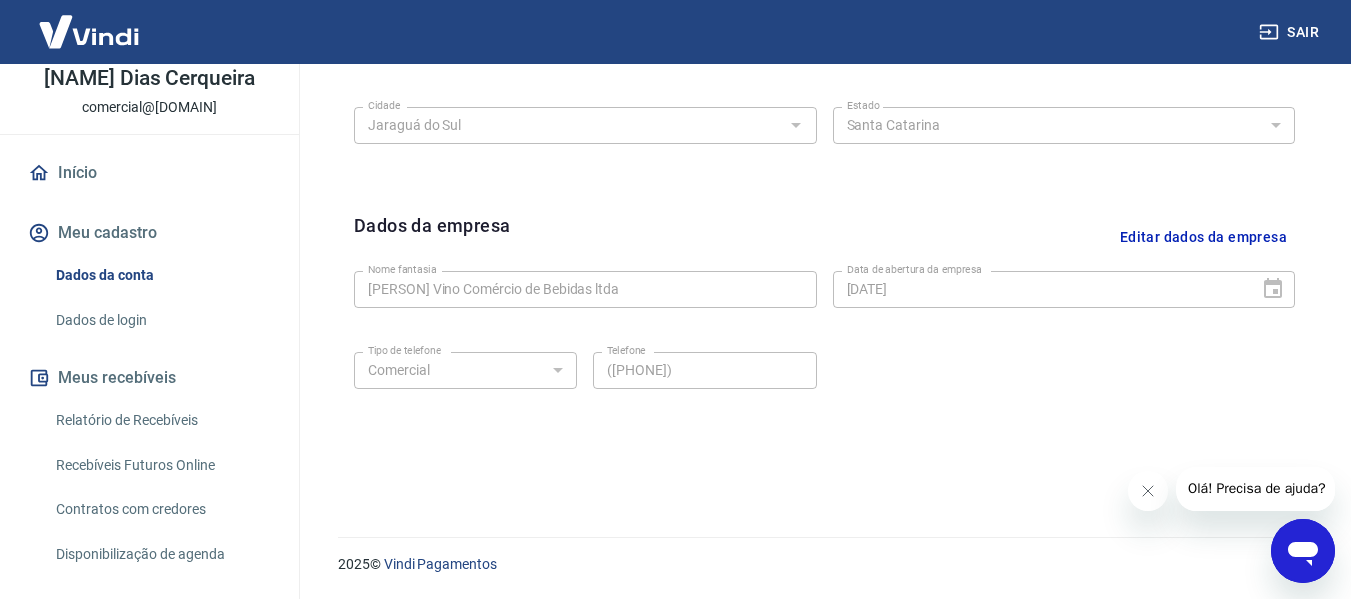 click on "Meus recebíveis" at bounding box center [149, 378] 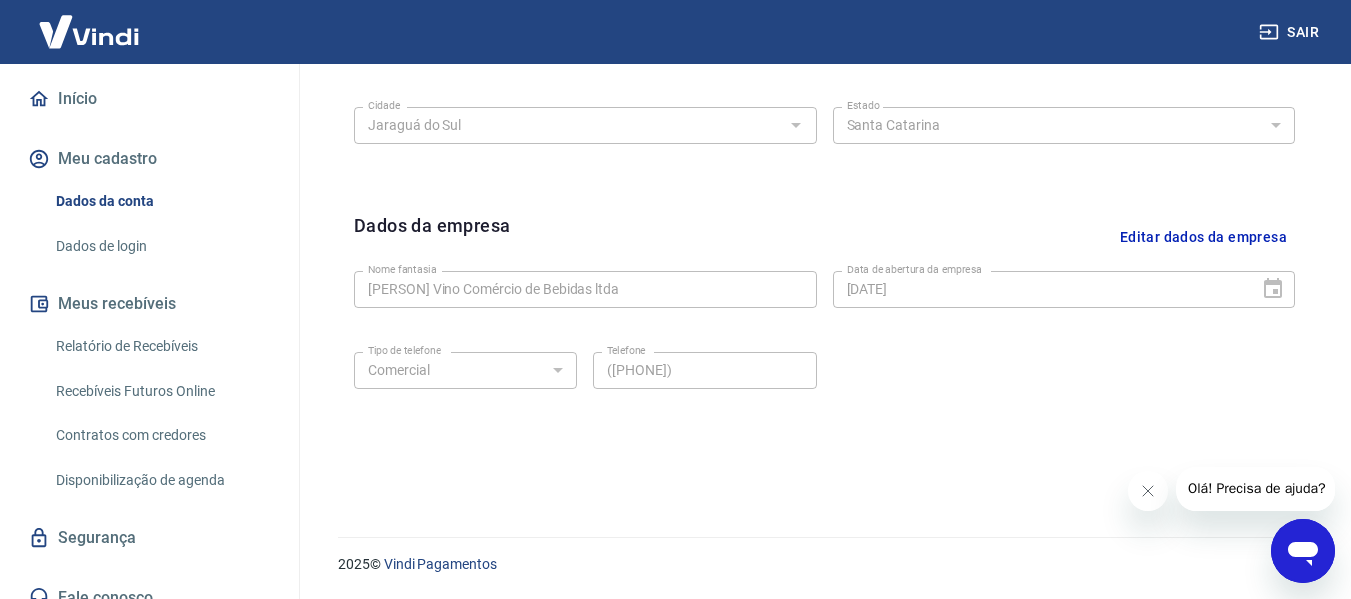 scroll, scrollTop: 195, scrollLeft: 0, axis: vertical 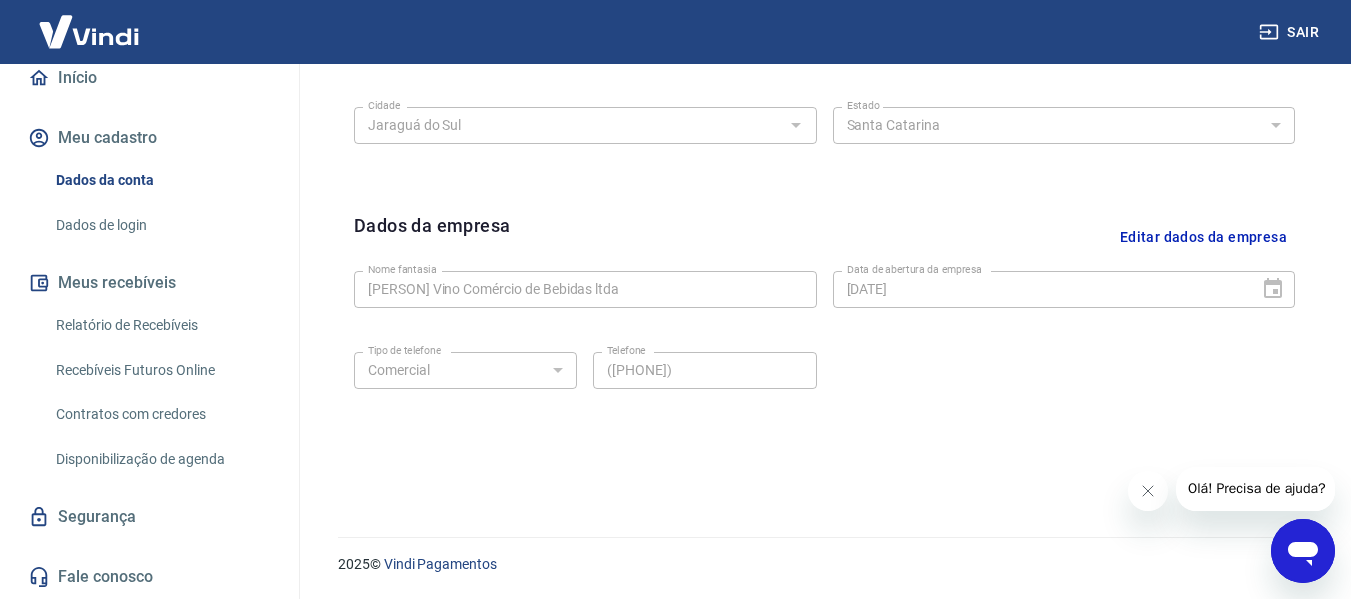 click on "Relatório de Recebíveis" at bounding box center [161, 325] 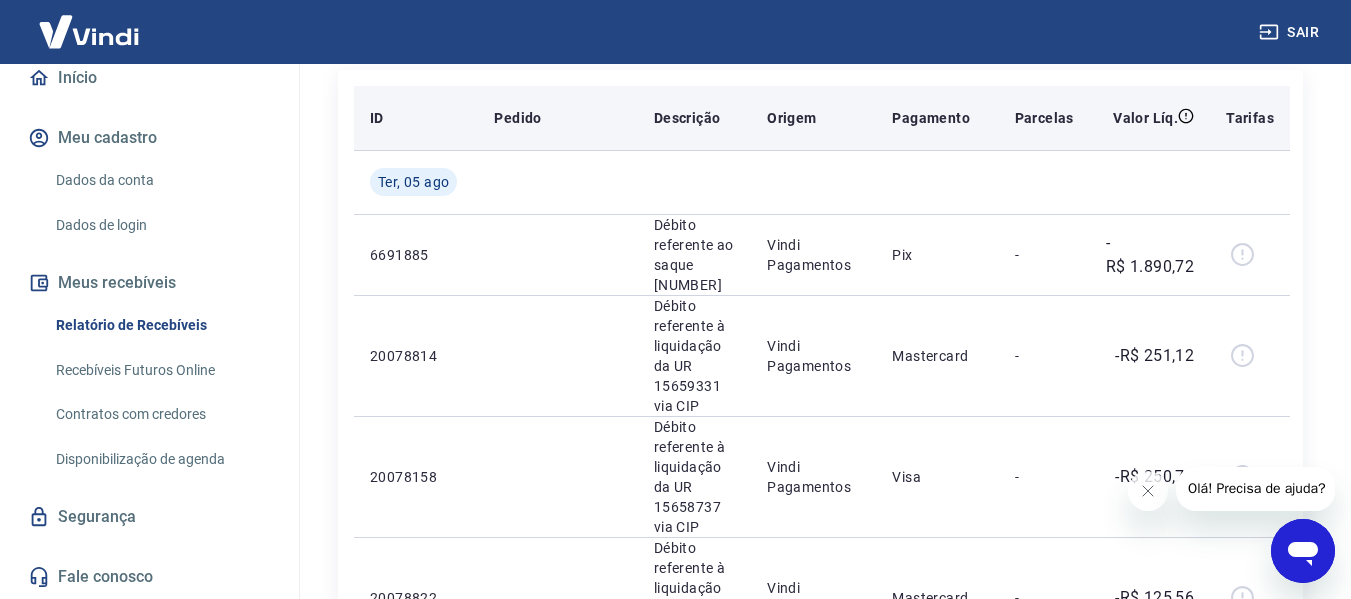 scroll, scrollTop: 300, scrollLeft: 0, axis: vertical 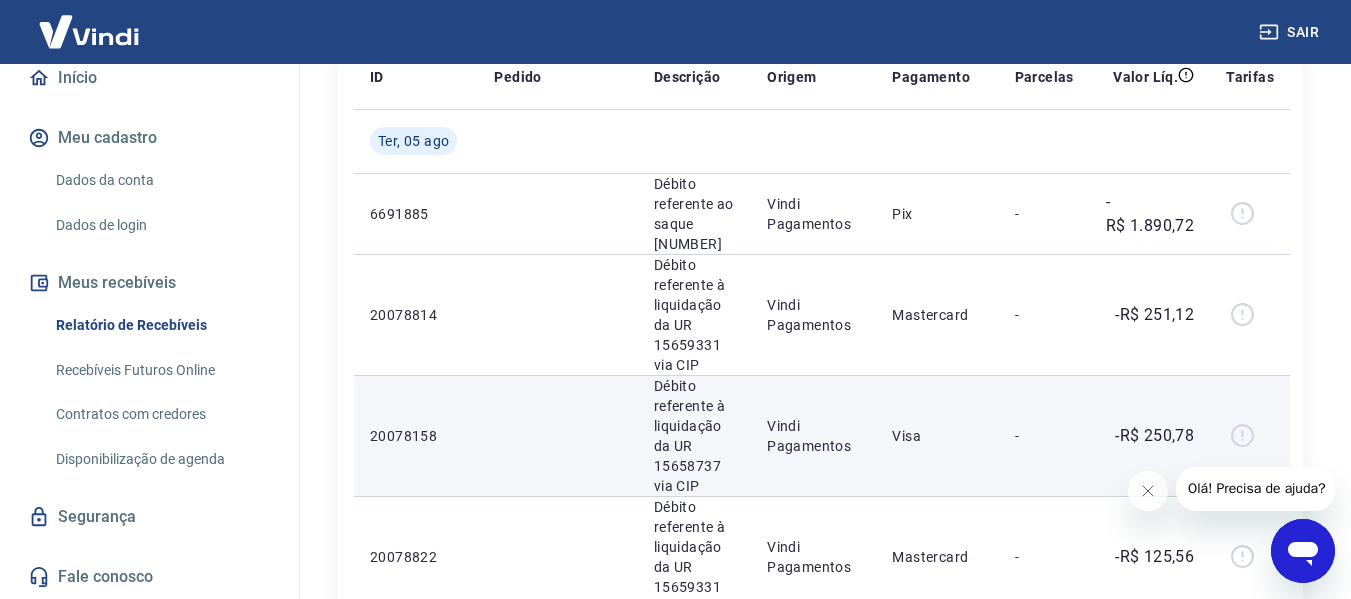 click on "20078158" at bounding box center [416, 436] 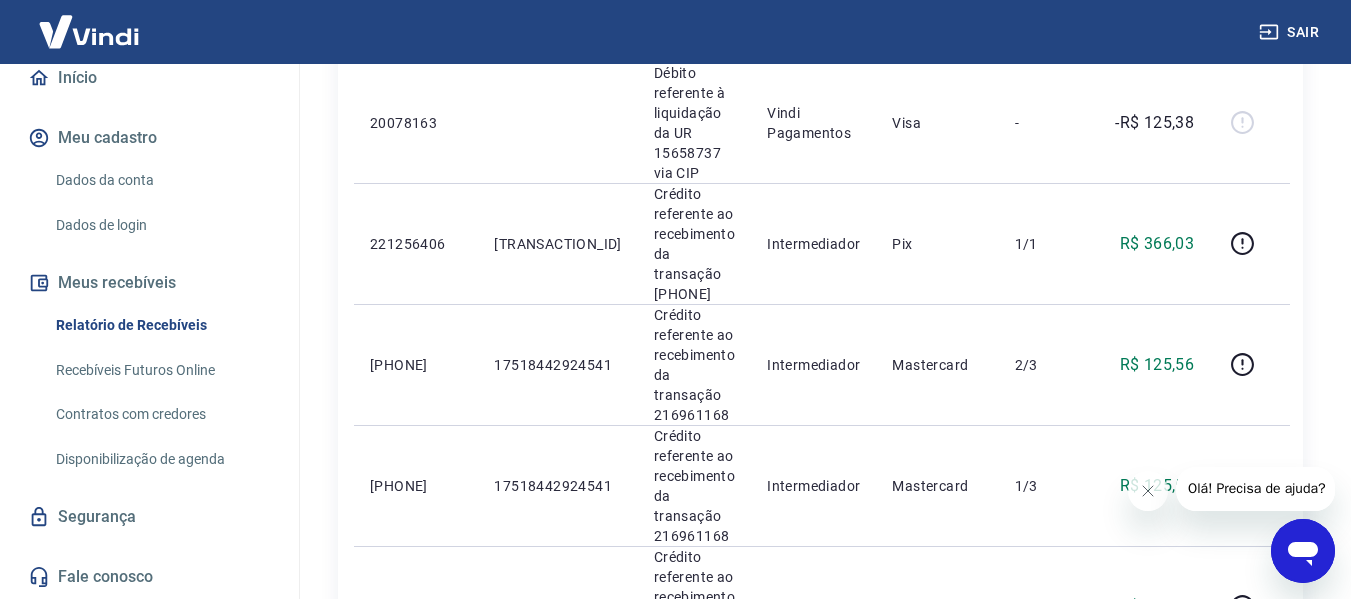scroll, scrollTop: 900, scrollLeft: 0, axis: vertical 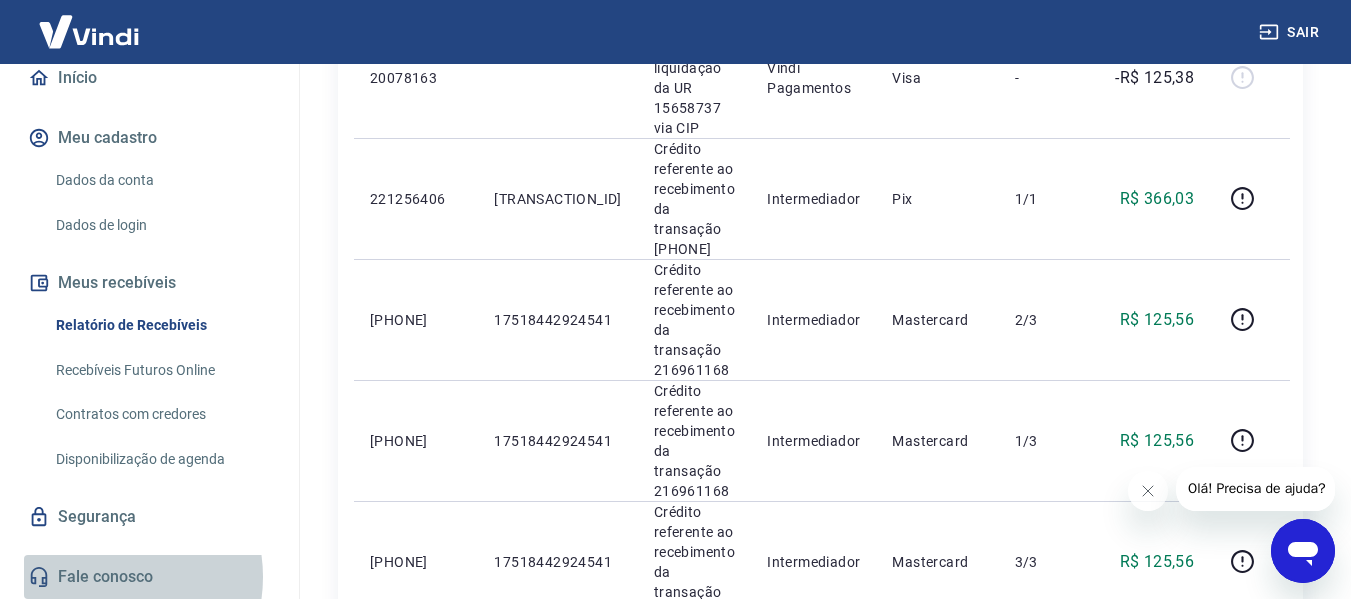 click on "Fale conosco" at bounding box center (149, 577) 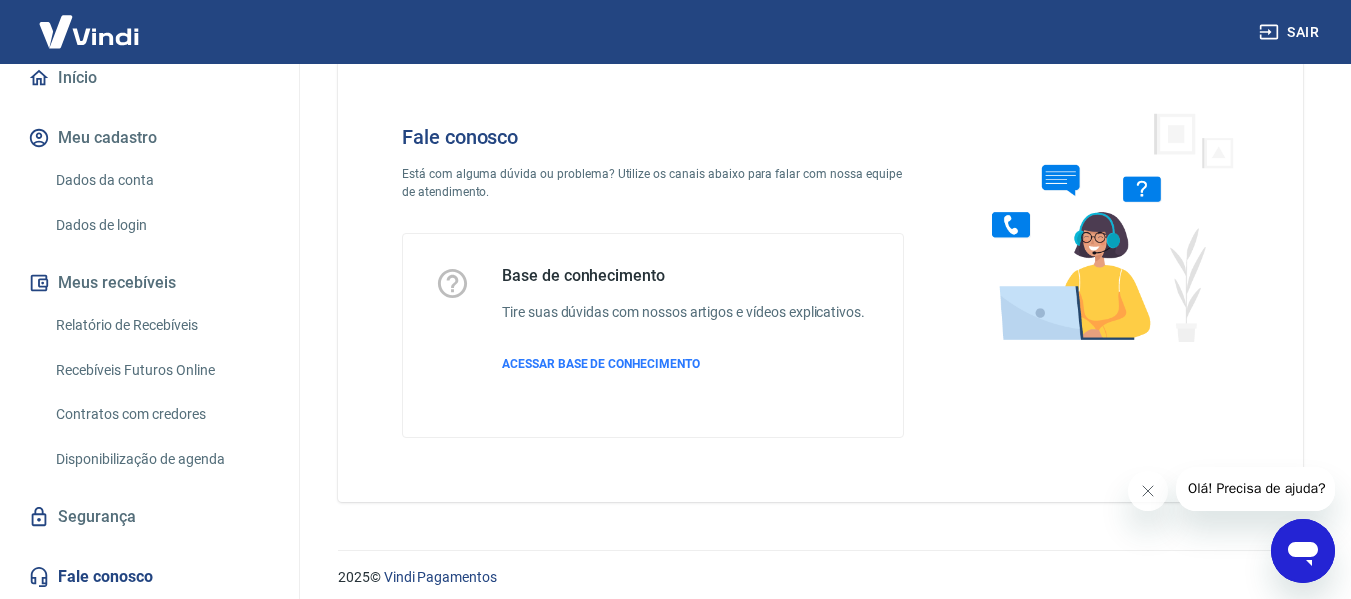 scroll, scrollTop: 0, scrollLeft: 0, axis: both 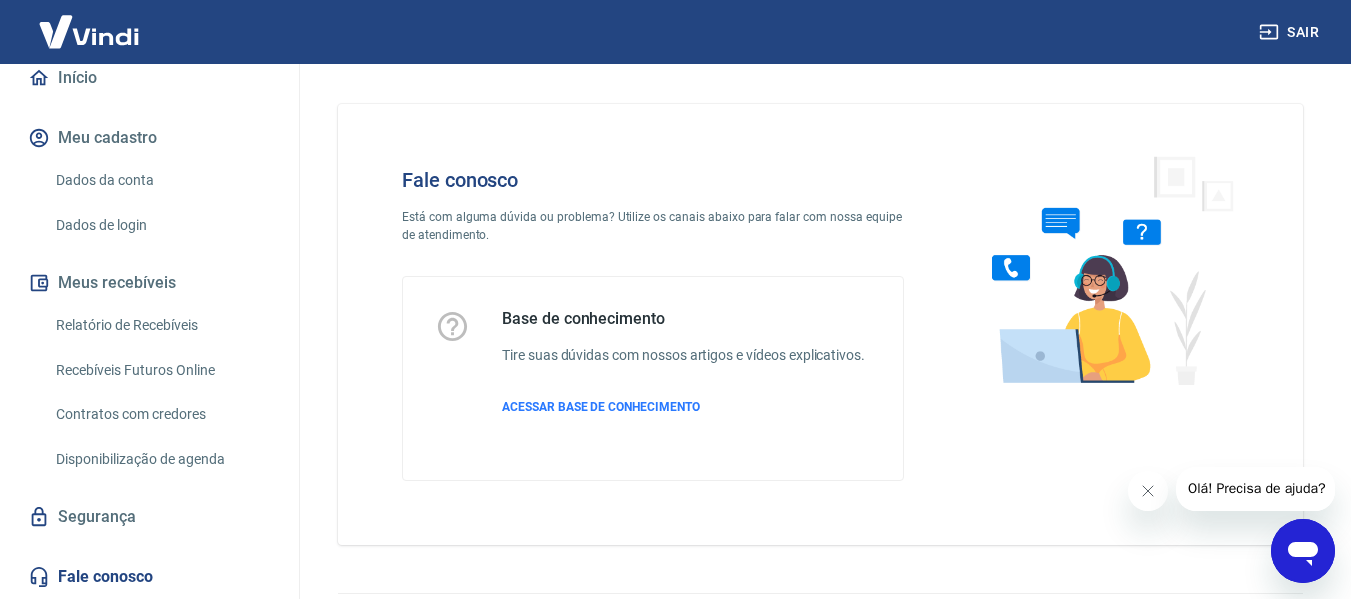 click 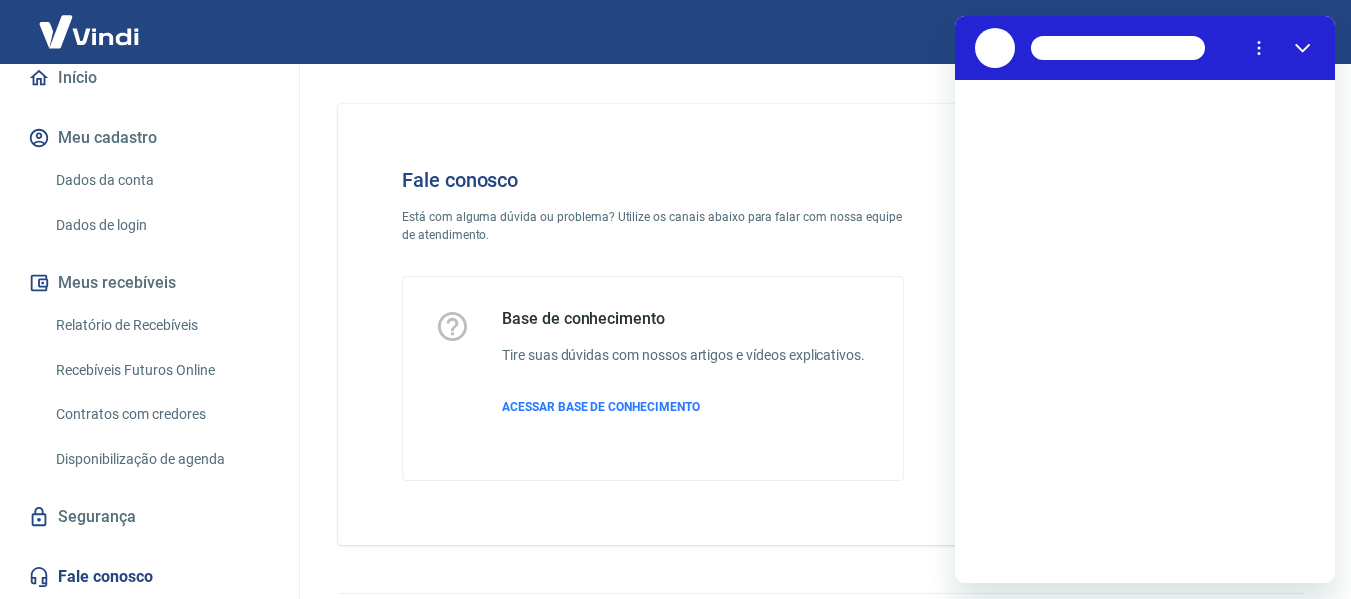 scroll, scrollTop: 0, scrollLeft: 0, axis: both 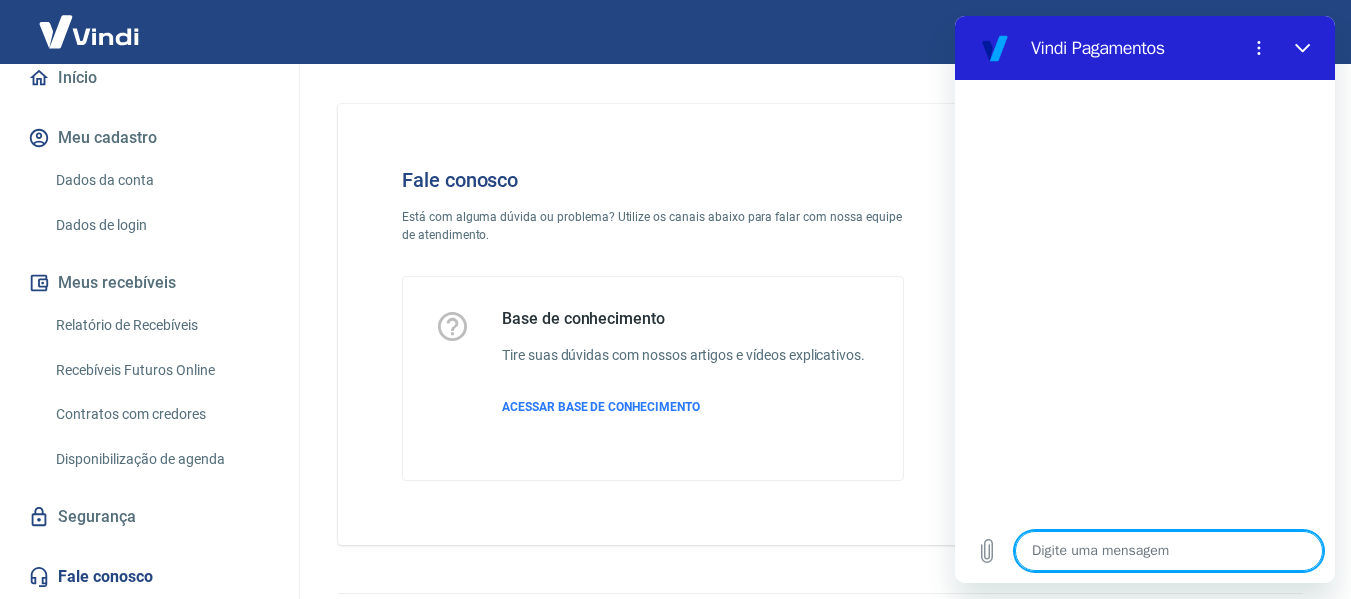 click at bounding box center [1169, 551] 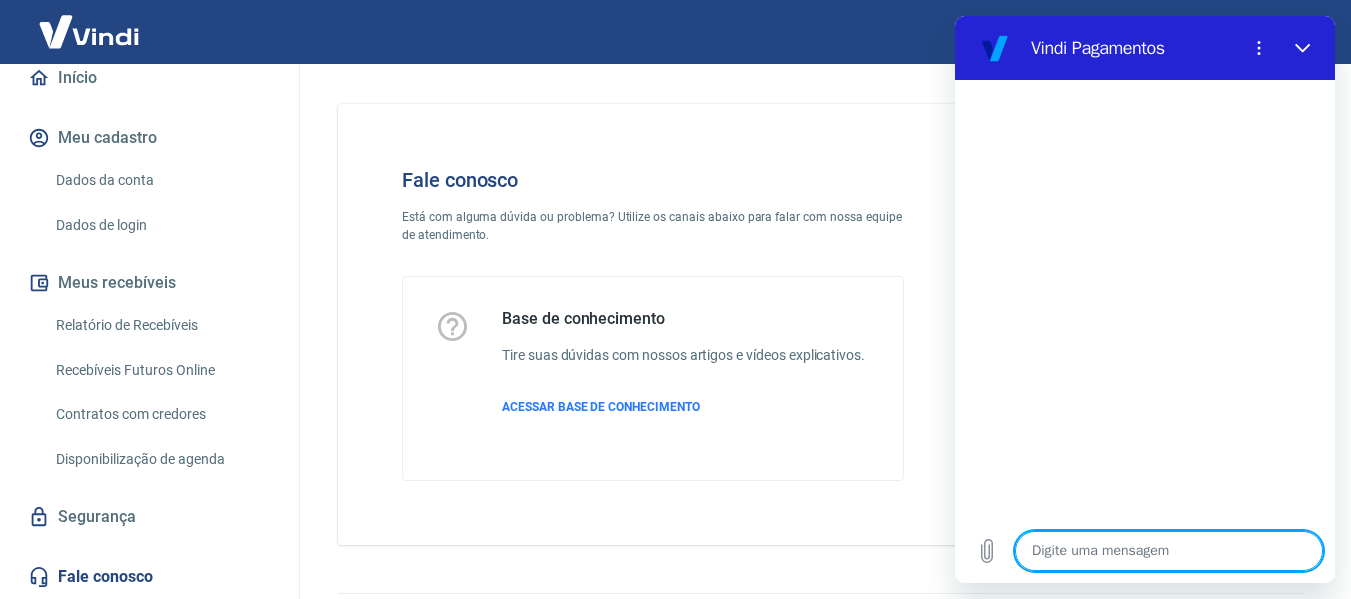 type on "o" 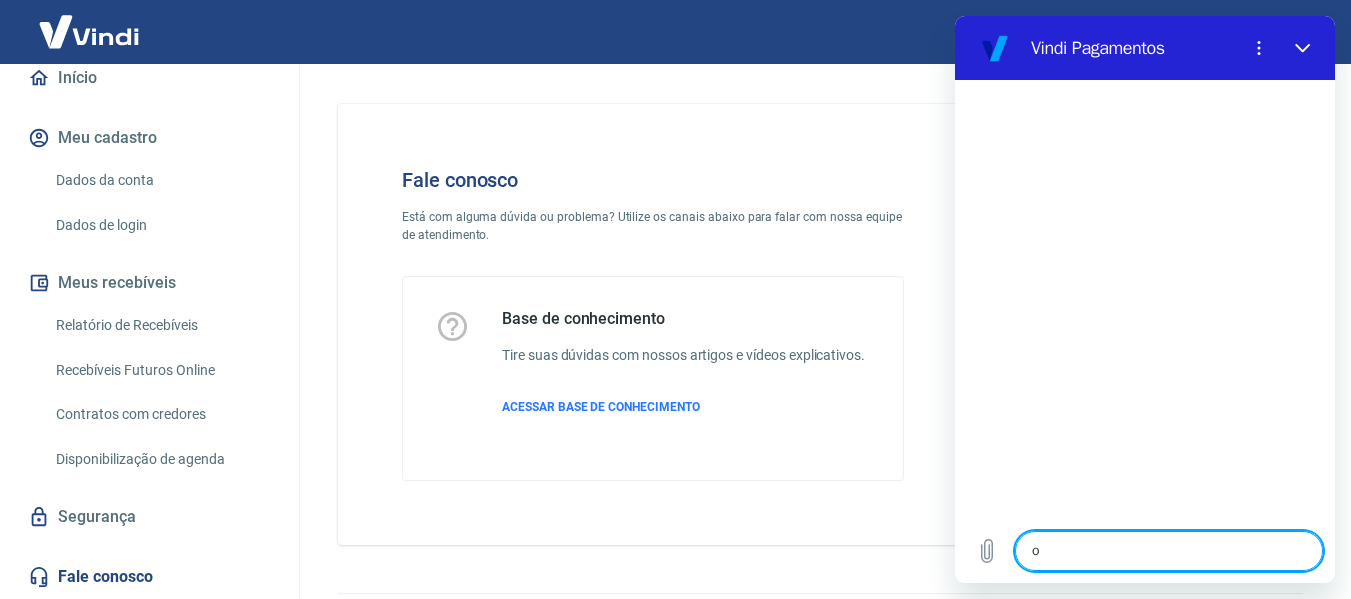 type on "ol" 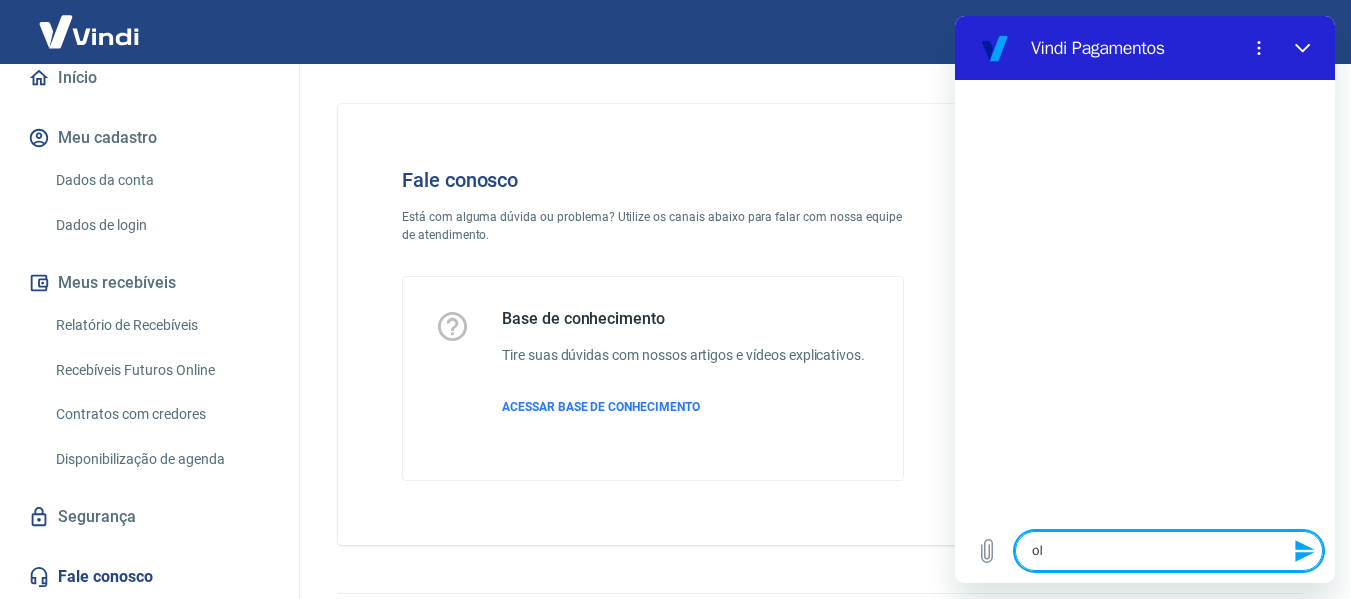 type on "olá" 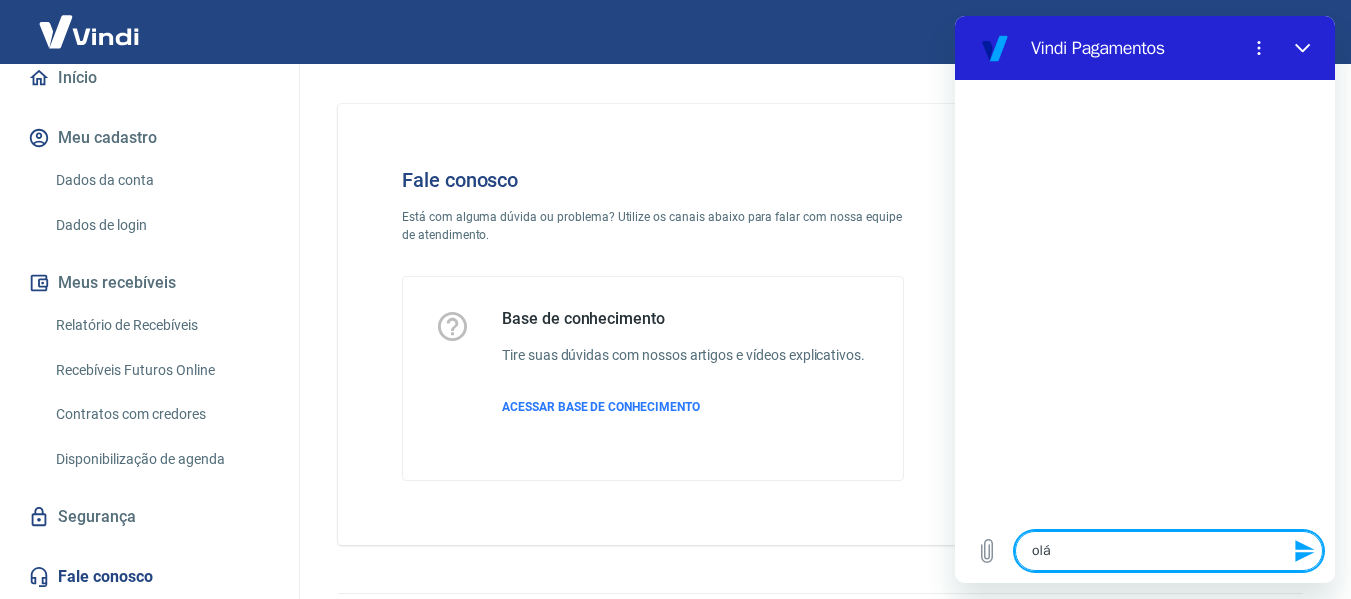 type 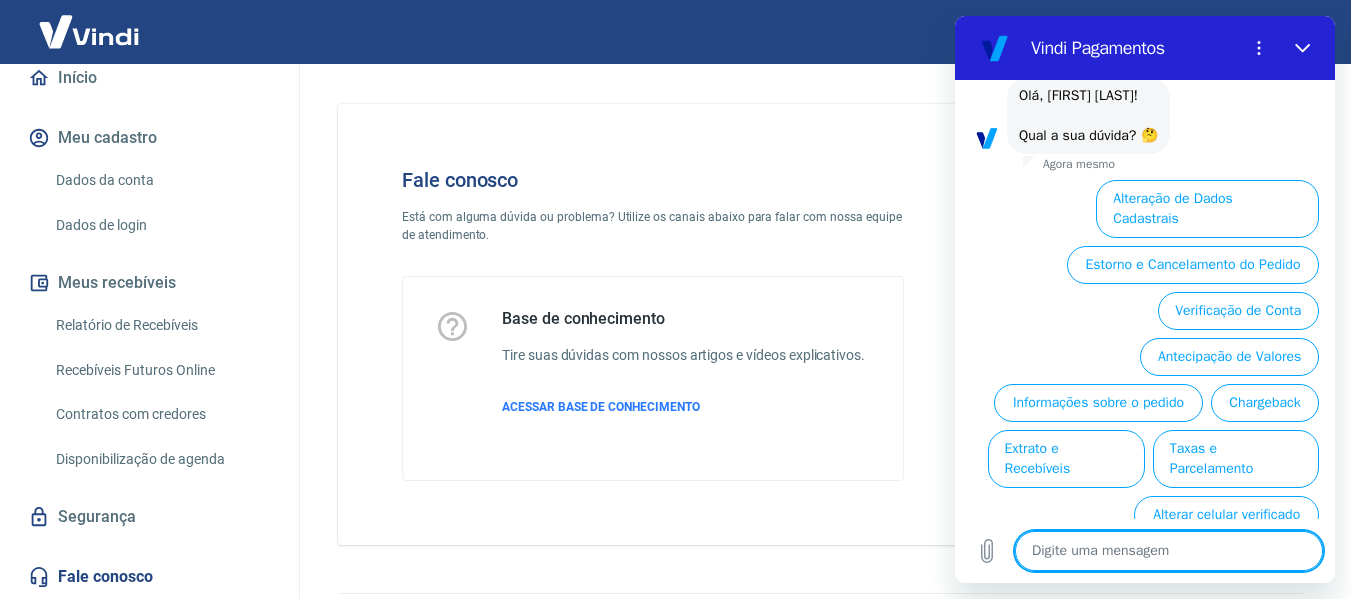 scroll, scrollTop: 134, scrollLeft: 0, axis: vertical 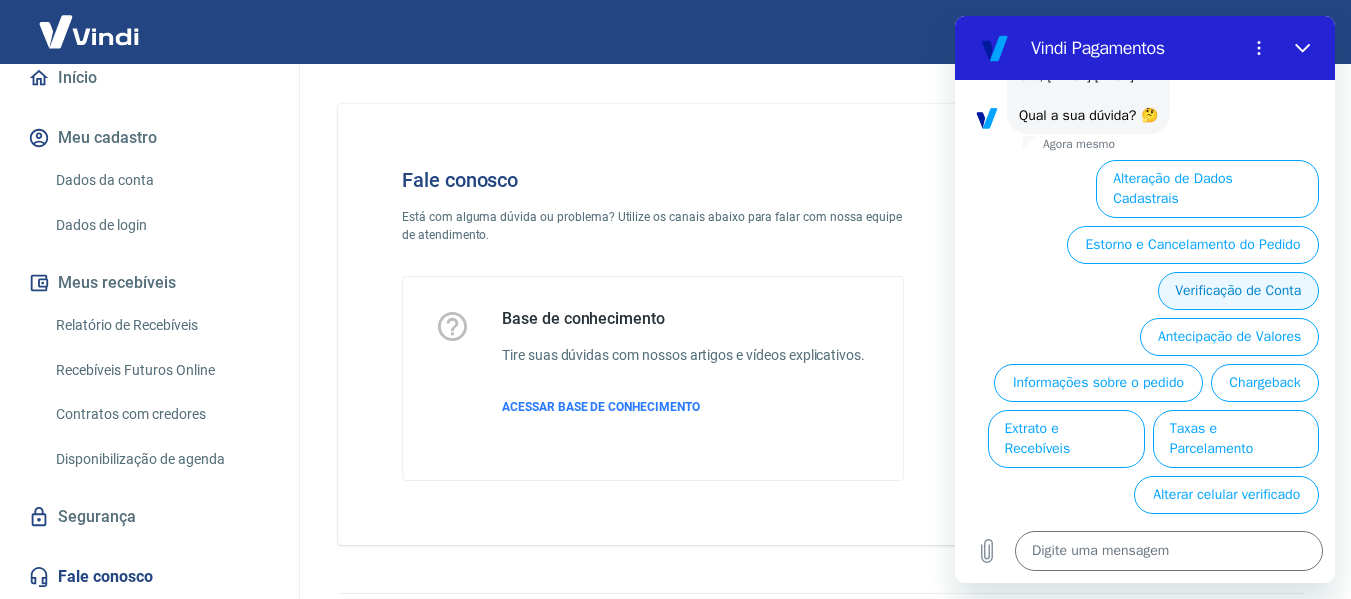 click on "Verificação de Conta" at bounding box center (1238, 291) 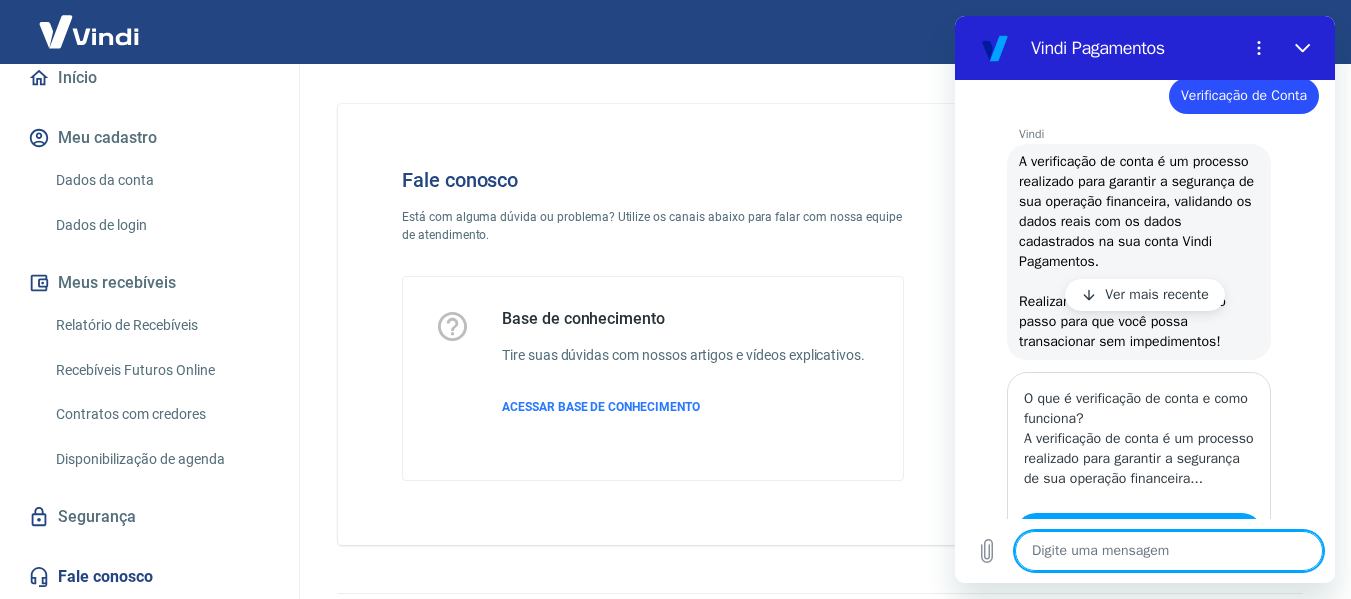 scroll, scrollTop: 378, scrollLeft: 0, axis: vertical 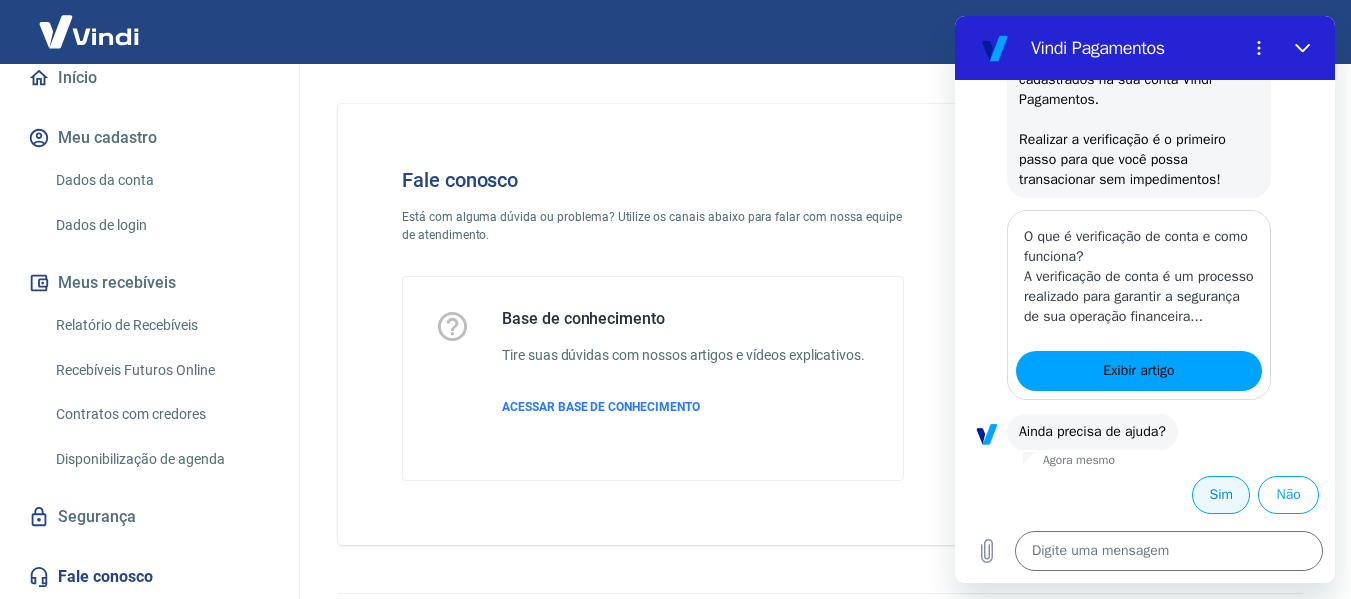 click on "Sim" at bounding box center [1221, 495] 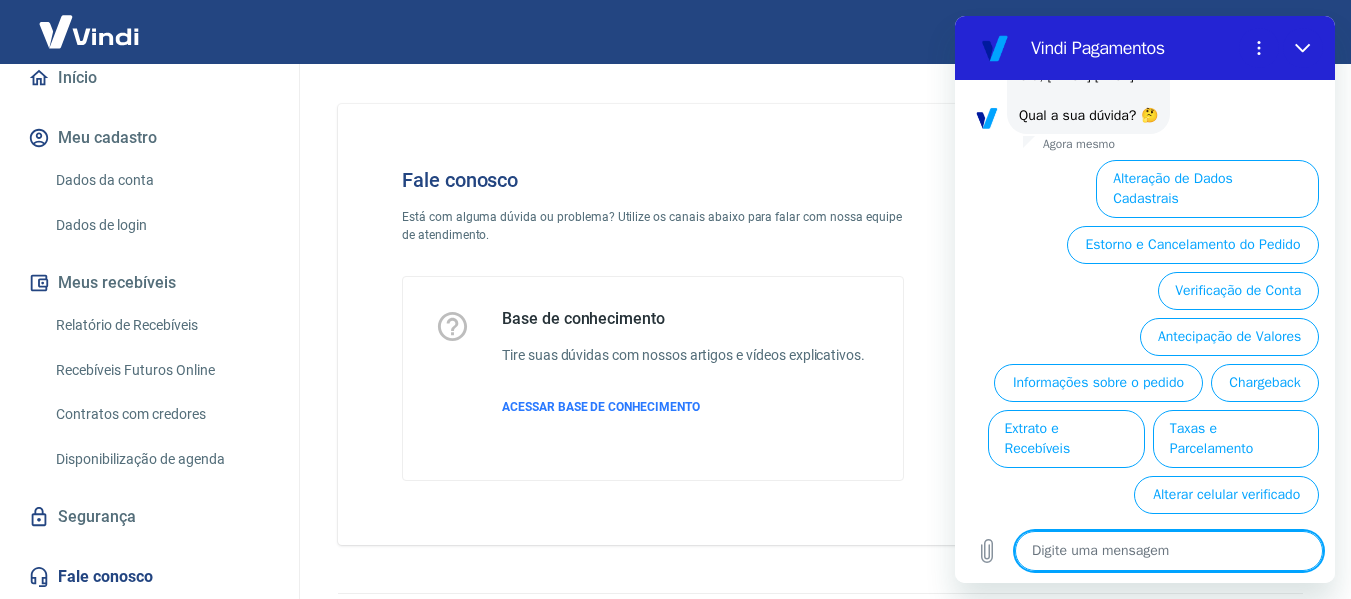 scroll, scrollTop: 854, scrollLeft: 0, axis: vertical 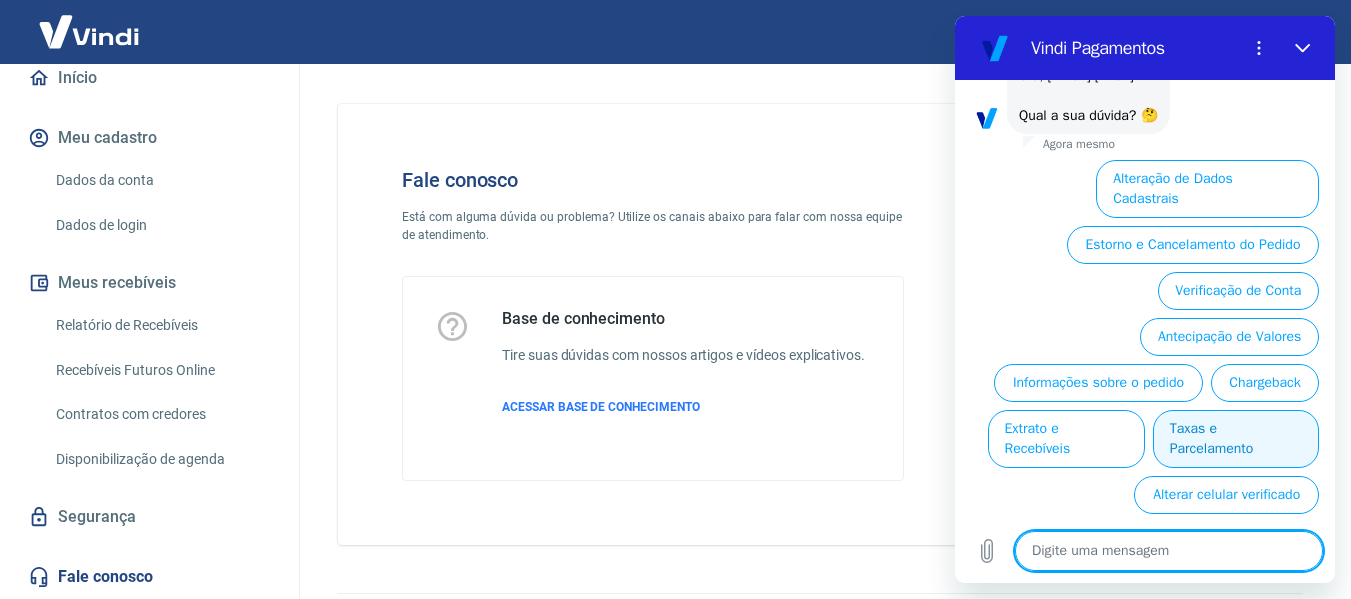click on "Taxas e Parcelamento" at bounding box center (1236, 439) 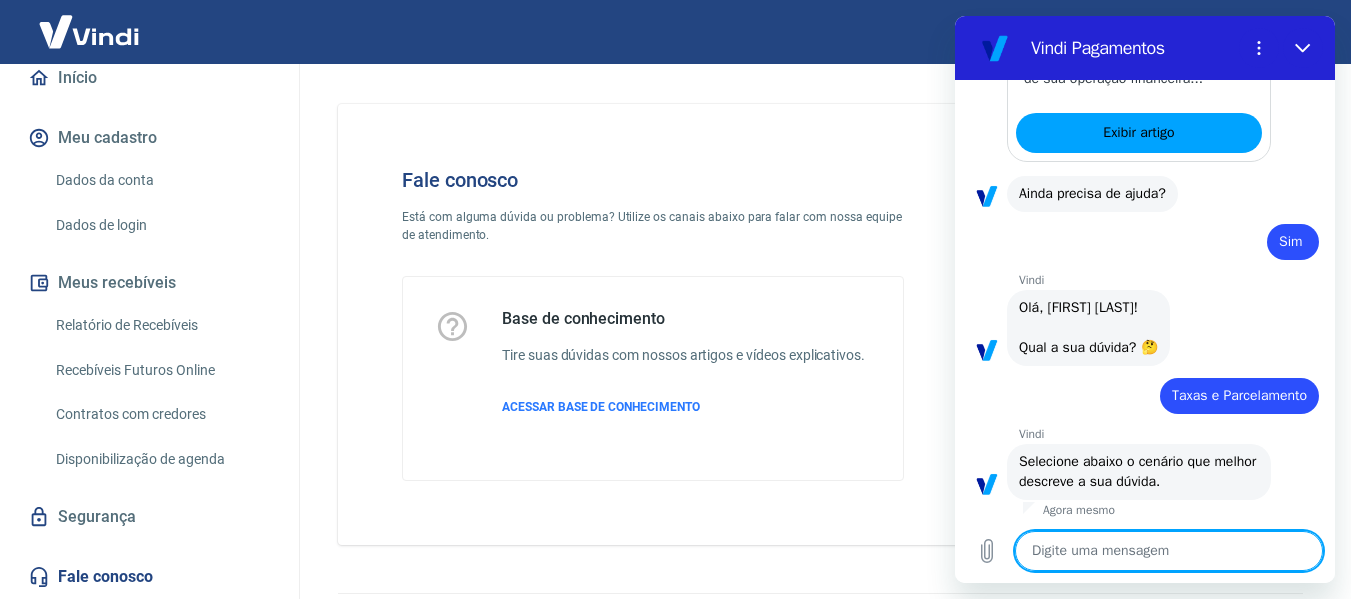 scroll, scrollTop: 890, scrollLeft: 0, axis: vertical 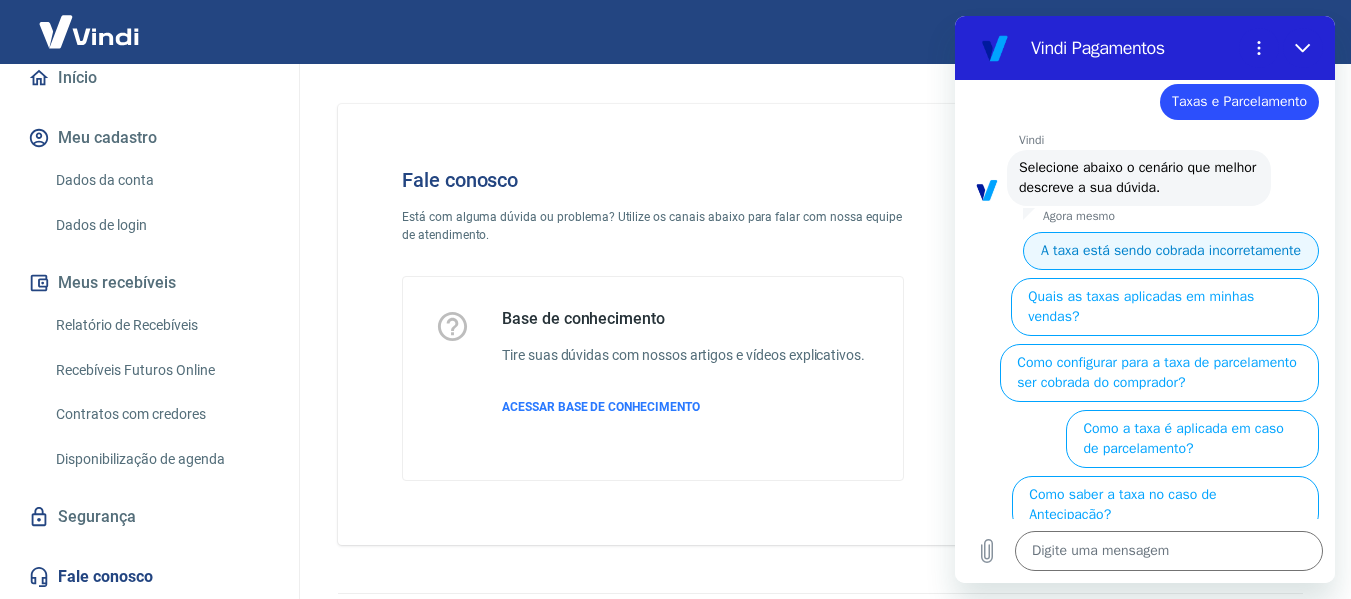 click on "A taxa está sendo cobrada incorretamente" at bounding box center (1171, 251) 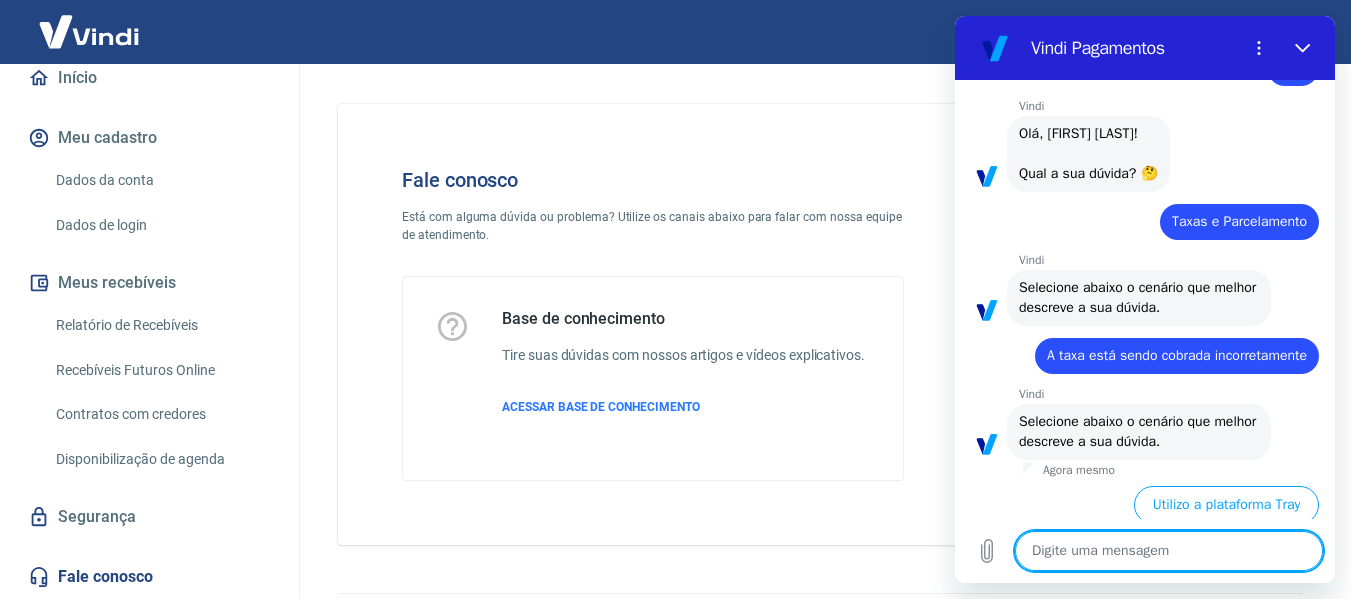 scroll, scrollTop: 866, scrollLeft: 0, axis: vertical 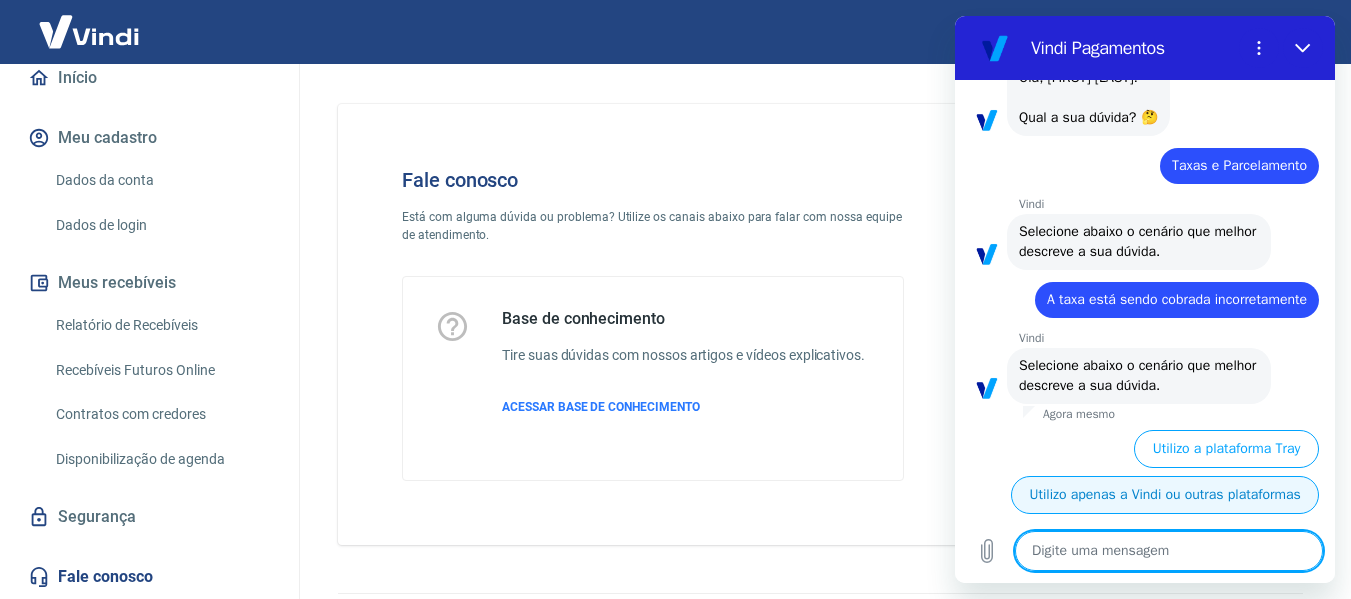click on "Utilizo apenas a Vindi ou outras plataformas" at bounding box center (1165, 495) 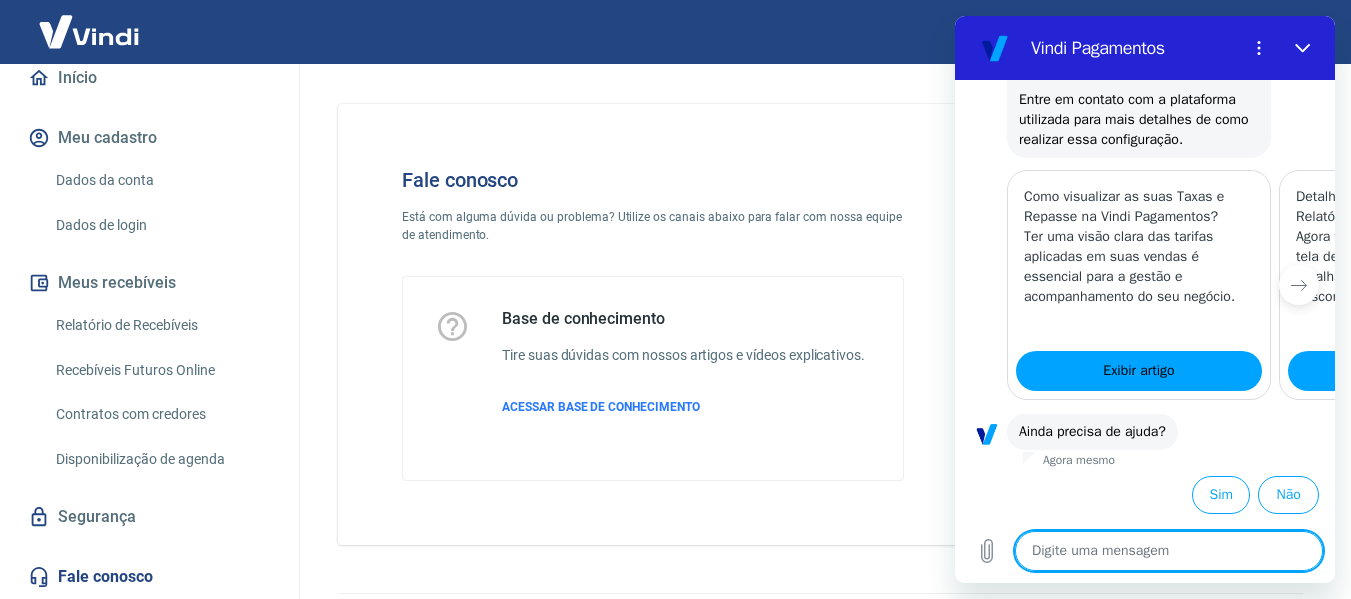 scroll, scrollTop: 2266, scrollLeft: 0, axis: vertical 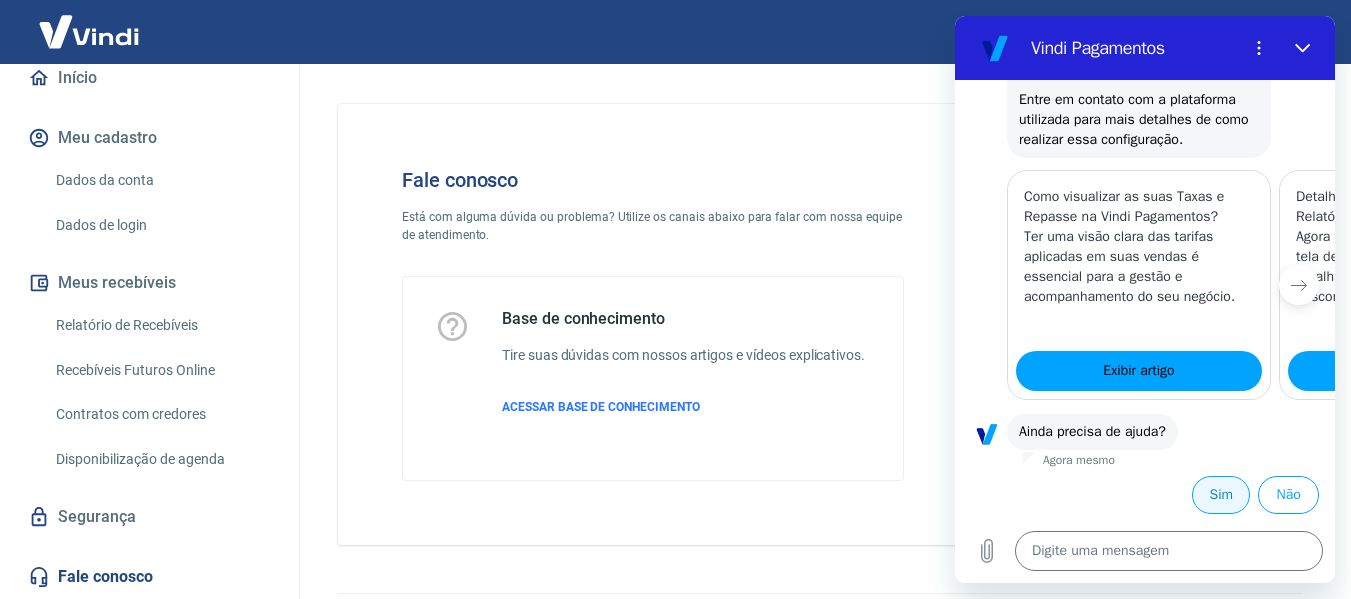 click on "Sim" at bounding box center (1221, 495) 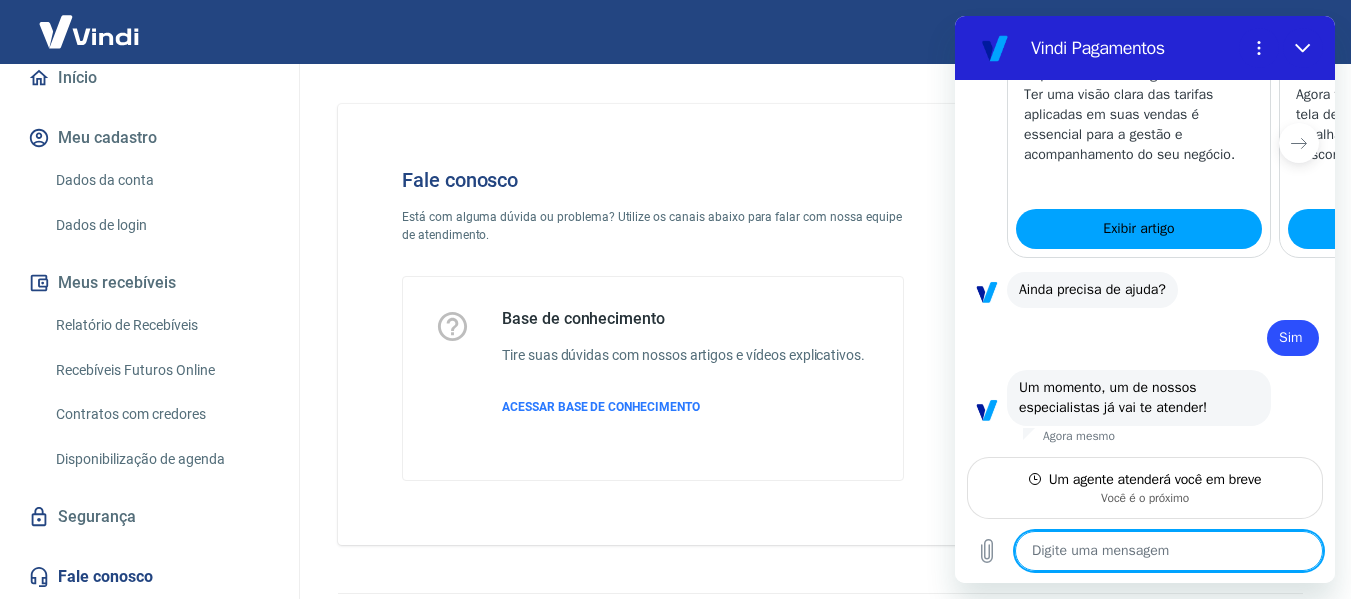 scroll, scrollTop: 2408, scrollLeft: 0, axis: vertical 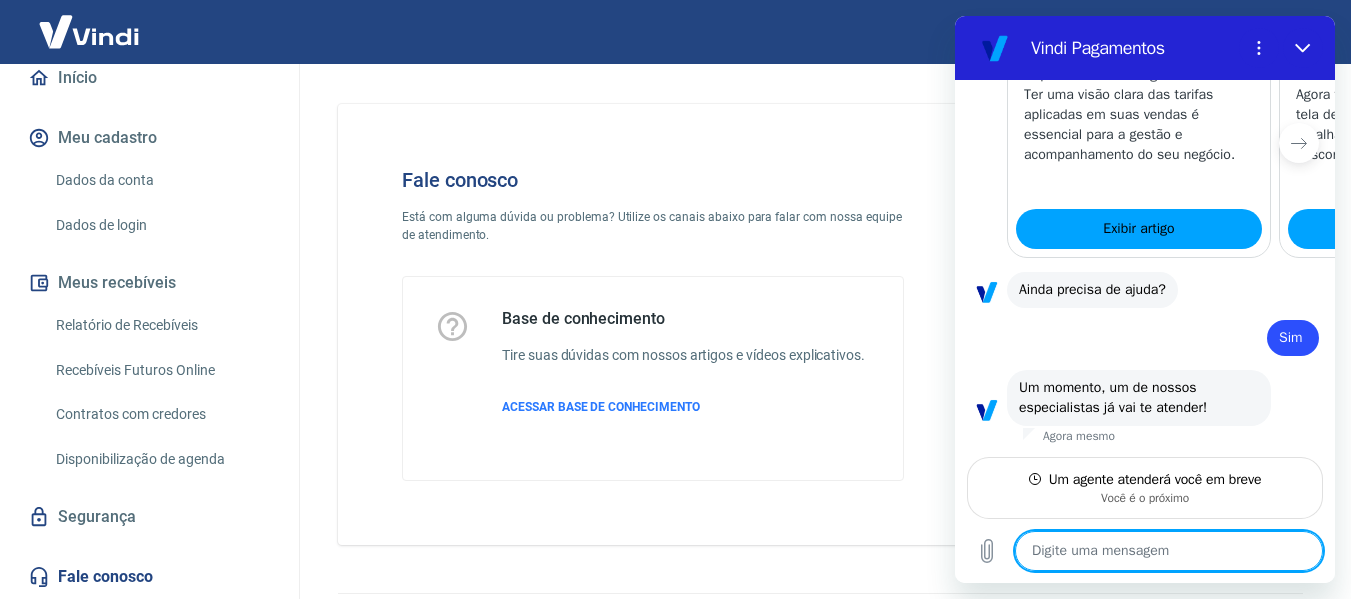 click at bounding box center (1169, 551) 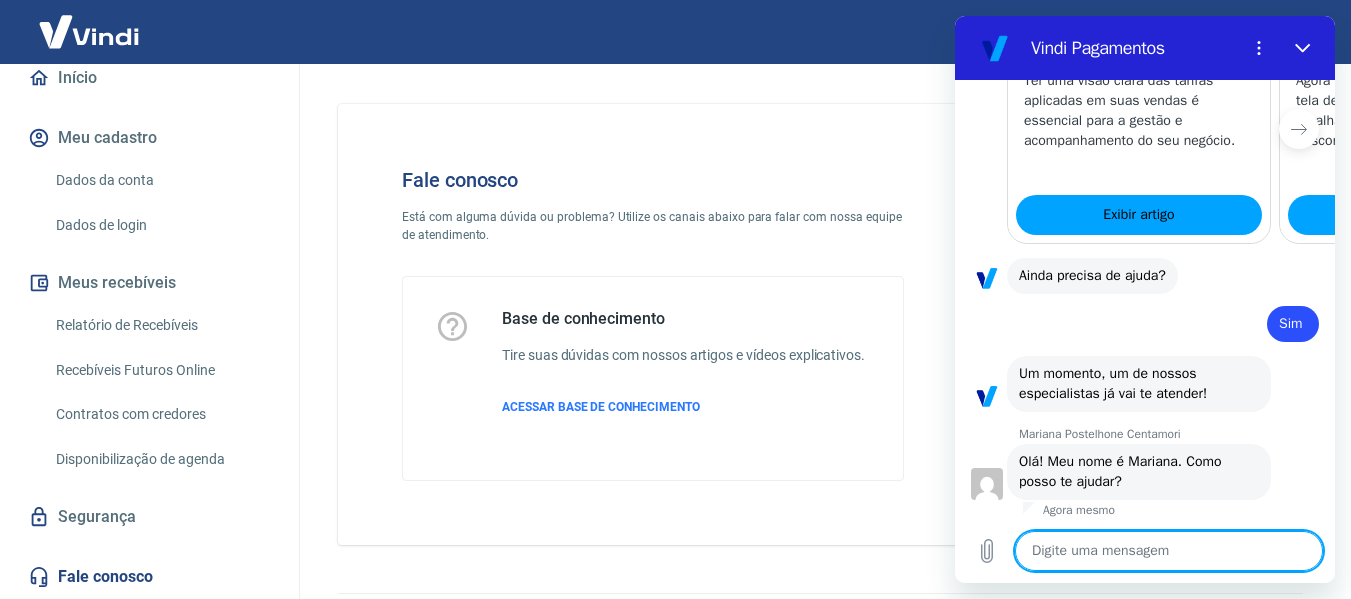 type on "x" 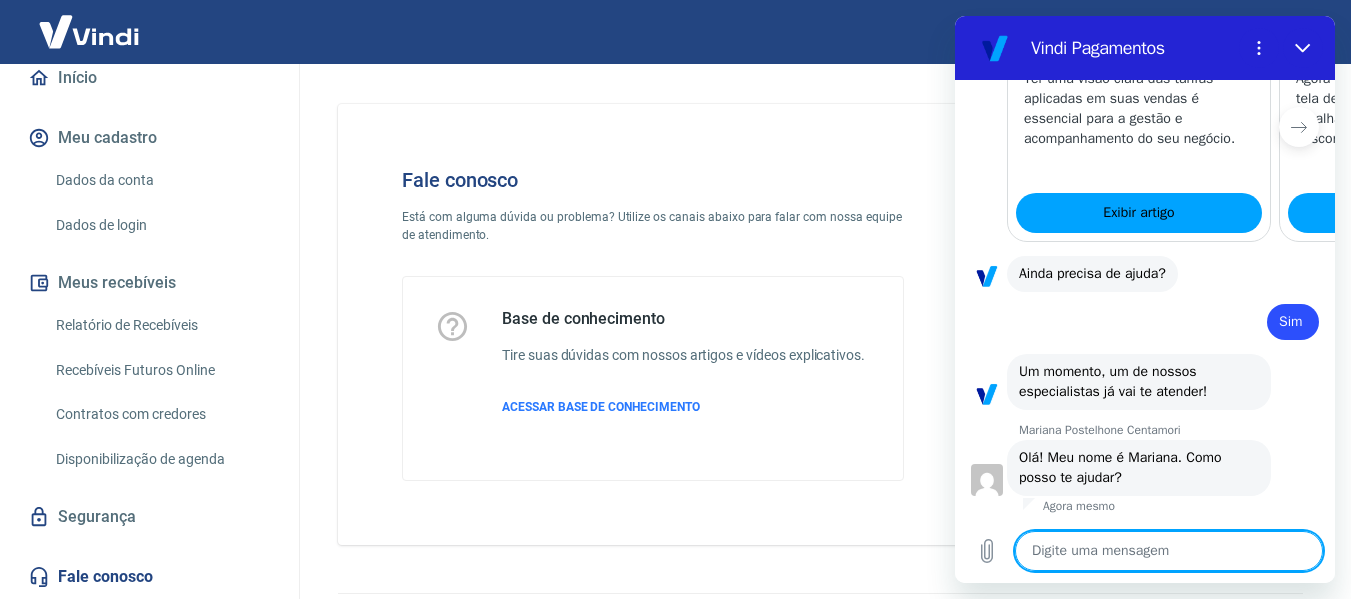 scroll, scrollTop: 2424, scrollLeft: 0, axis: vertical 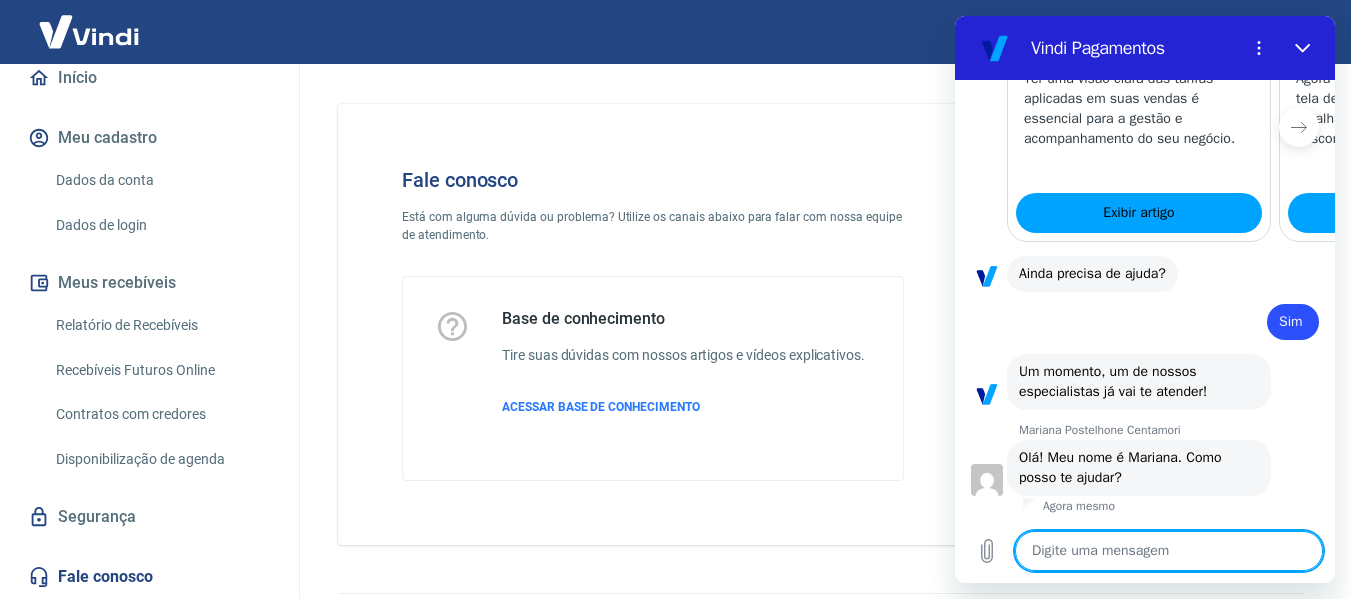 click at bounding box center [1169, 551] 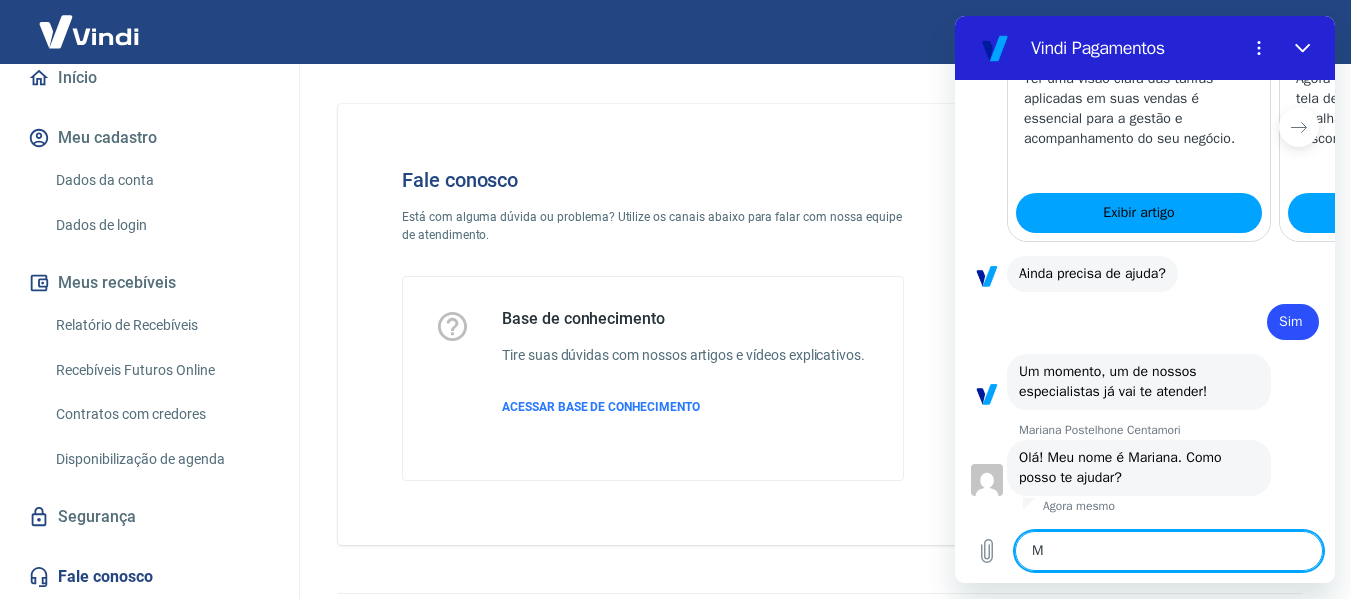 type on "x" 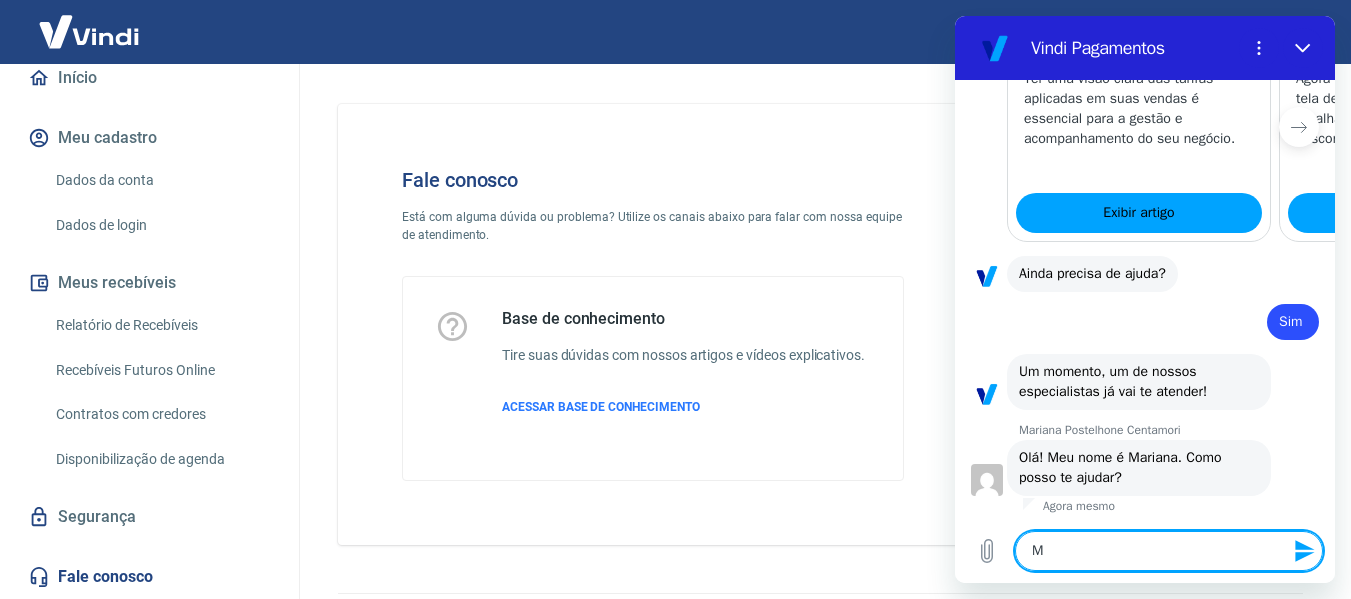 type on "Ma" 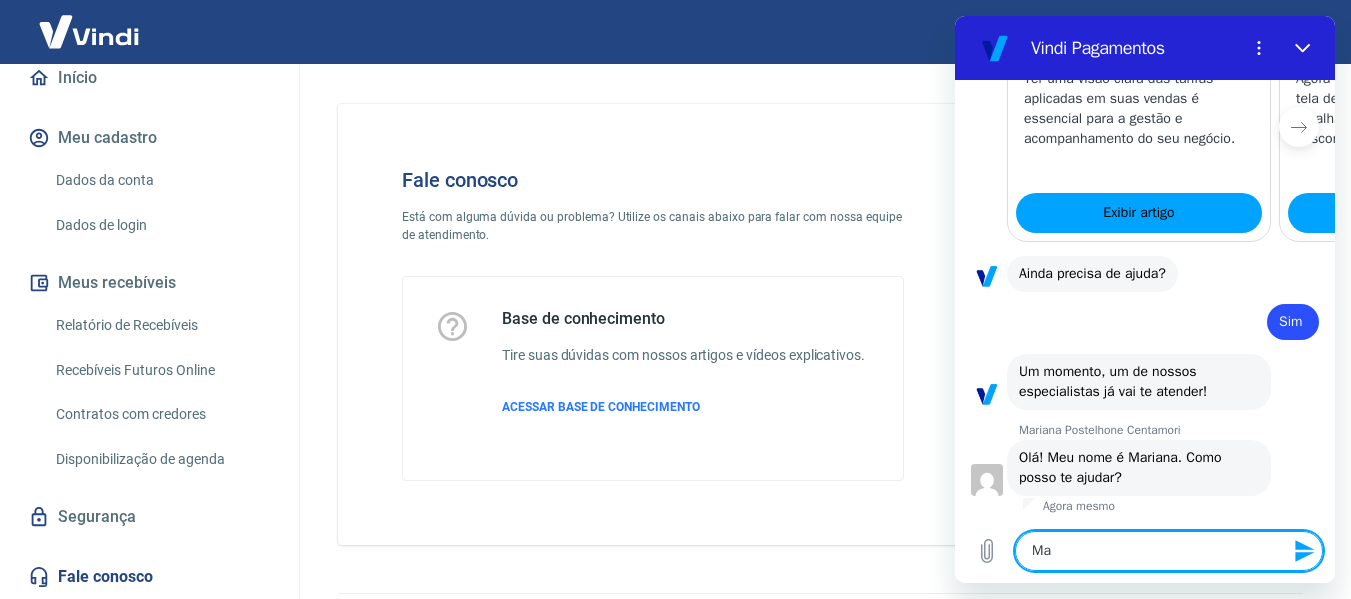 type on "Mar" 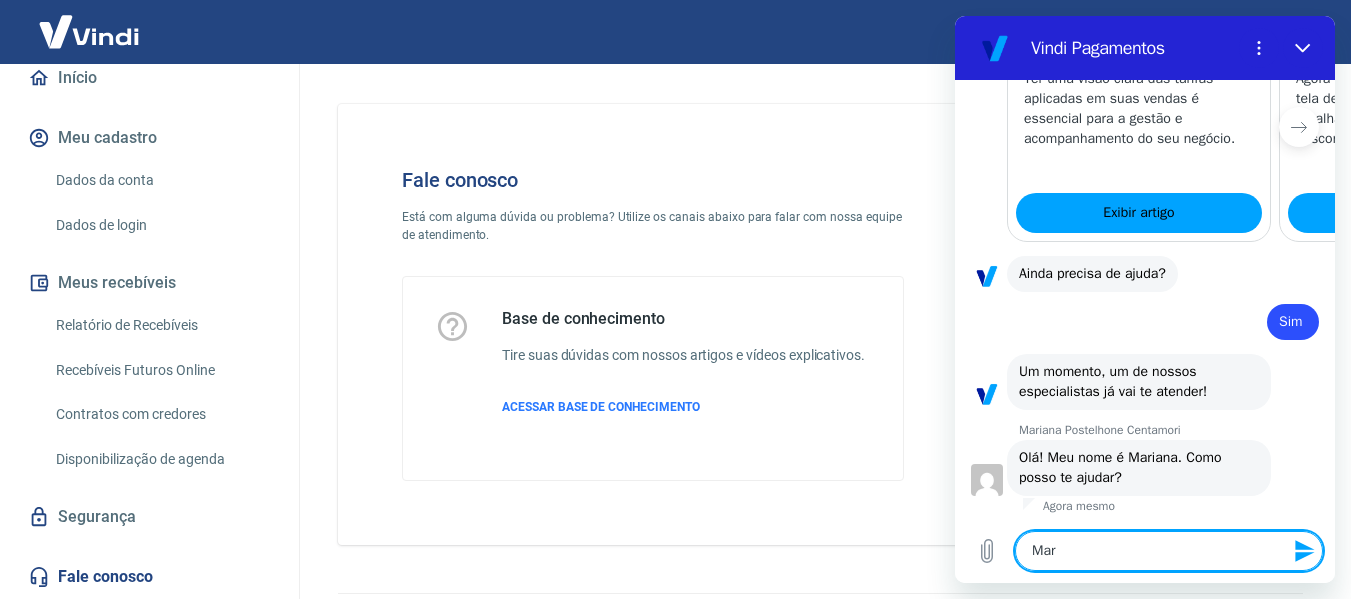 type on "Mari" 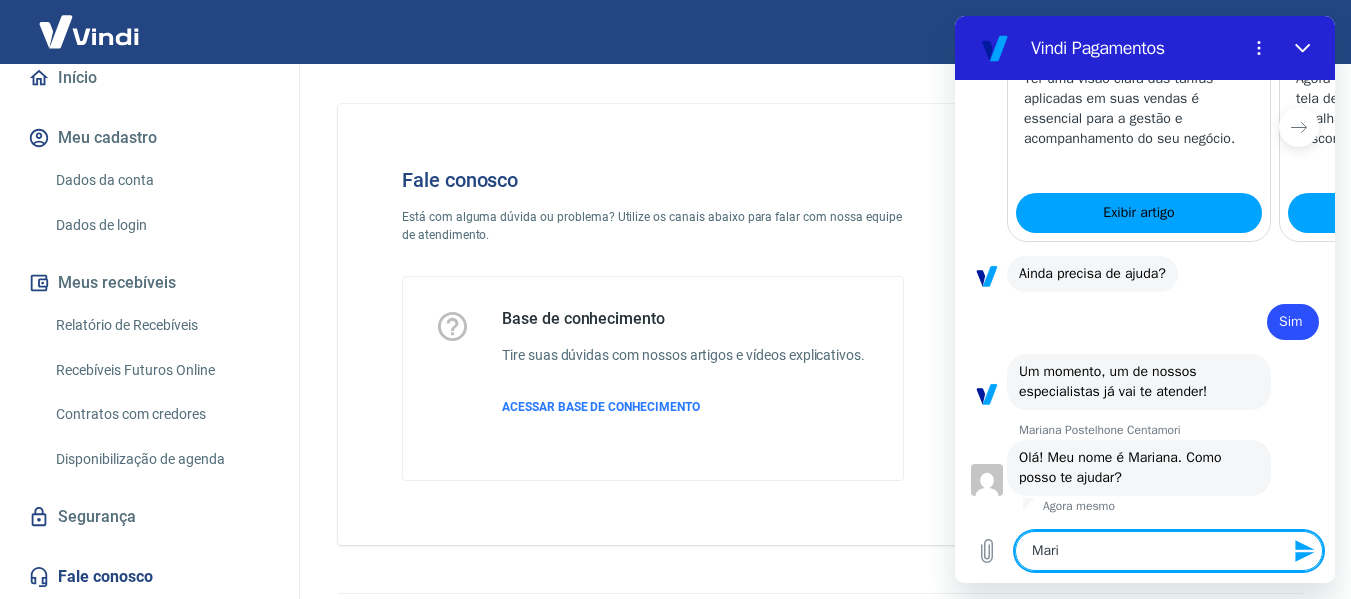 type on "Maria" 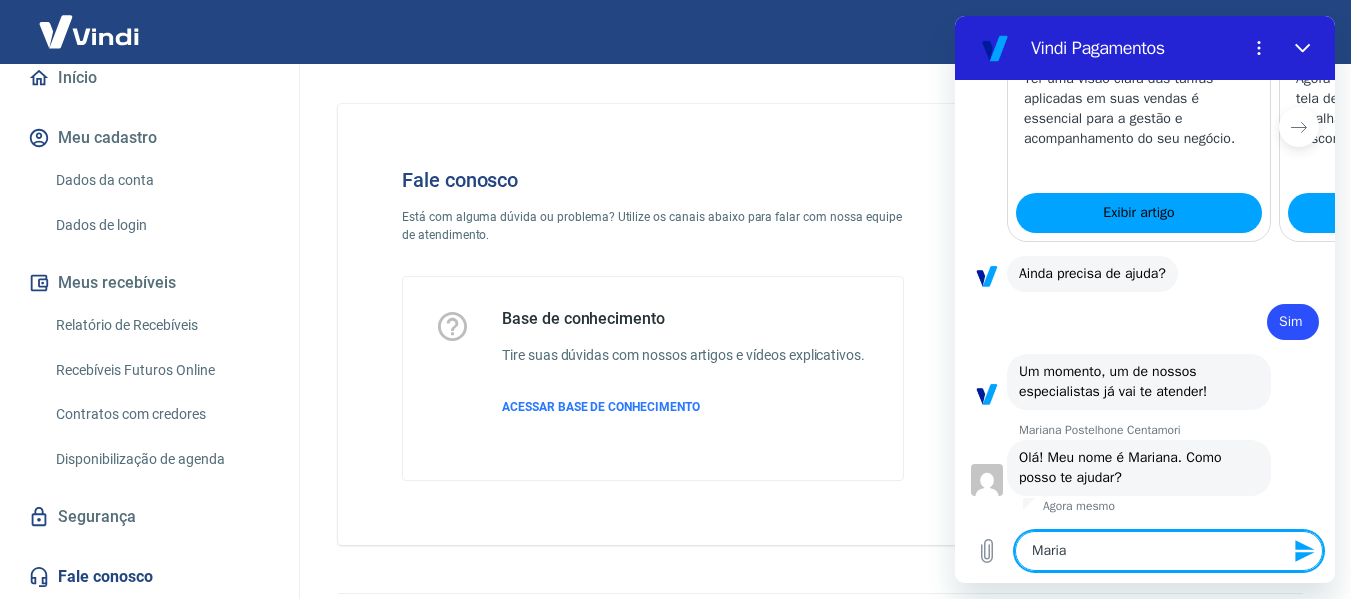 type on "Marian" 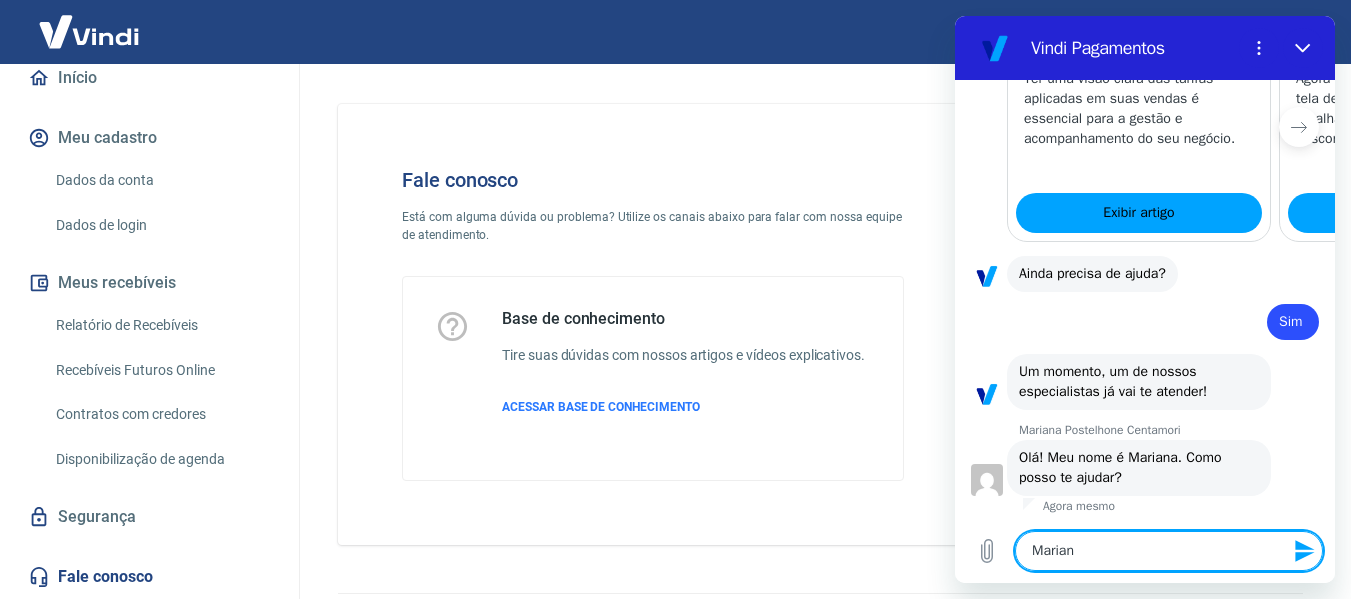type on "Mariana" 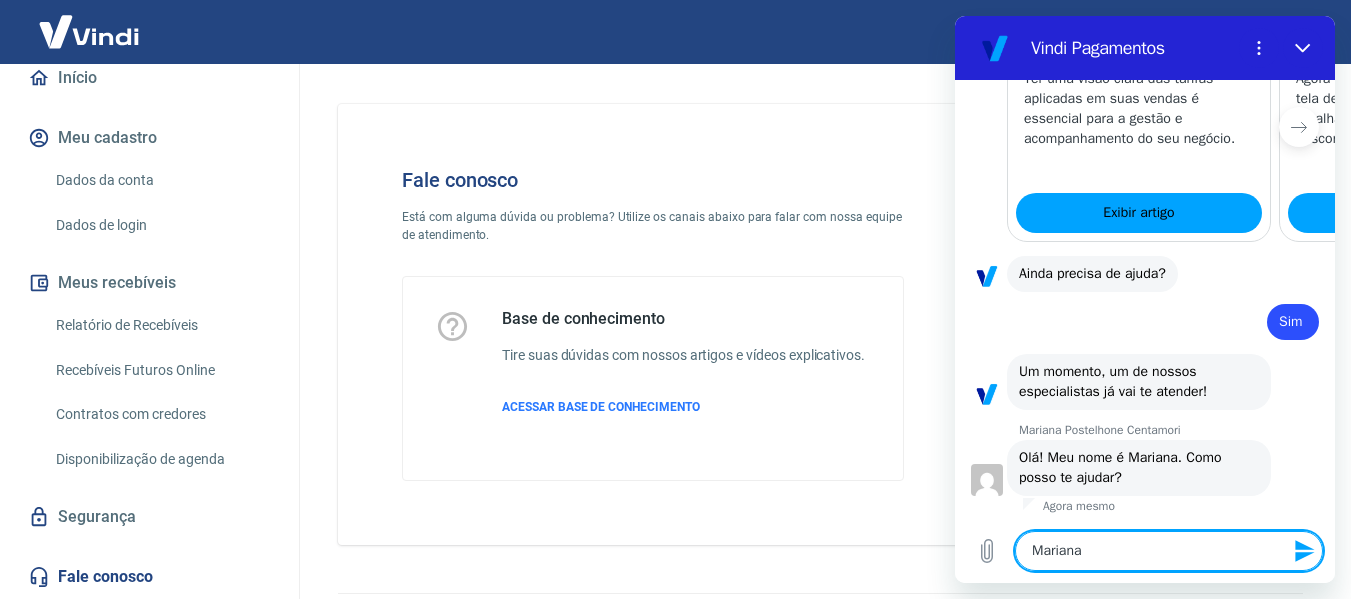 type on "Mariana" 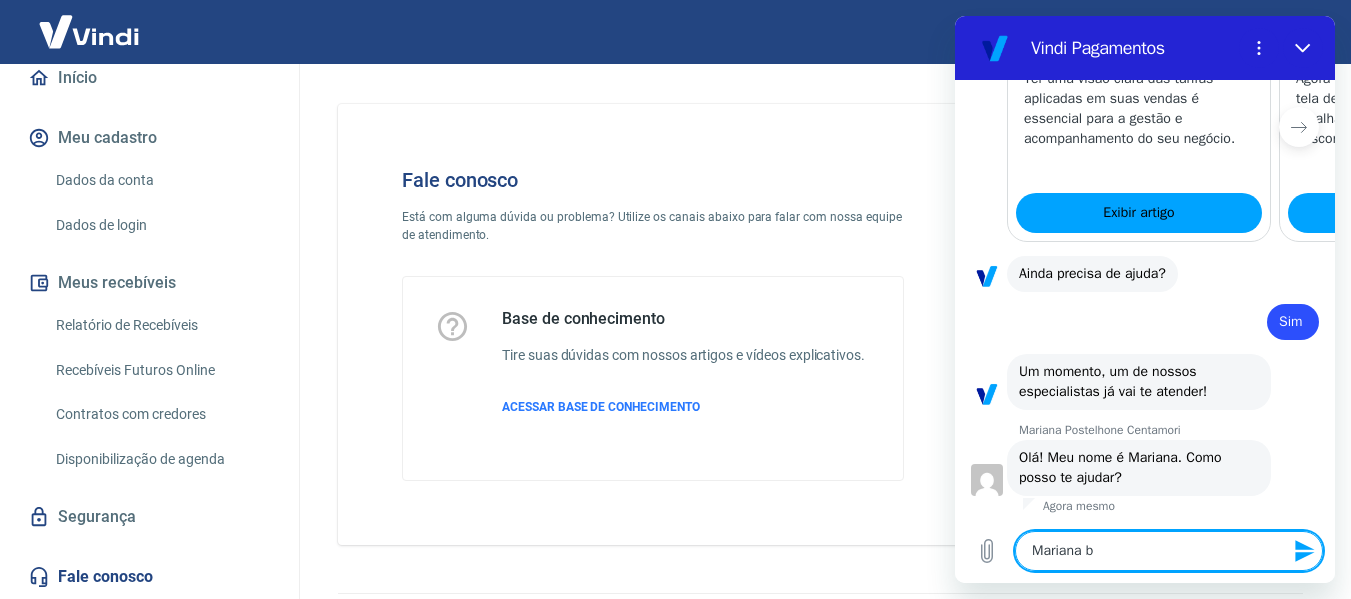 type on "[FIRST] bo" 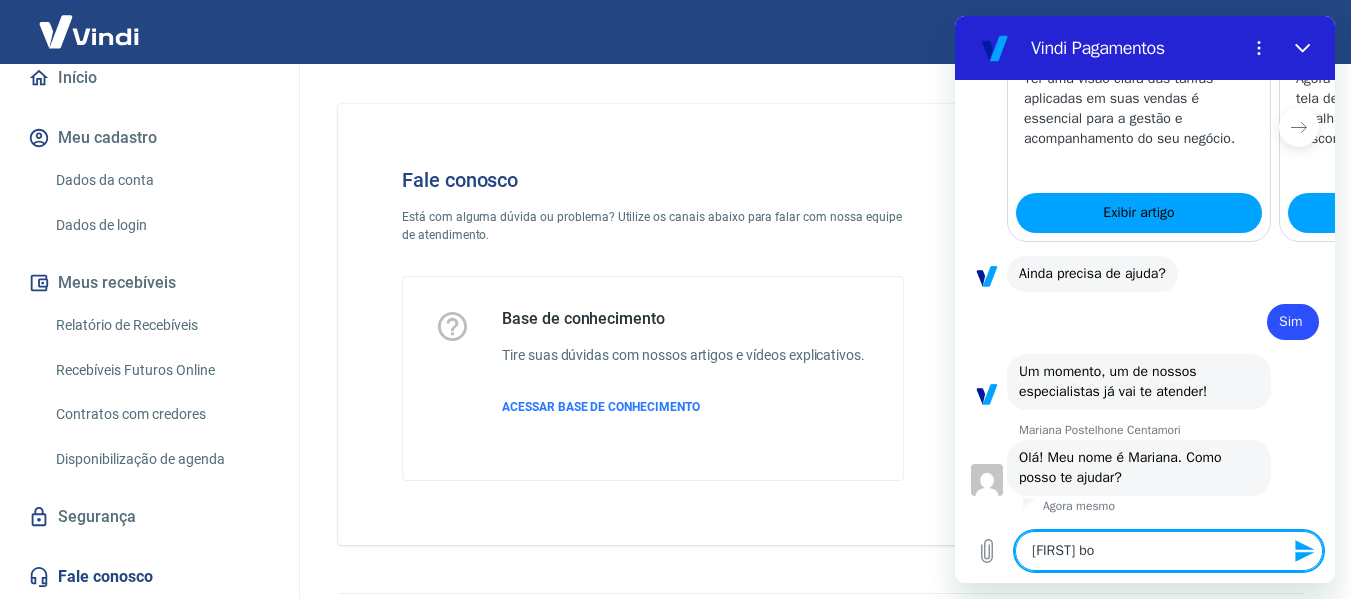 type on "[PERSON] bom" 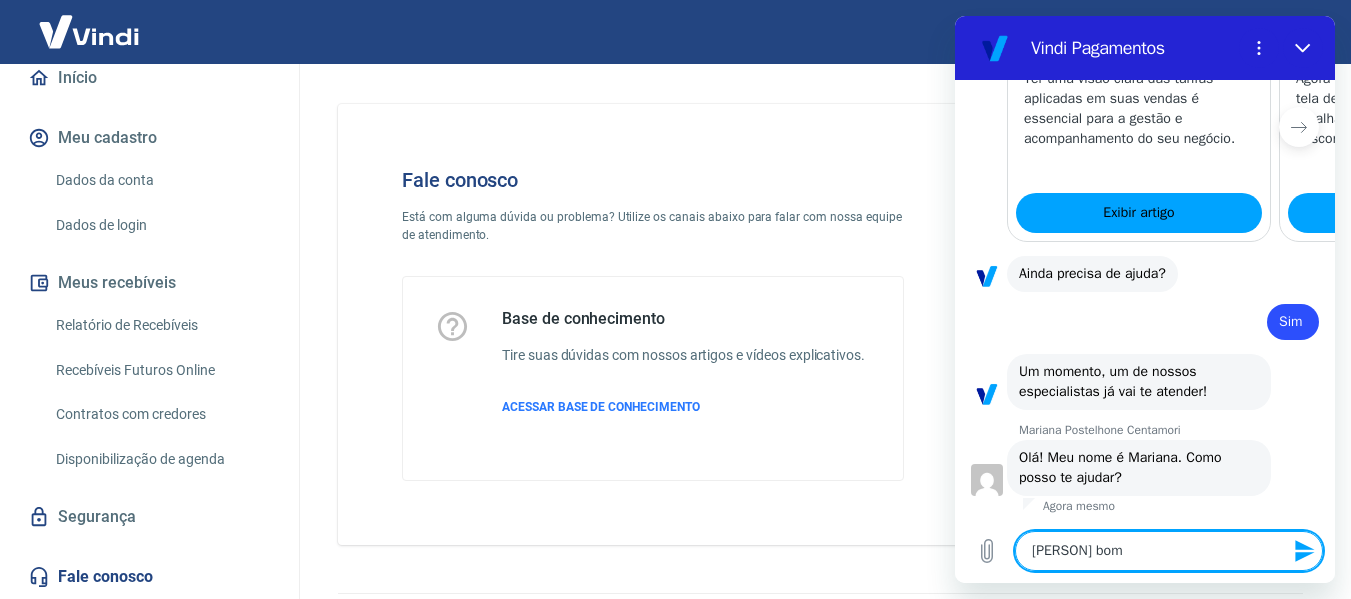 type on "[PERSON] bom" 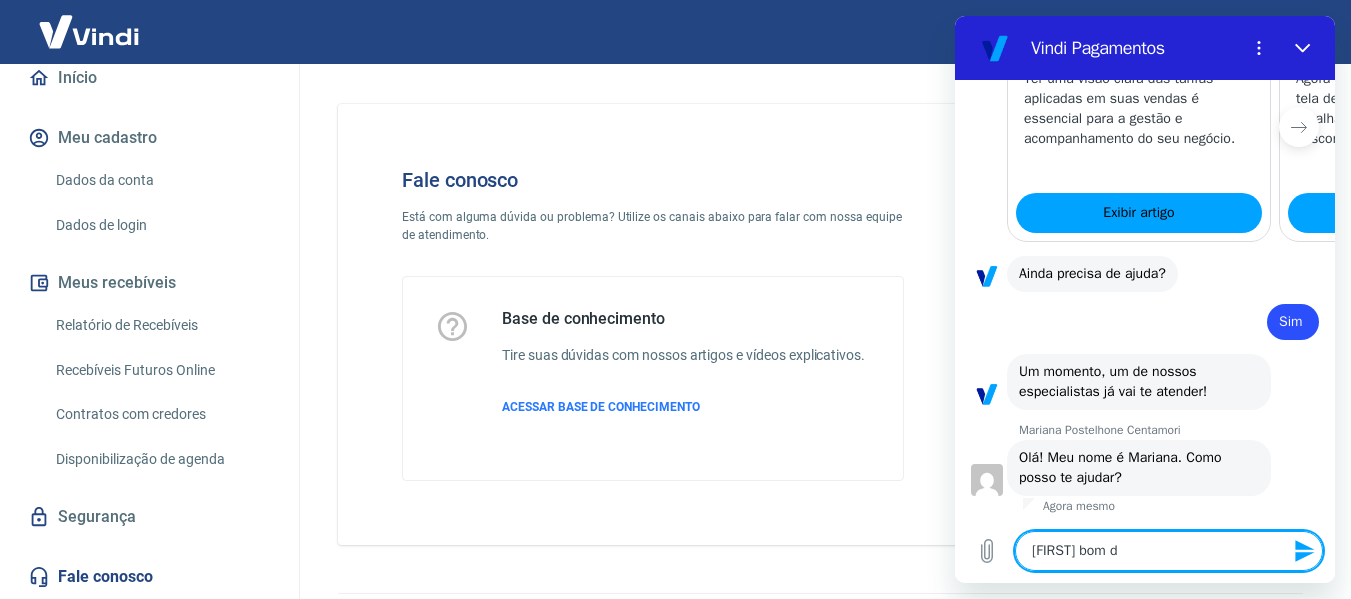 type on "[PERSON] bom di" 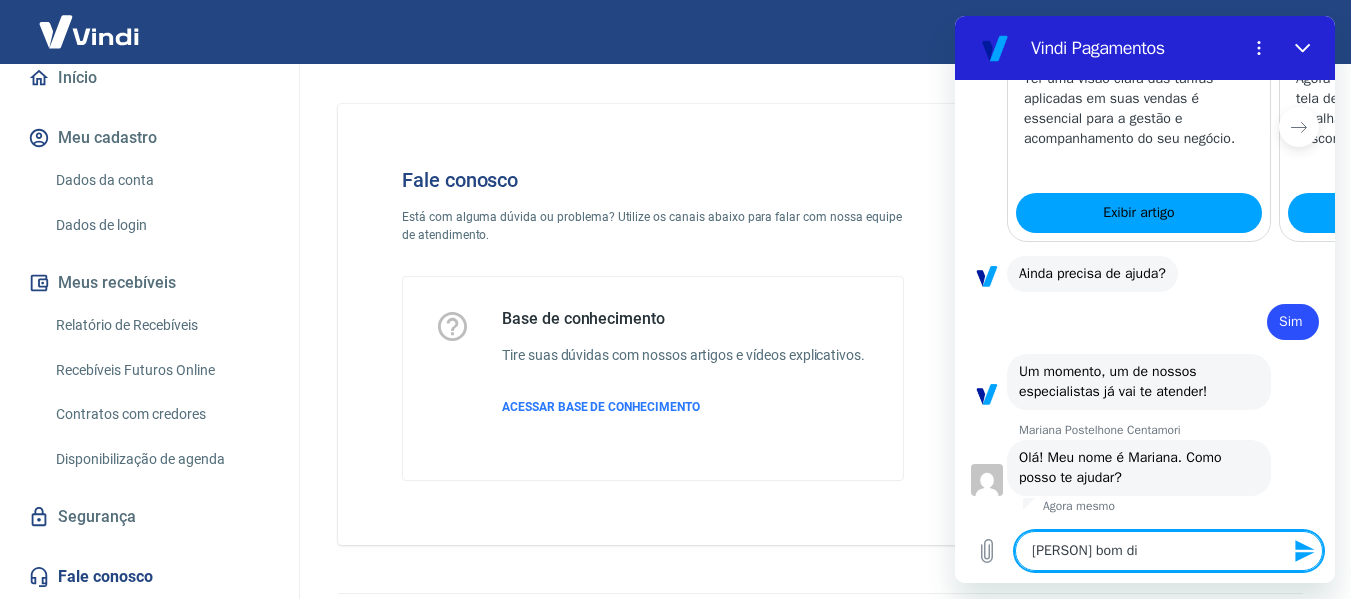 type on "Mariana bom dia" 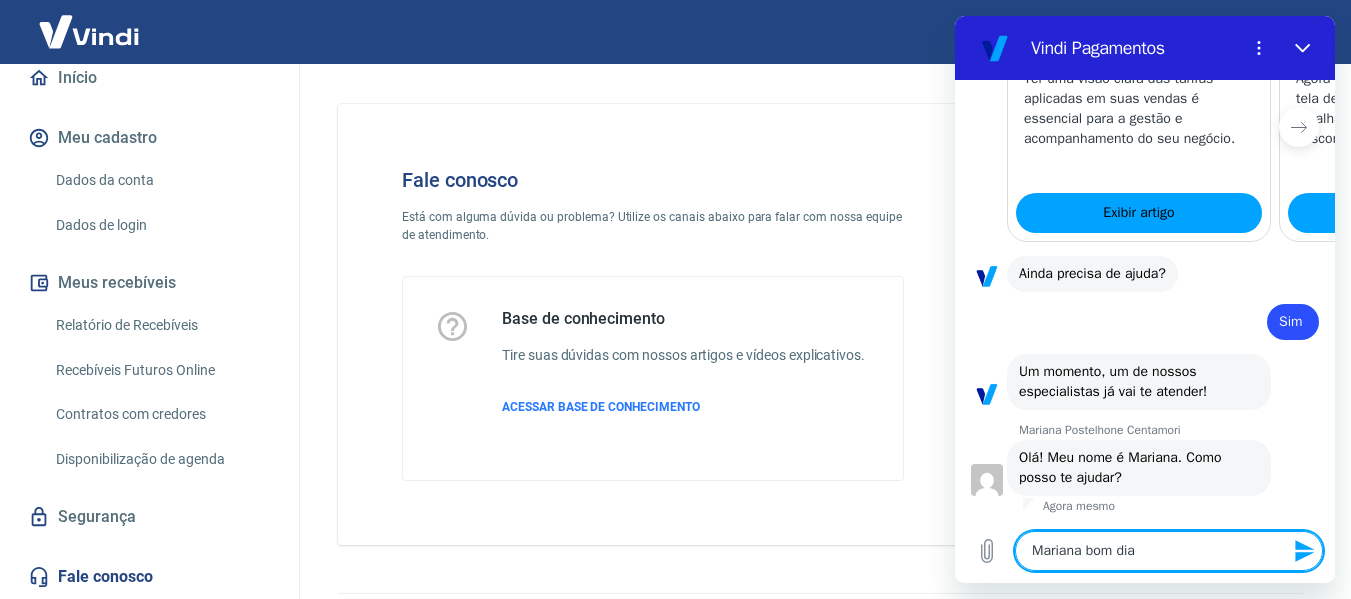 type on "Mariana bom dia" 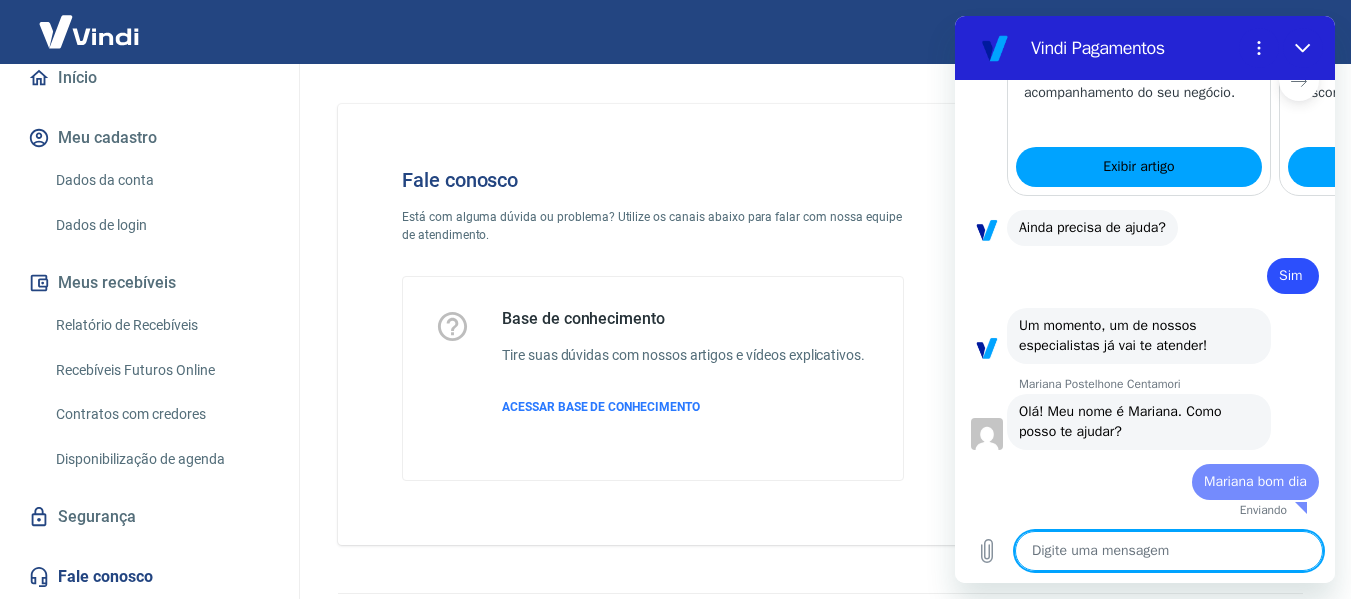 type on "x" 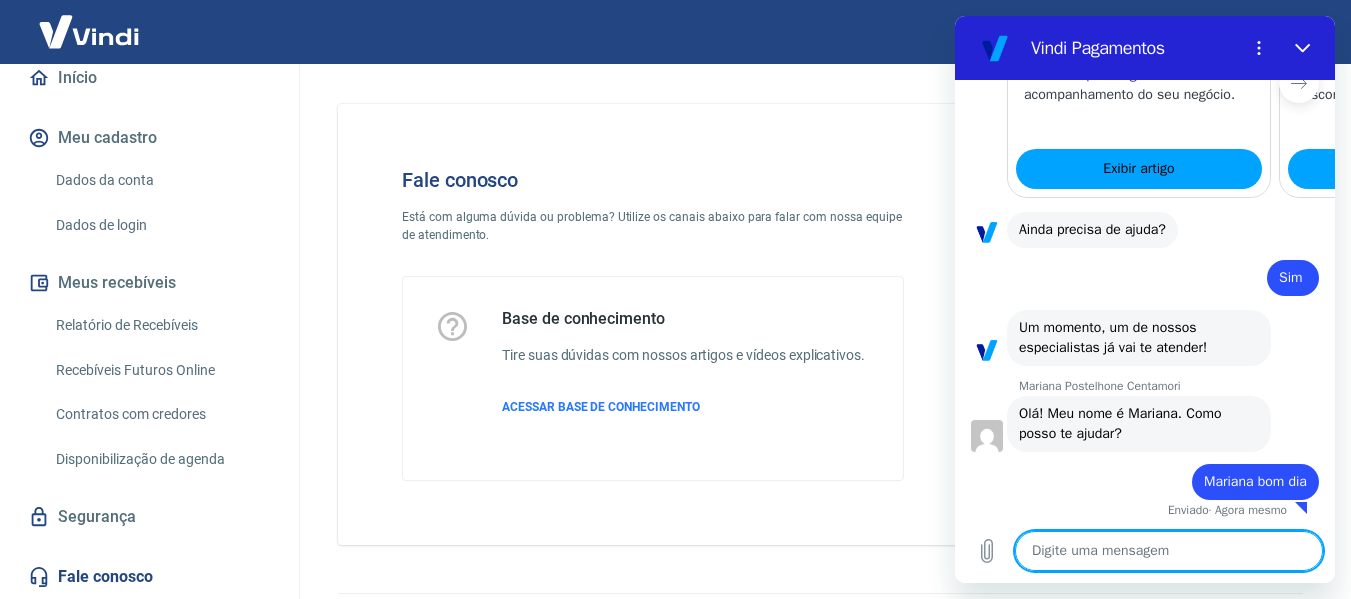 type on "G" 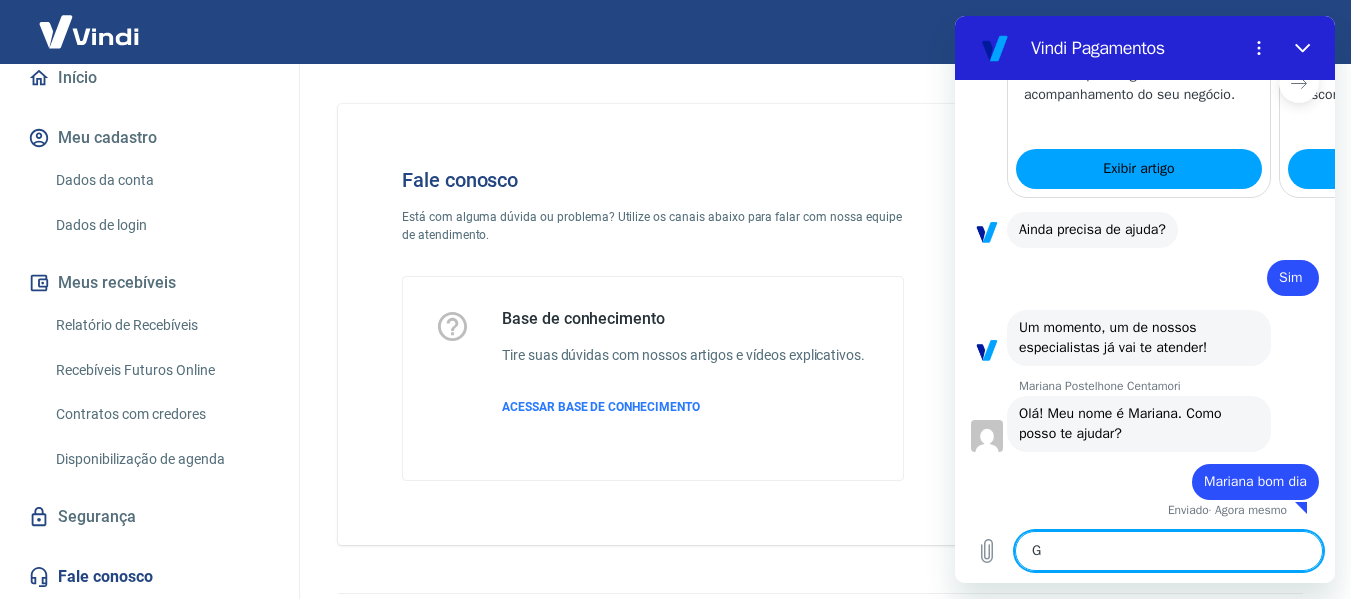 scroll, scrollTop: 2472, scrollLeft: 0, axis: vertical 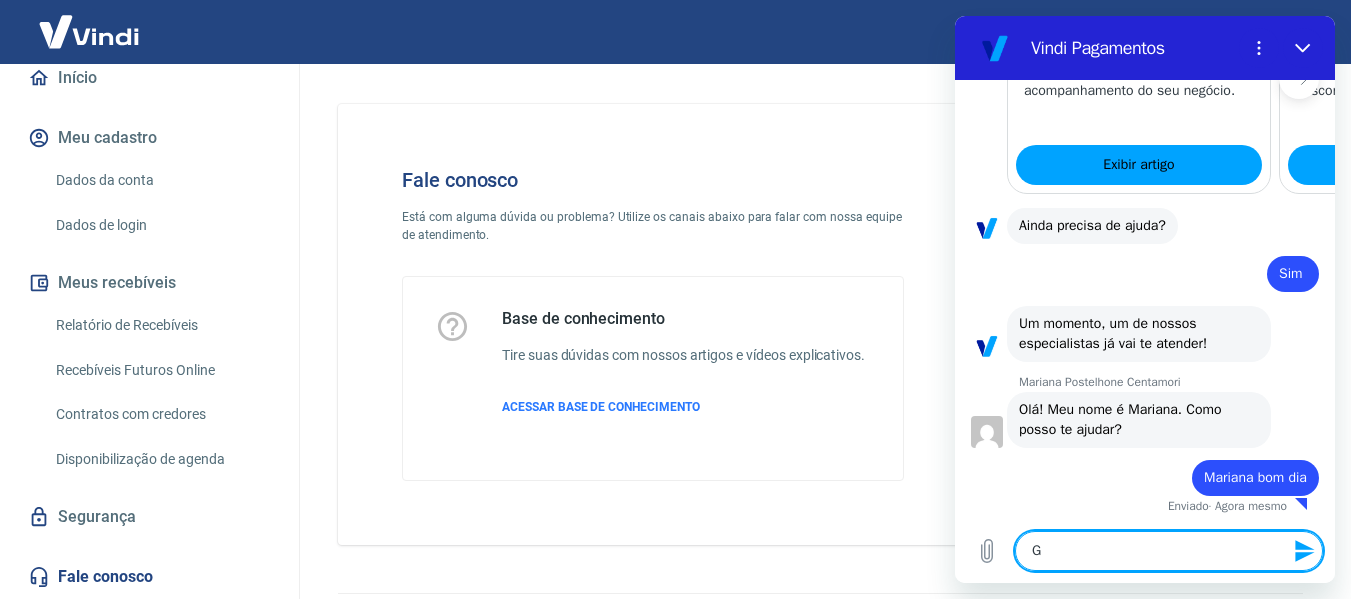 type on "Go" 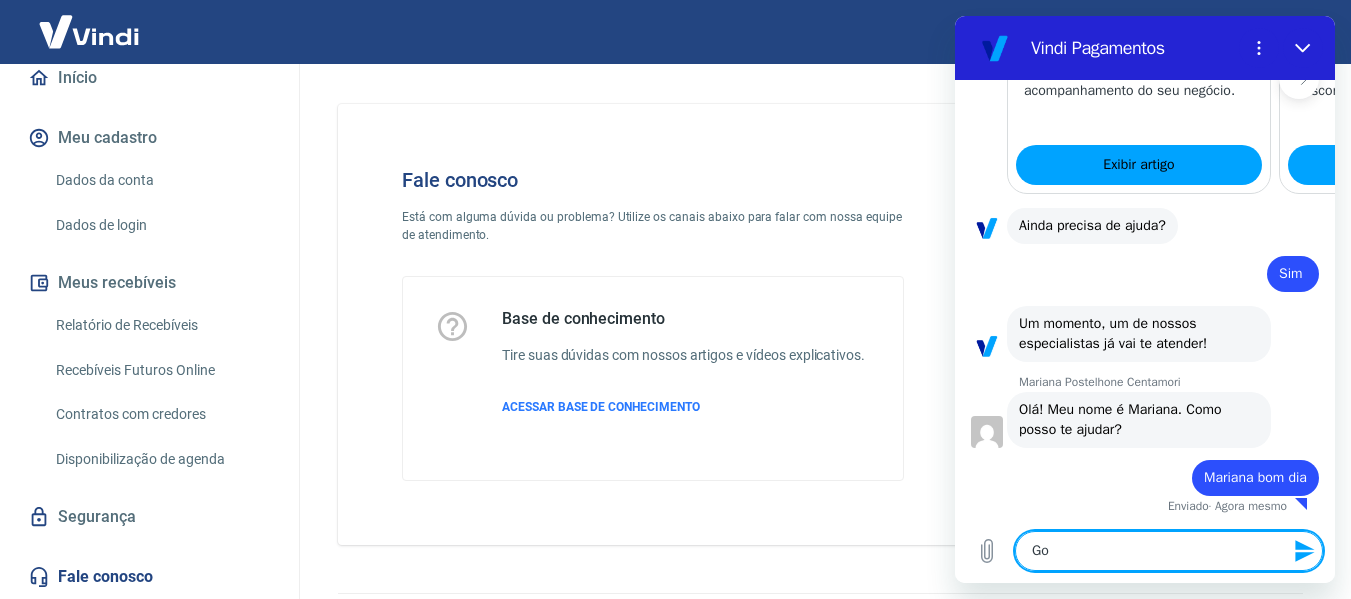 type on "Gos" 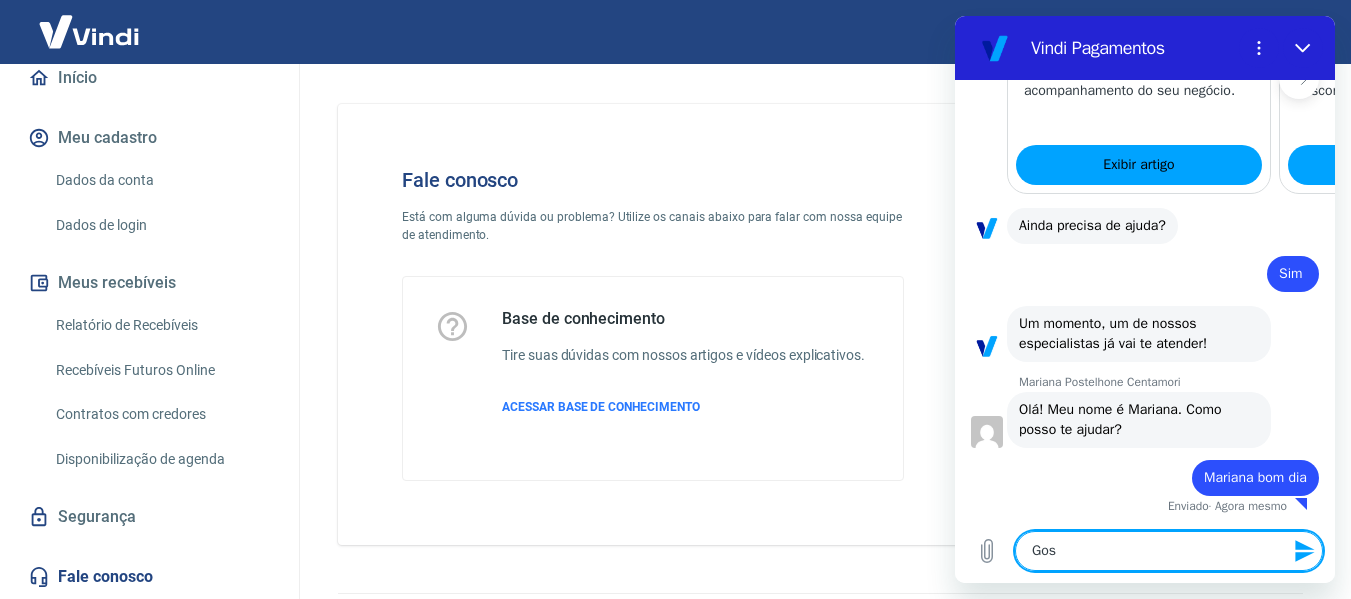 type on "Gost" 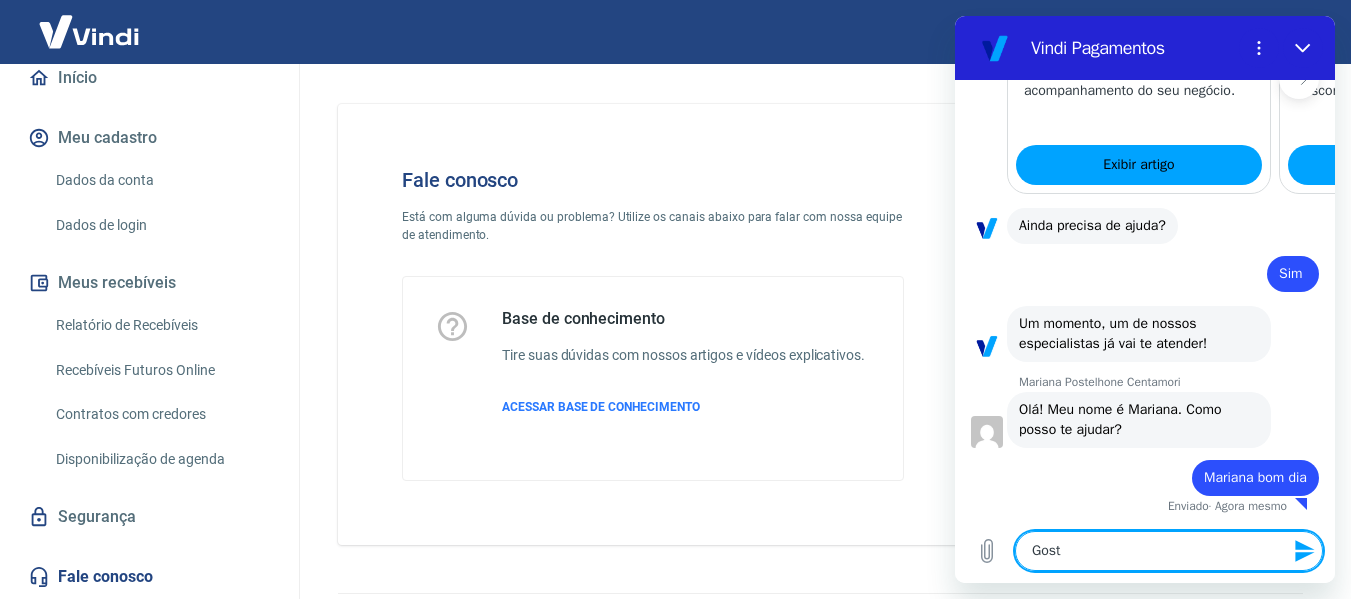 type on "Gosta" 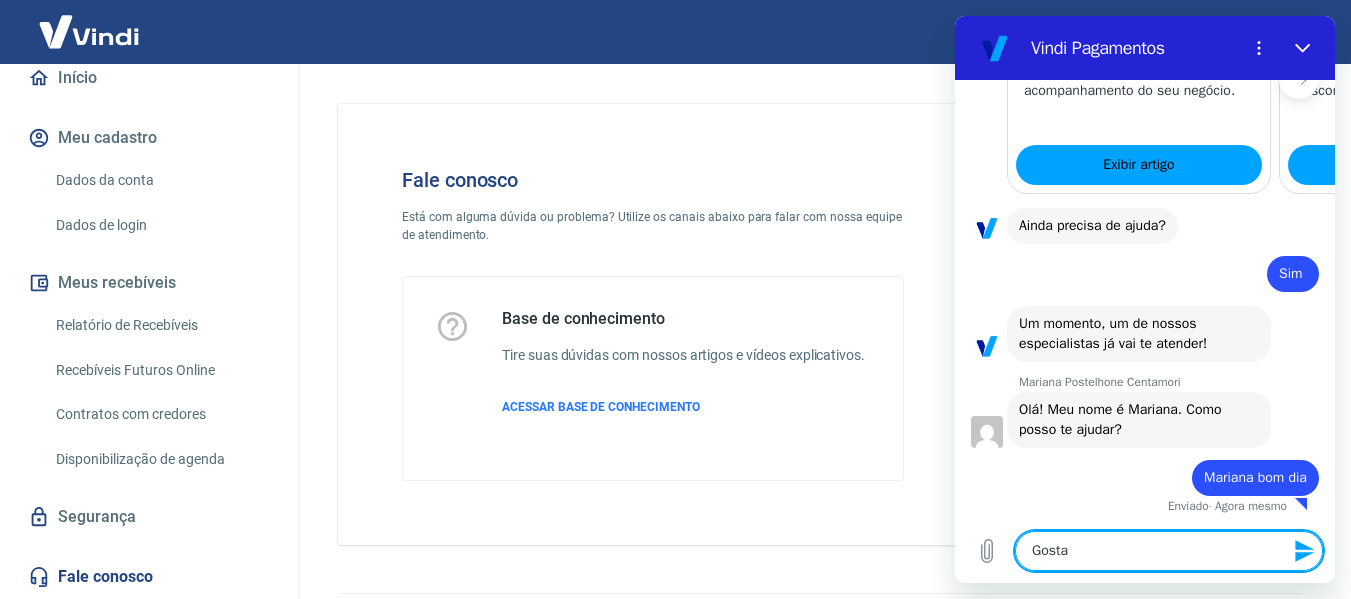 type on "Gostar" 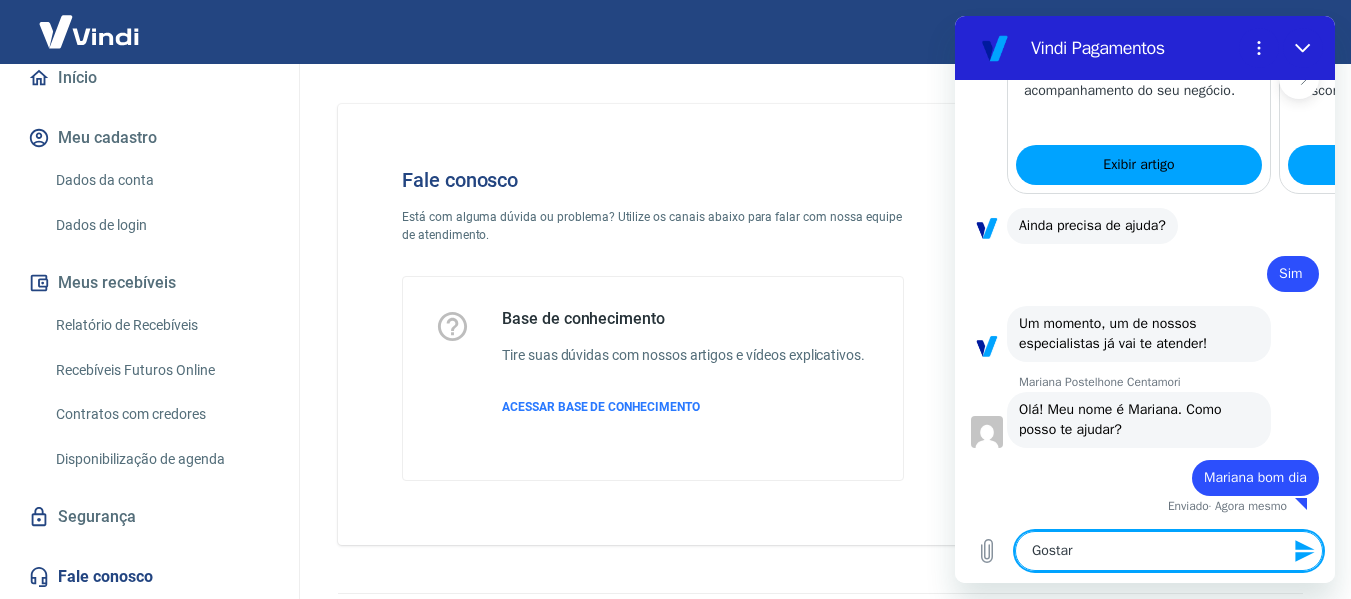 type on "Gostari" 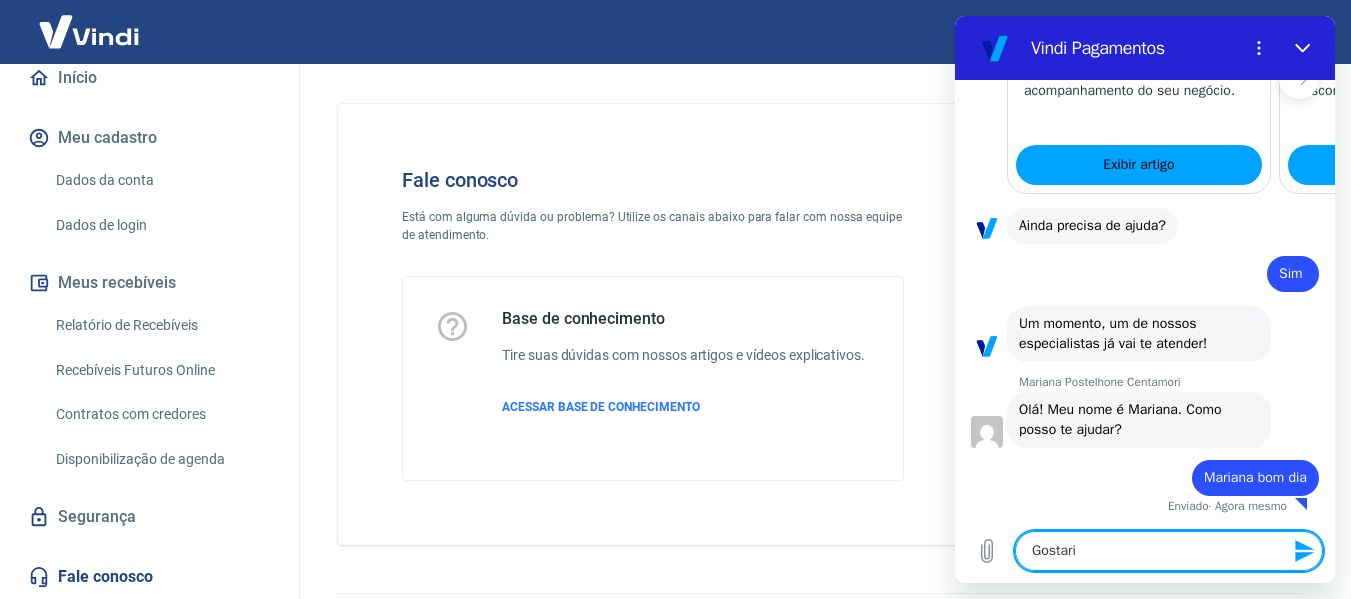 type on "Gostaria" 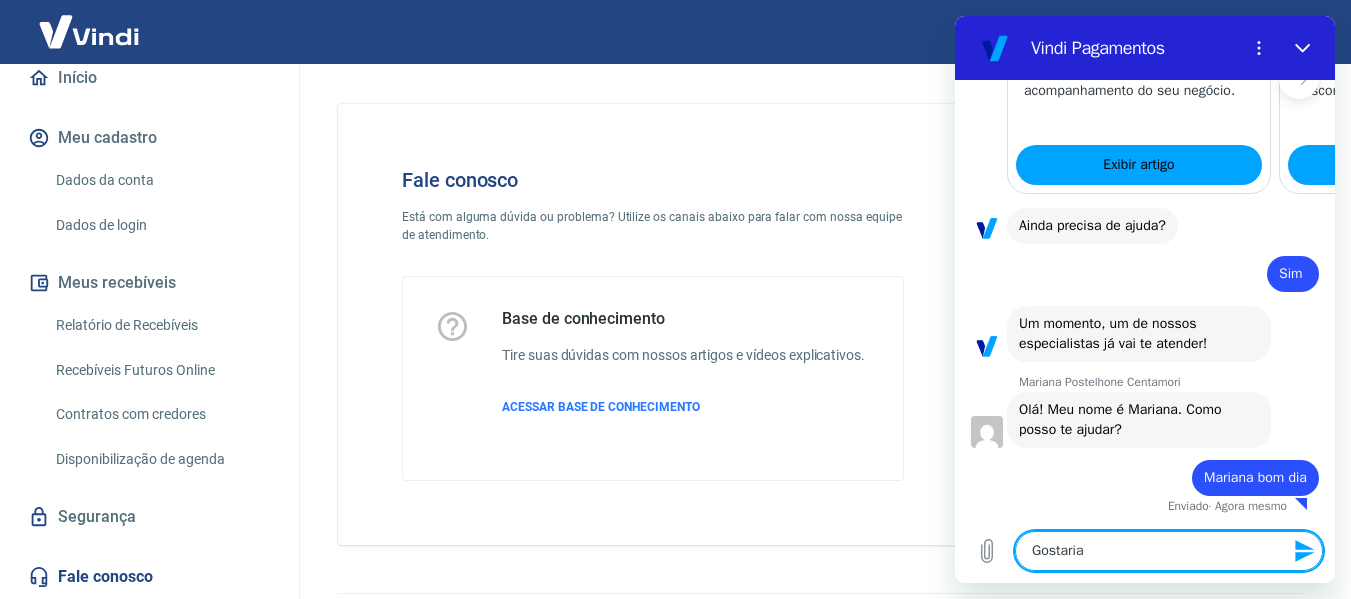 type on "Gostaria" 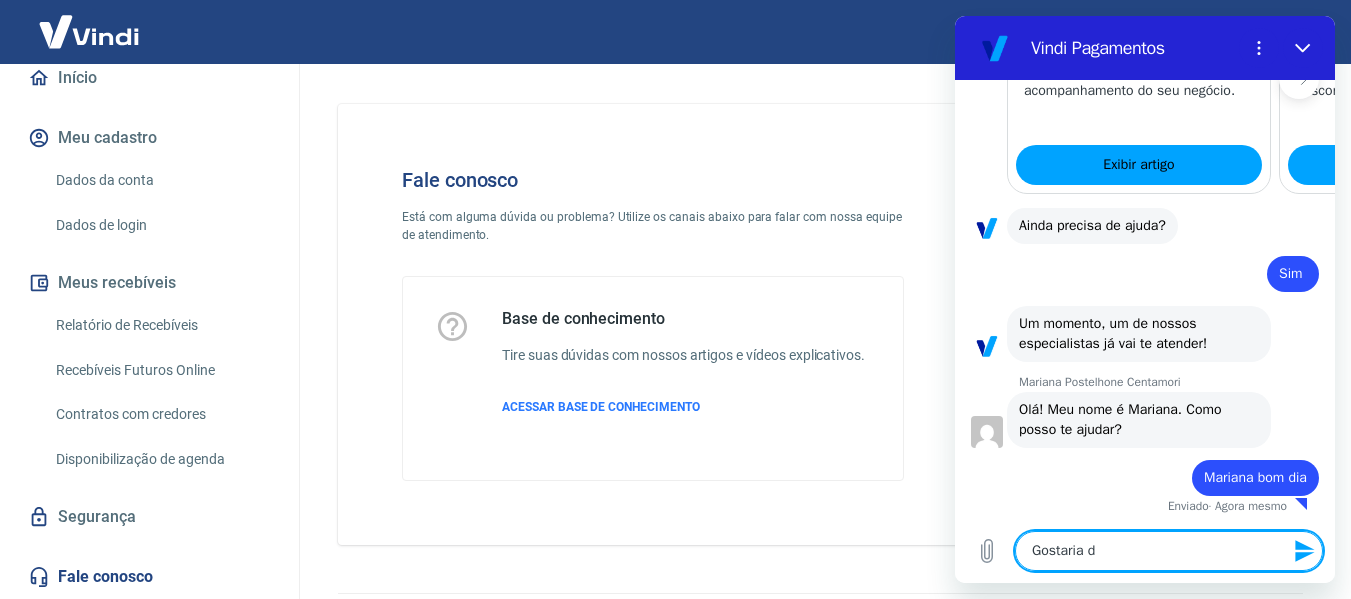 type on "Gostaria de" 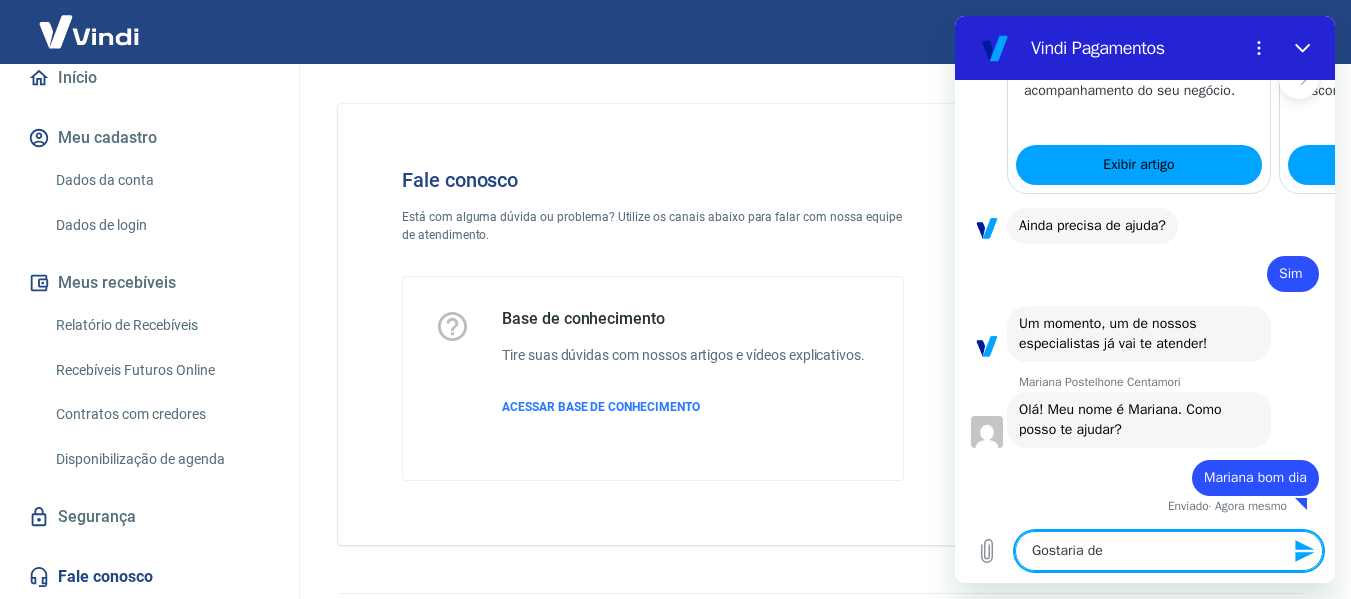 type on "Gostaria de" 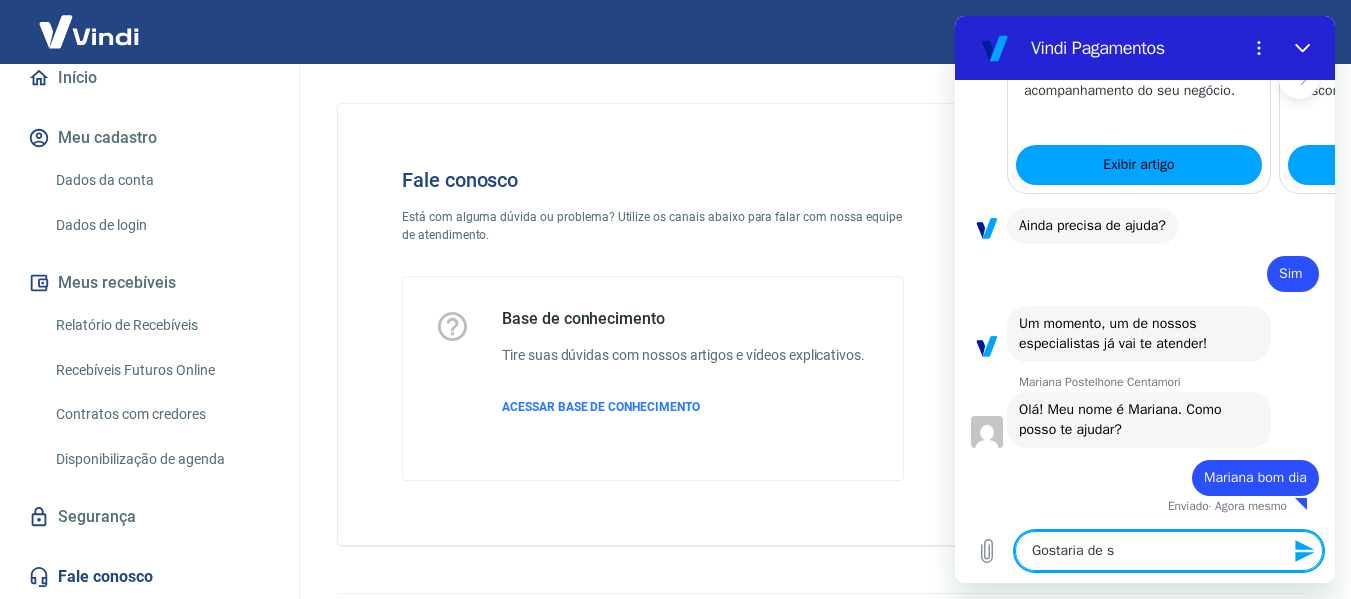 type on "Gostaria de sa" 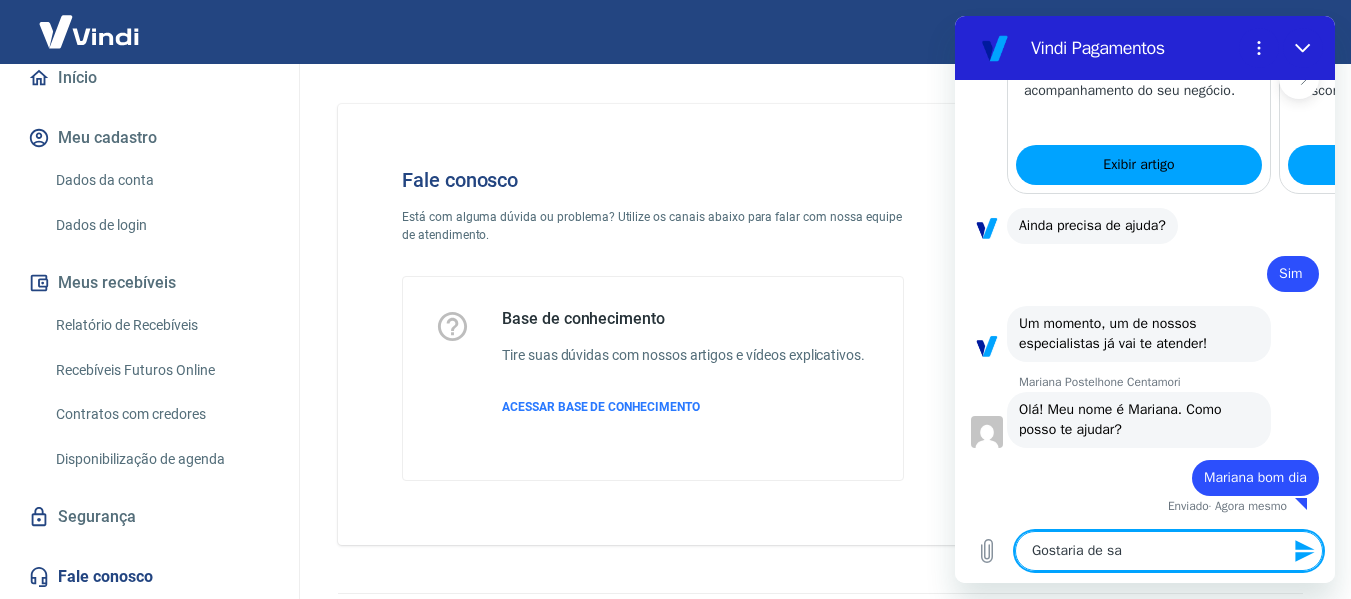 type on "Gostaria de sab" 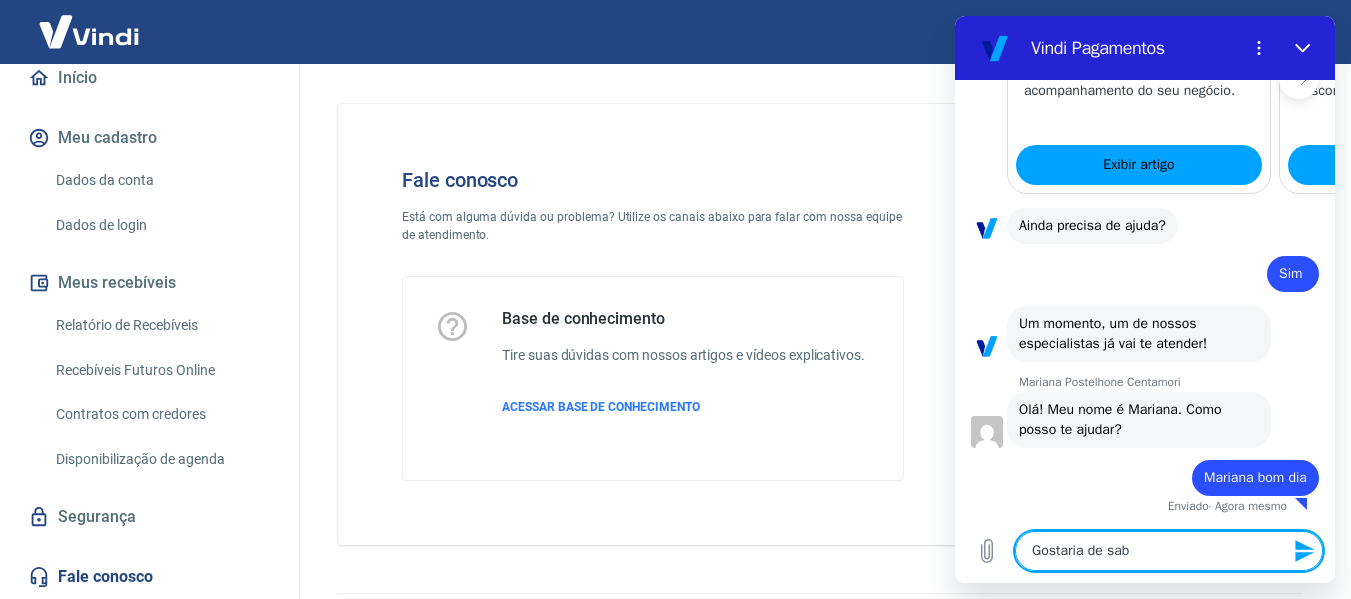 type on "x" 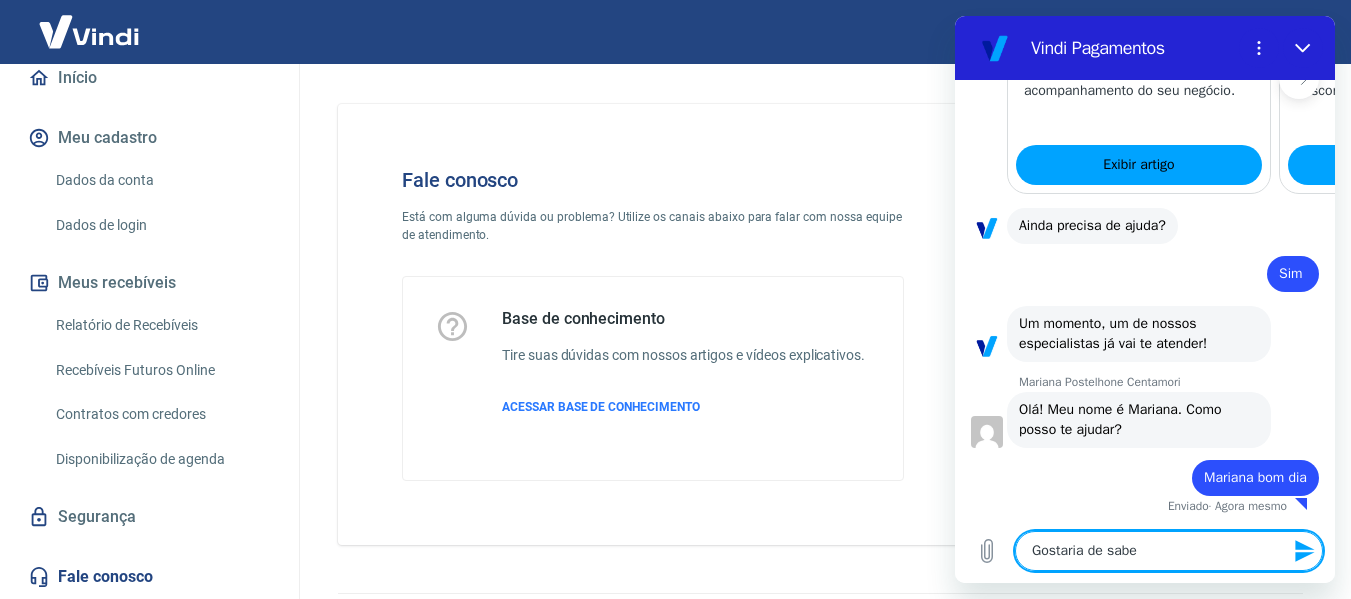 type on "Gostaria de saber" 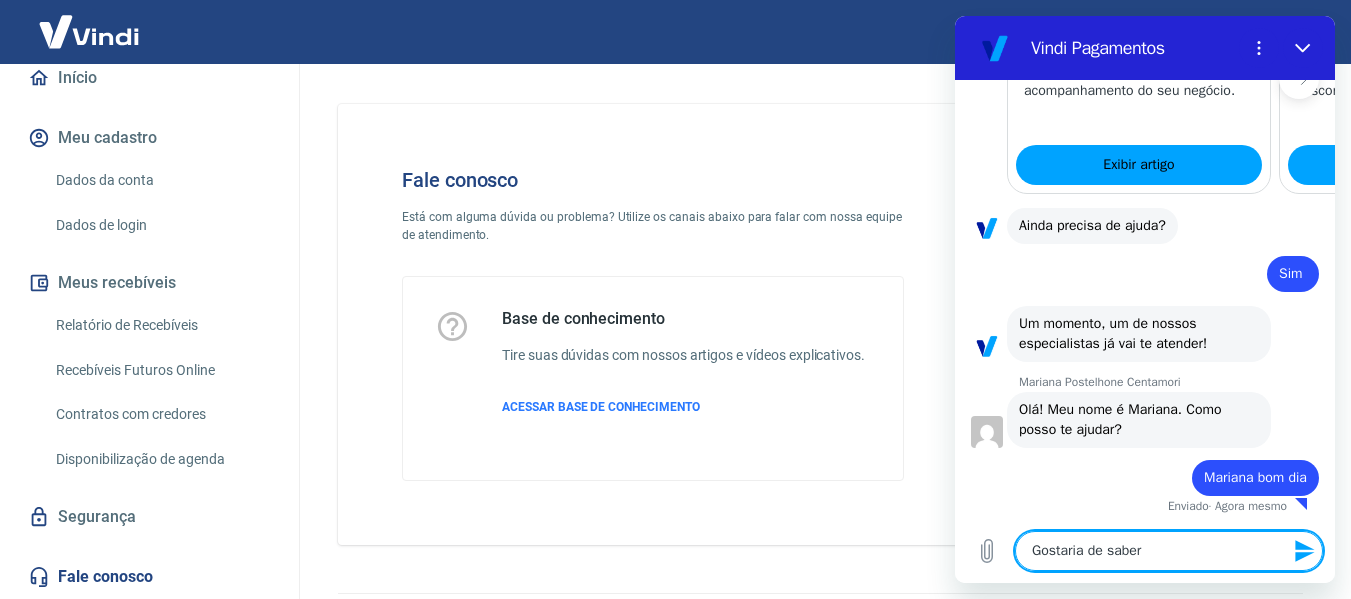 type on "Gostaria de saber" 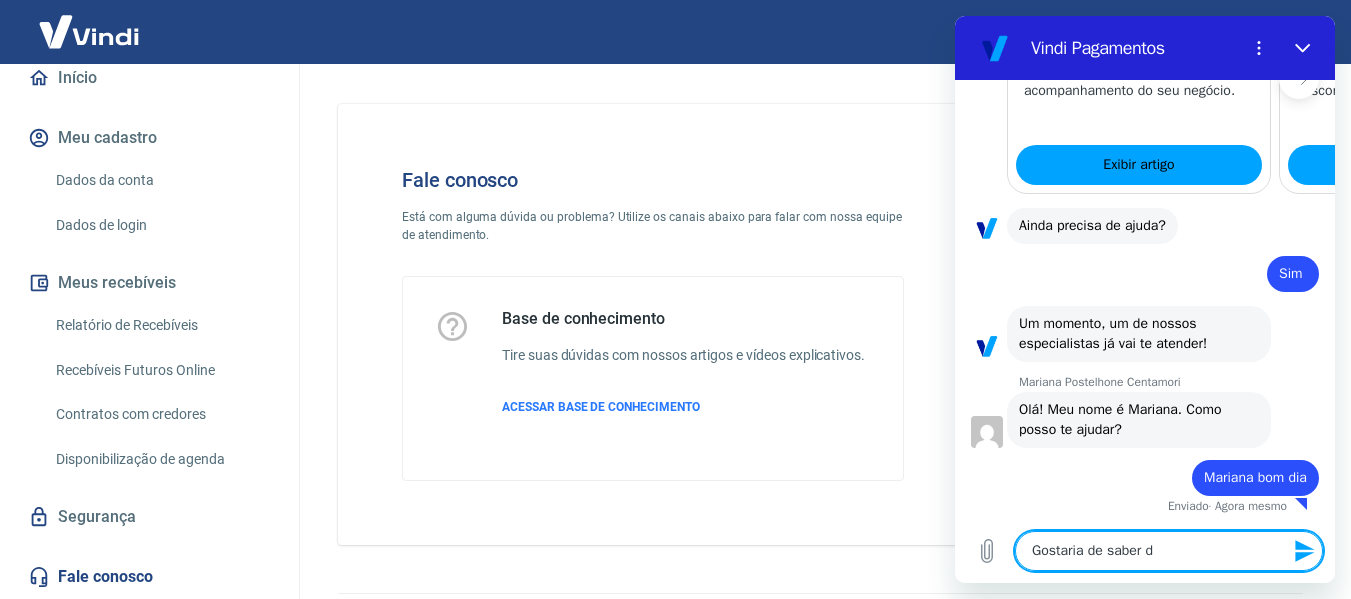 type on "Gostaria de saber de" 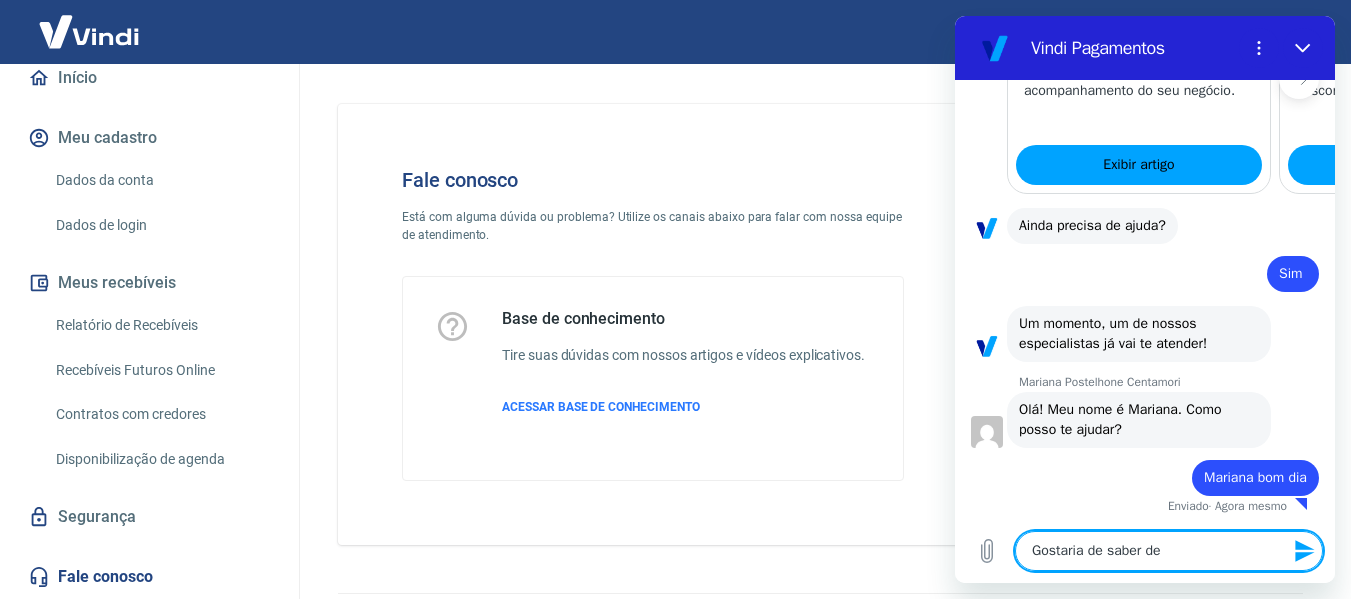 type on "Gostaria de saber de" 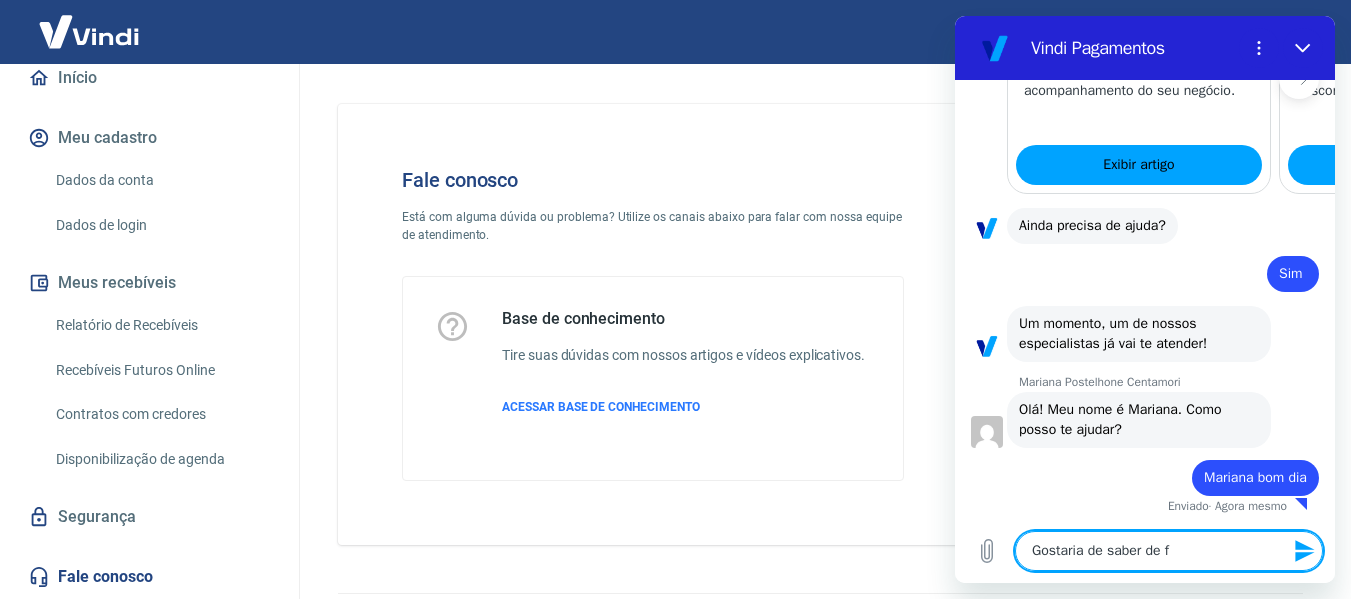 type on "Gostaria de saber de fo" 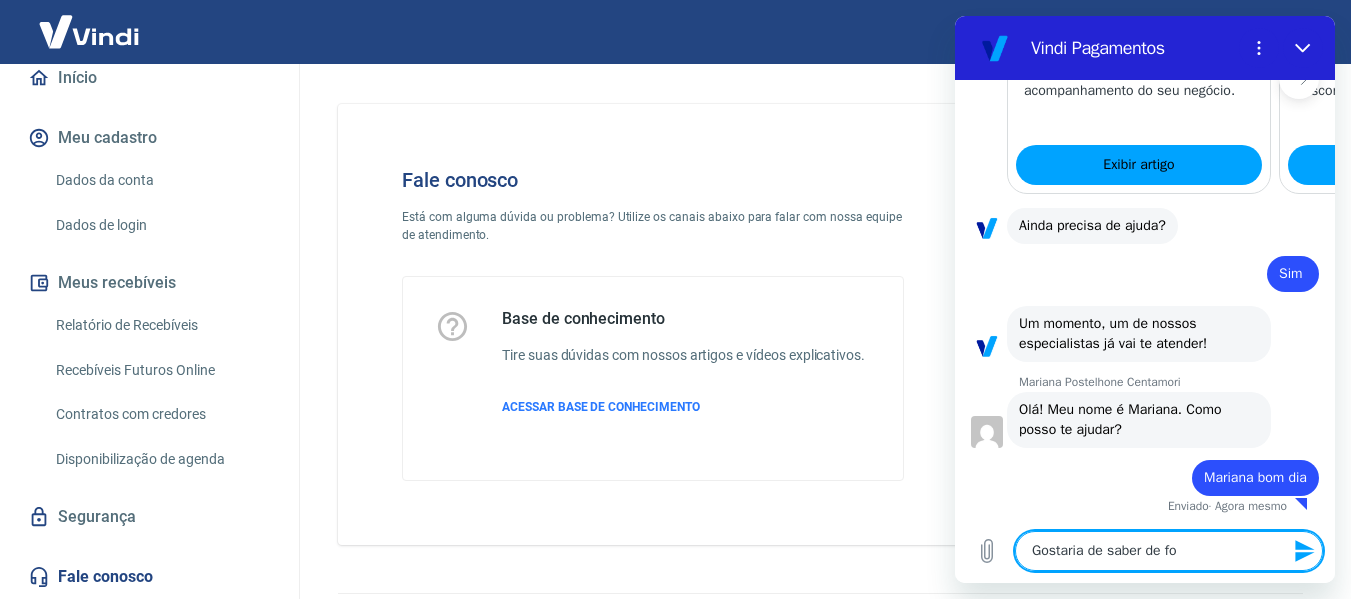 type on "Gostaria de saber de for" 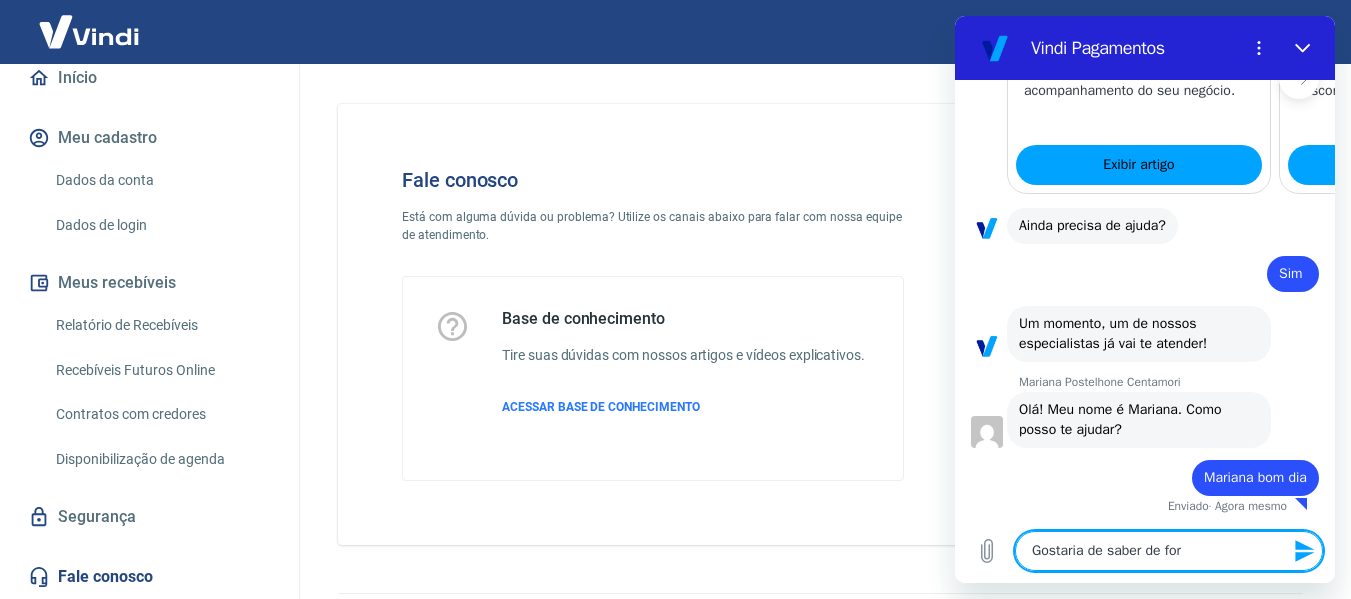 type on "Gostaria de saber de form" 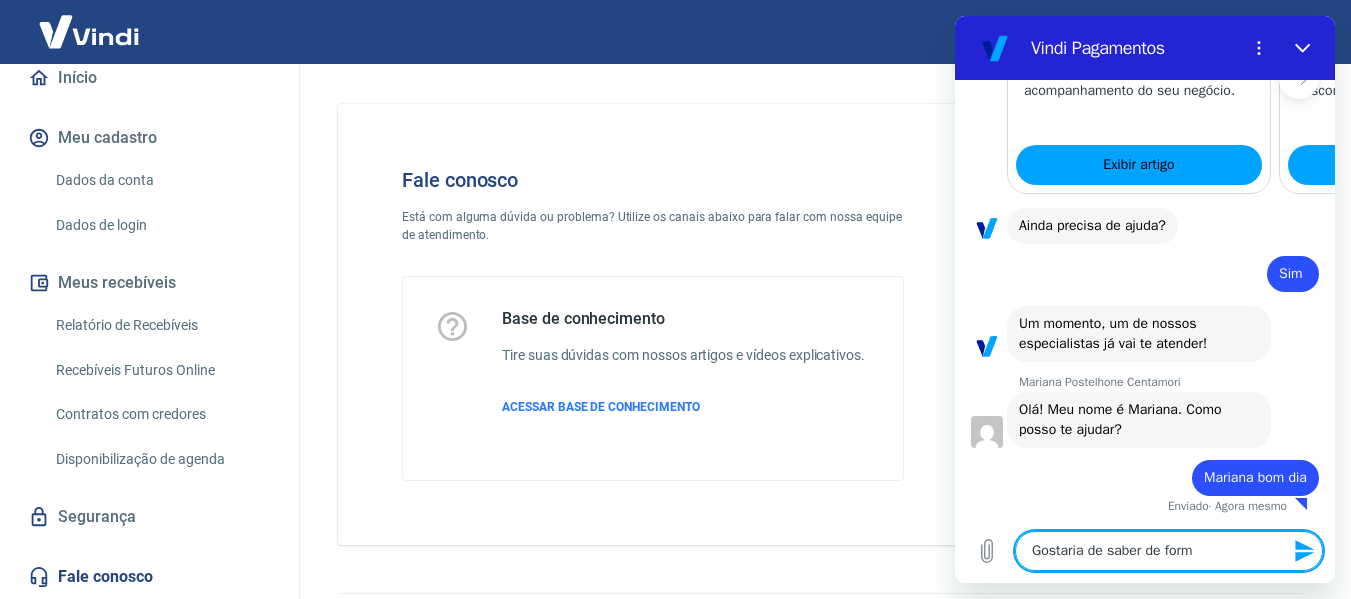 type on "Gostaria de saber de forma" 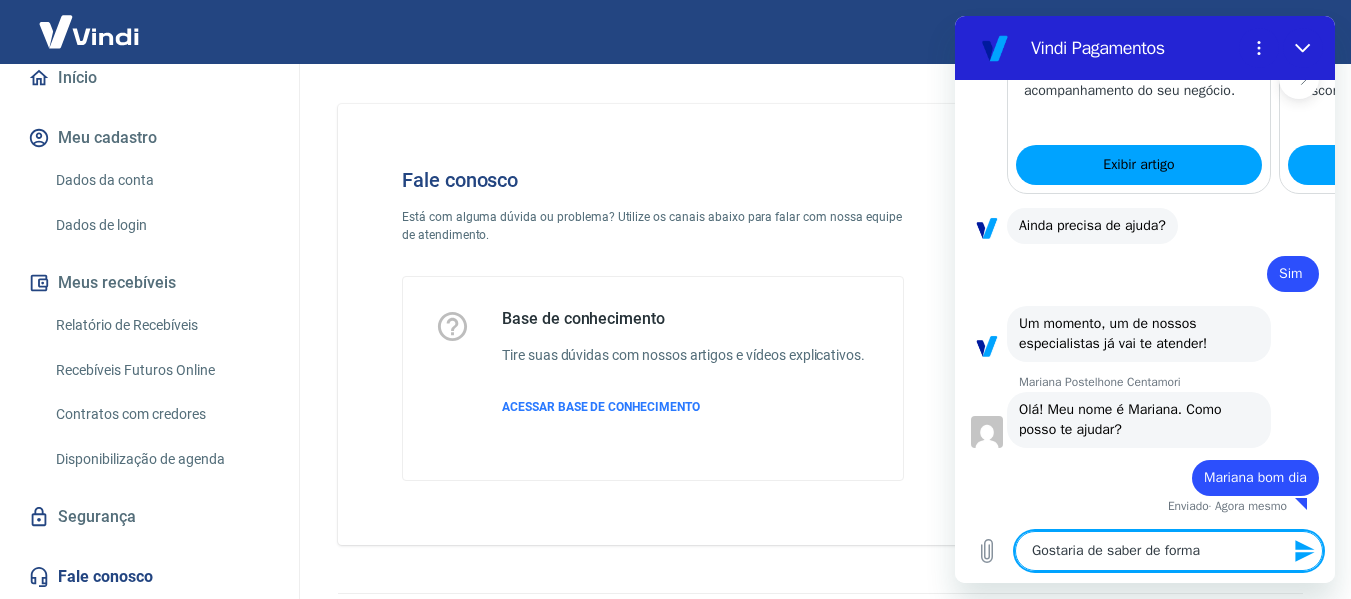type on "Gostaria de saber de forma" 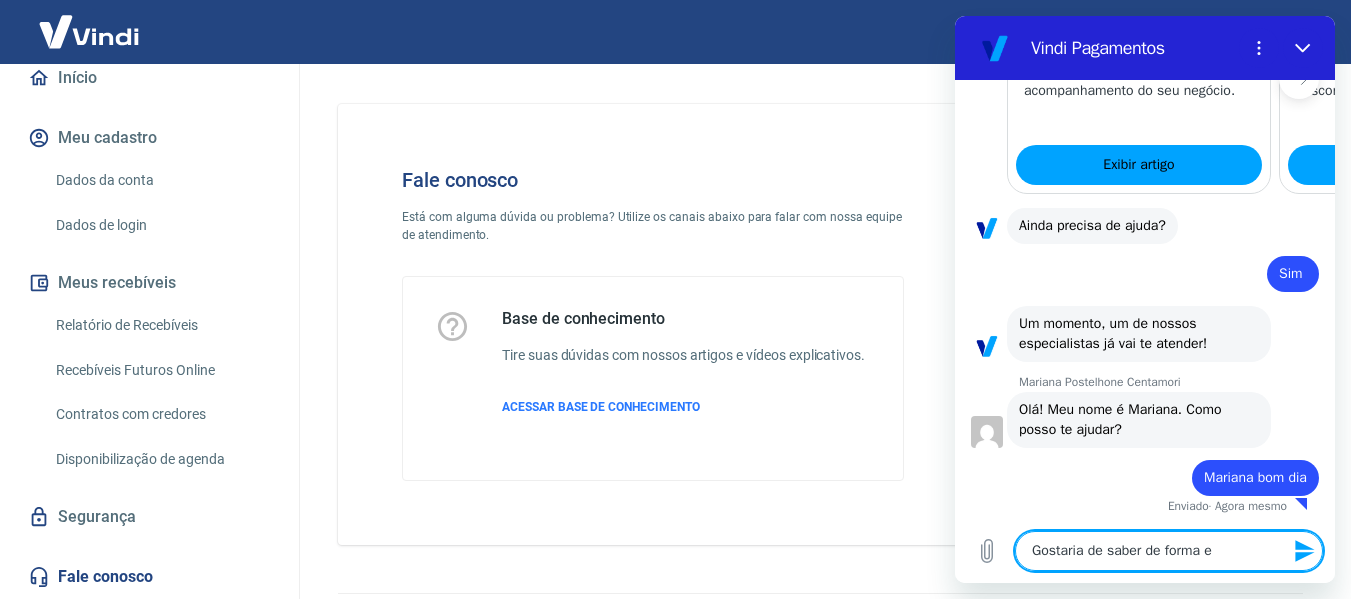 type on "Gostaria de saber de forma ex" 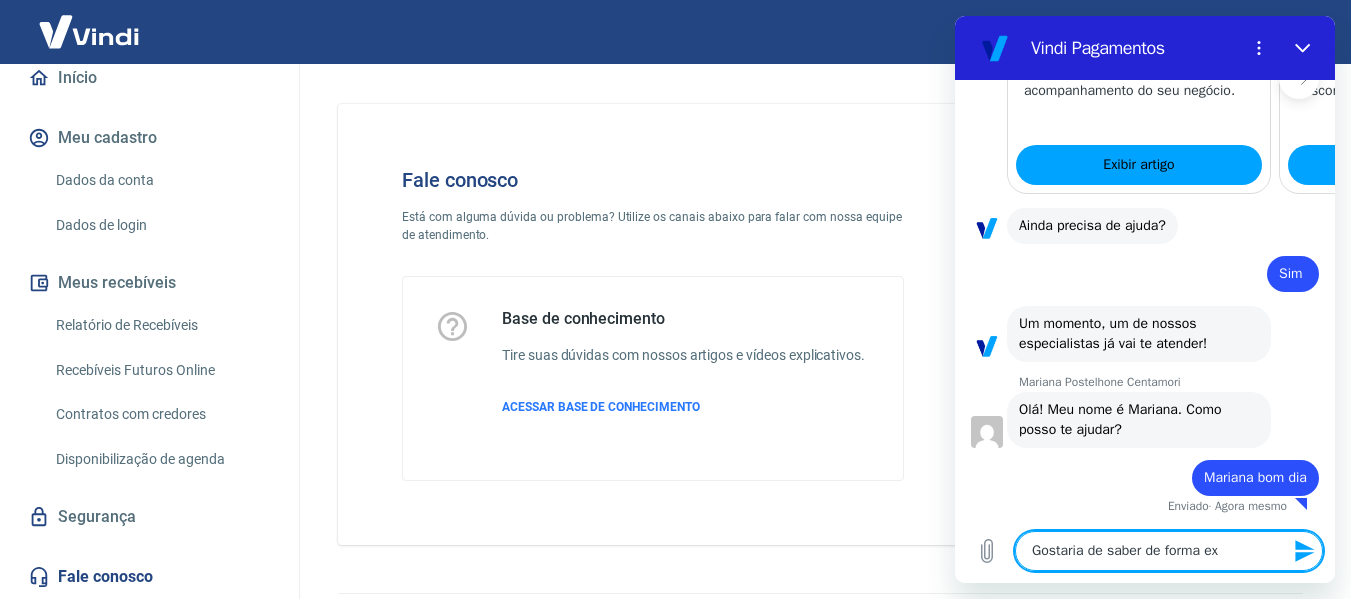 type on "Gostaria de saber de forma exa" 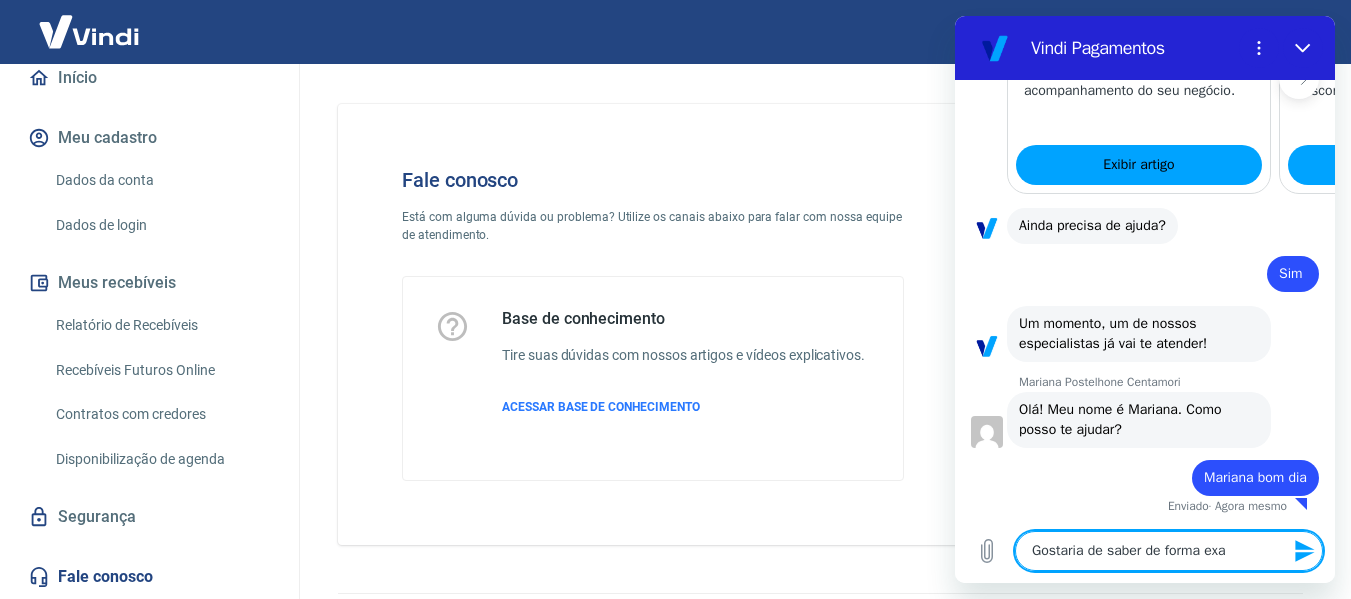 type on "Gostaria de saber de forma exat" 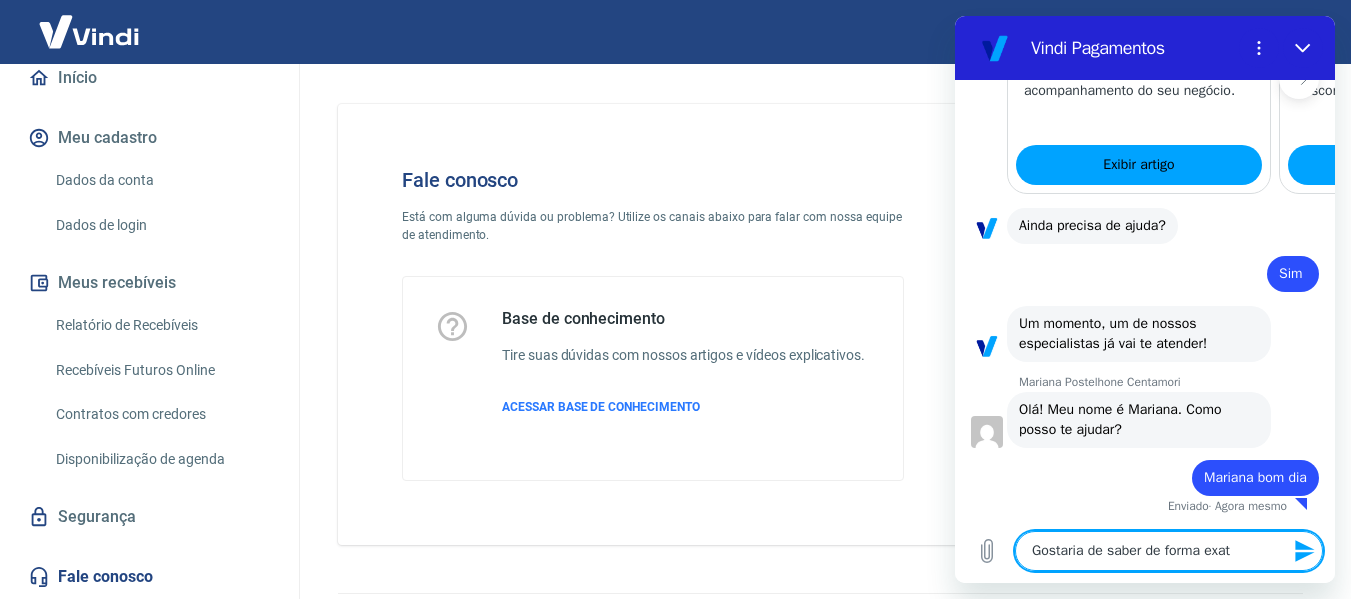 type on "Gostaria de saber de forma exata" 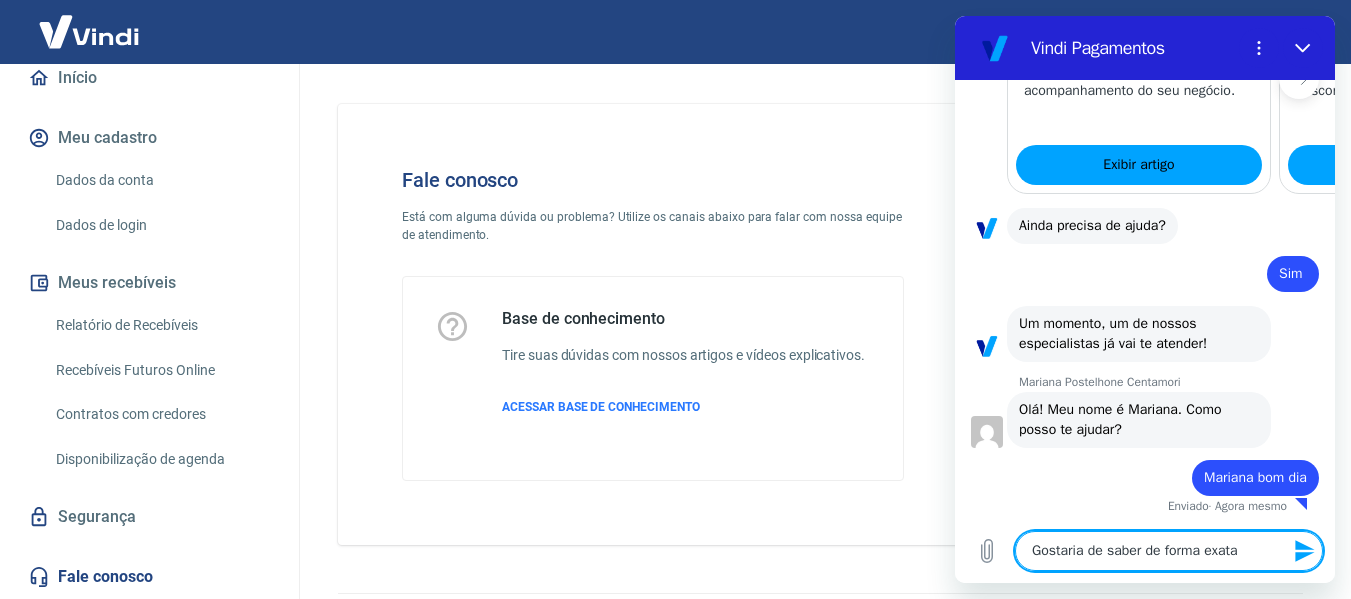 type on "Gostaria de saber de forma exata" 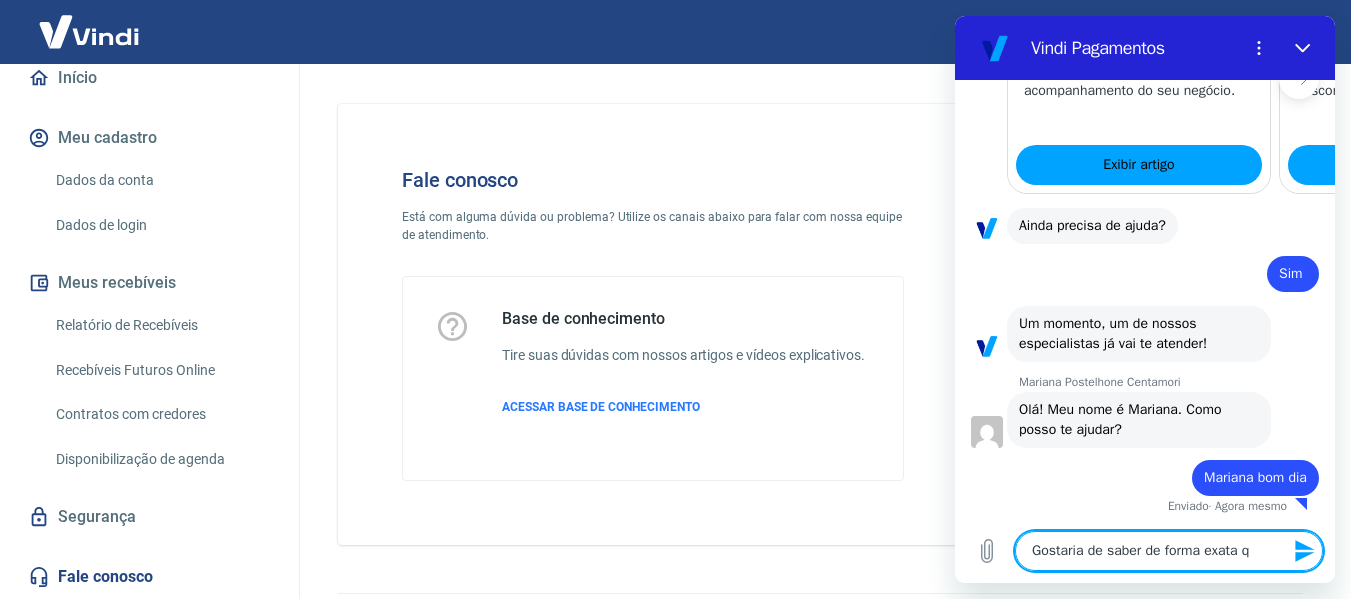type on "Gostaria de saber de forma exata qu" 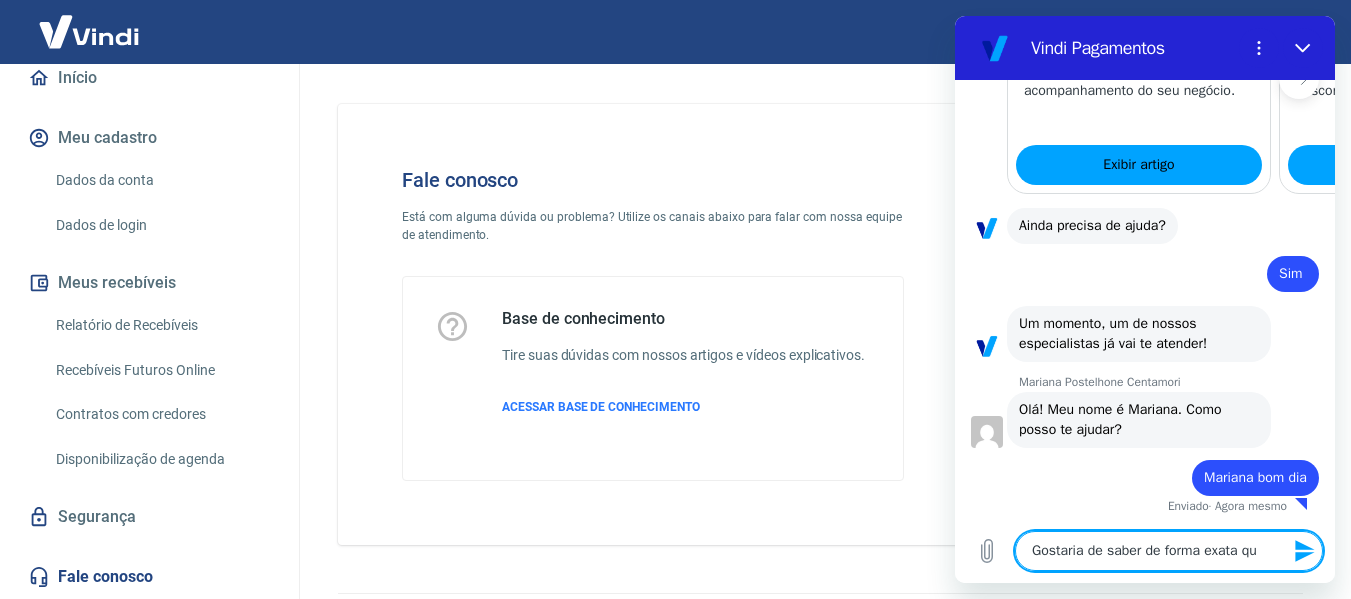 type on "Gostaria de saber de forma exata qua" 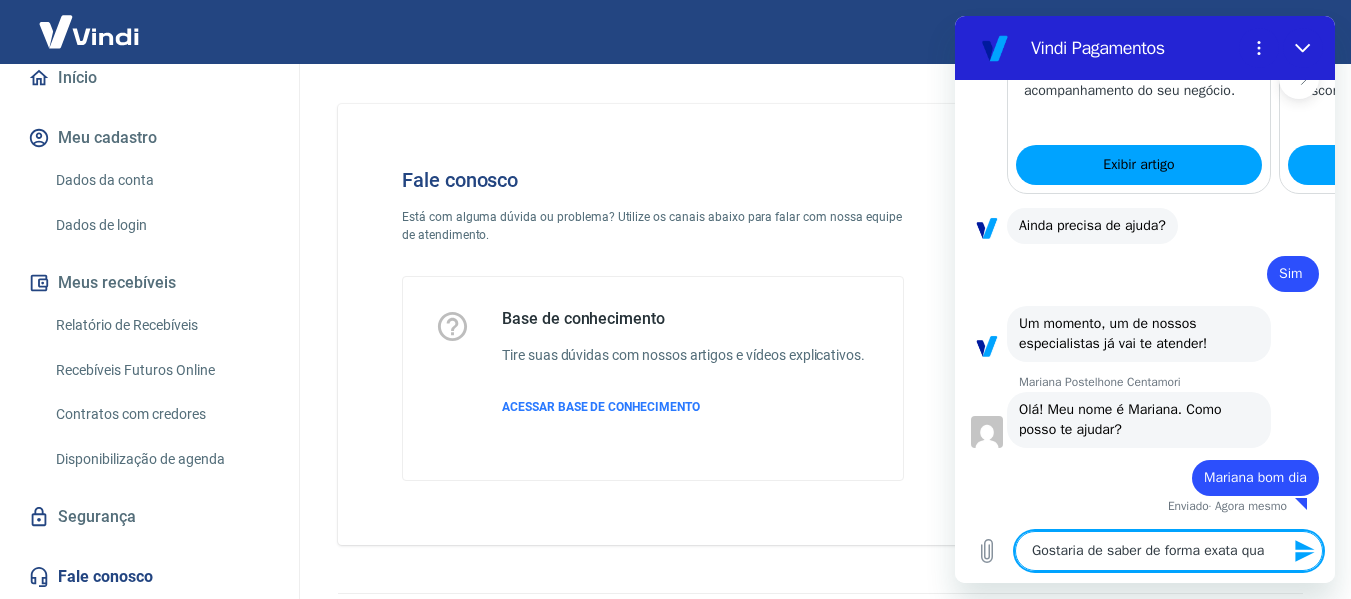 type on "Gostaria de saber de forma exata quai" 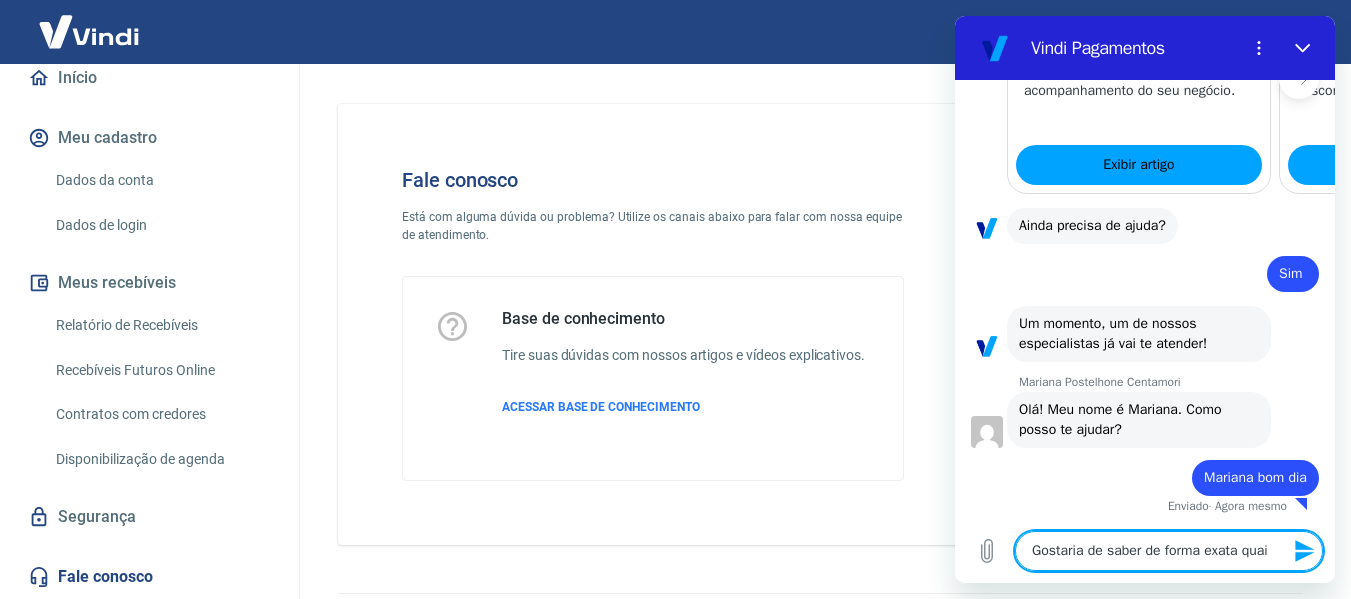 type on "Gostaria de saber de forma exata quais" 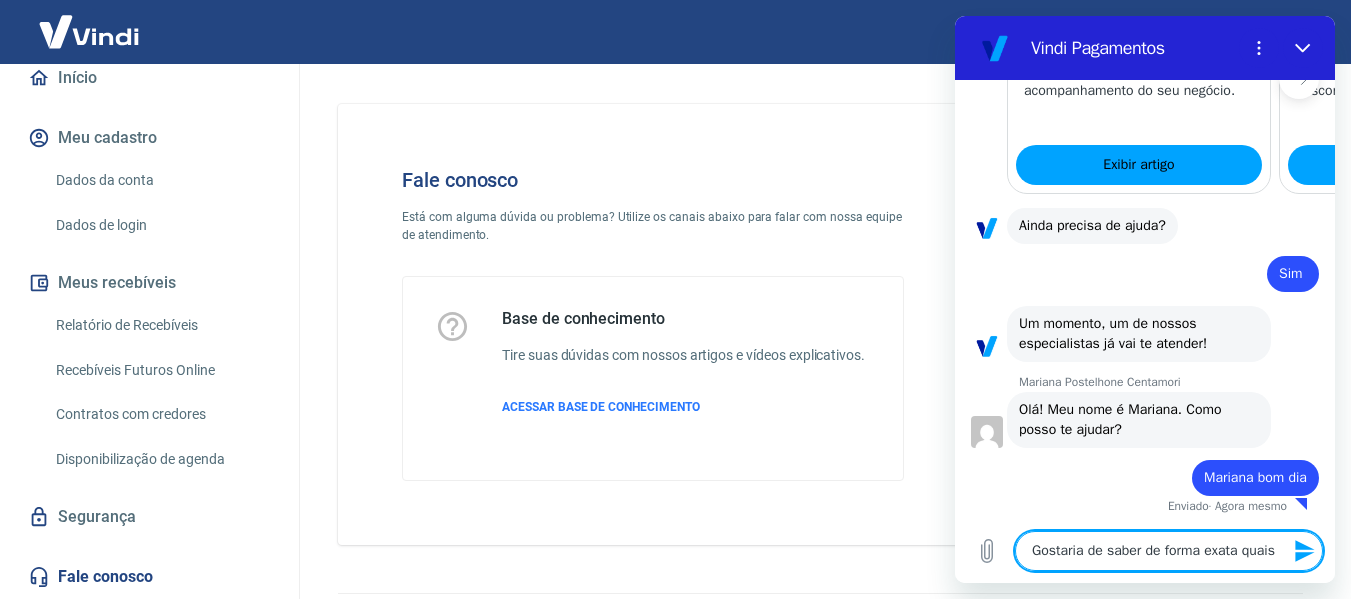 type on "x" 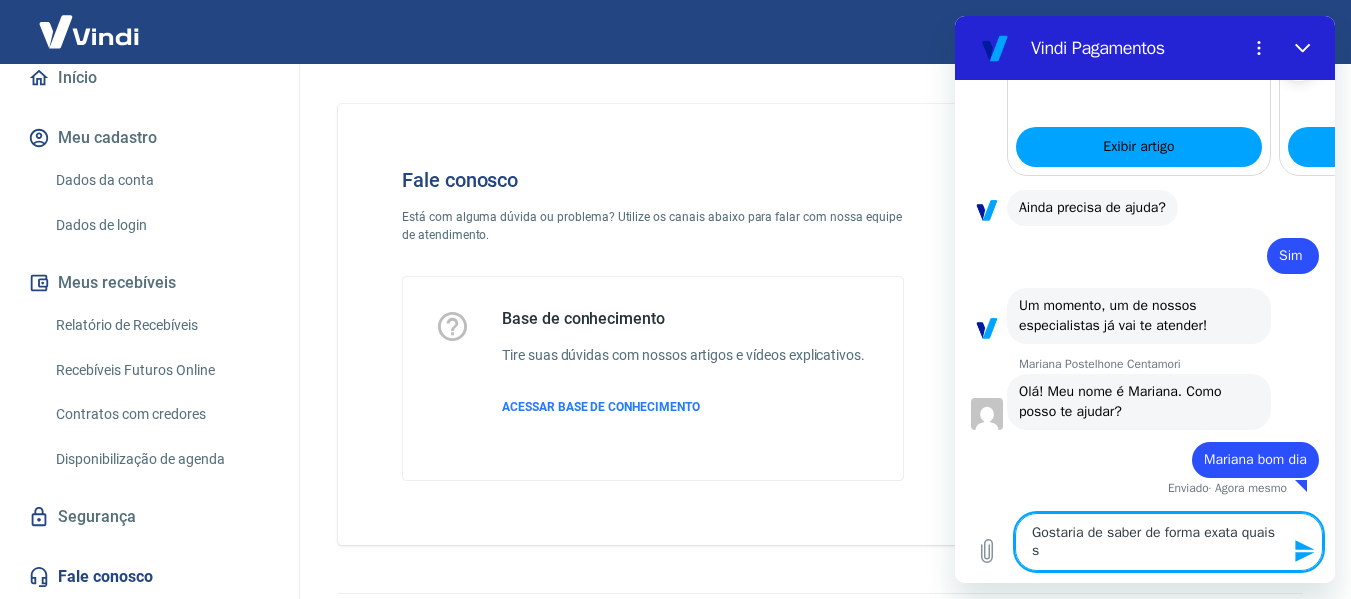 type on "Gostaria de saber de forma exata quais sã" 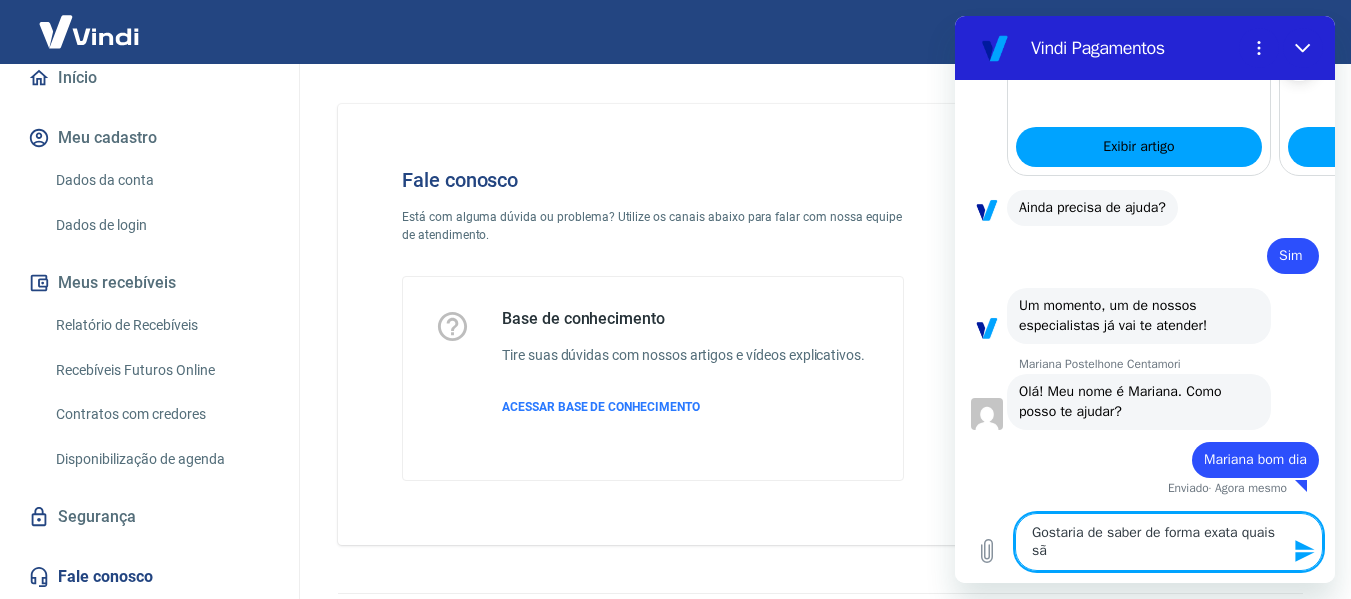 type on "Gostaria de saber de forma exata quais são" 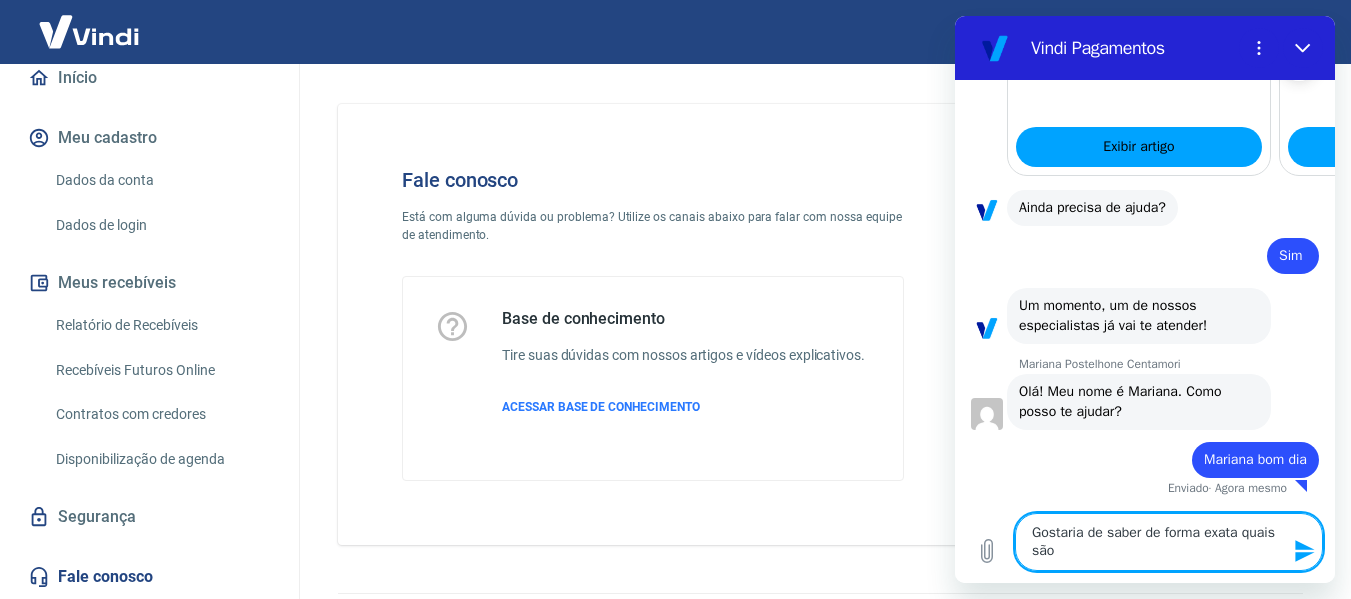type on "Gostaria de saber de forma exata quais são" 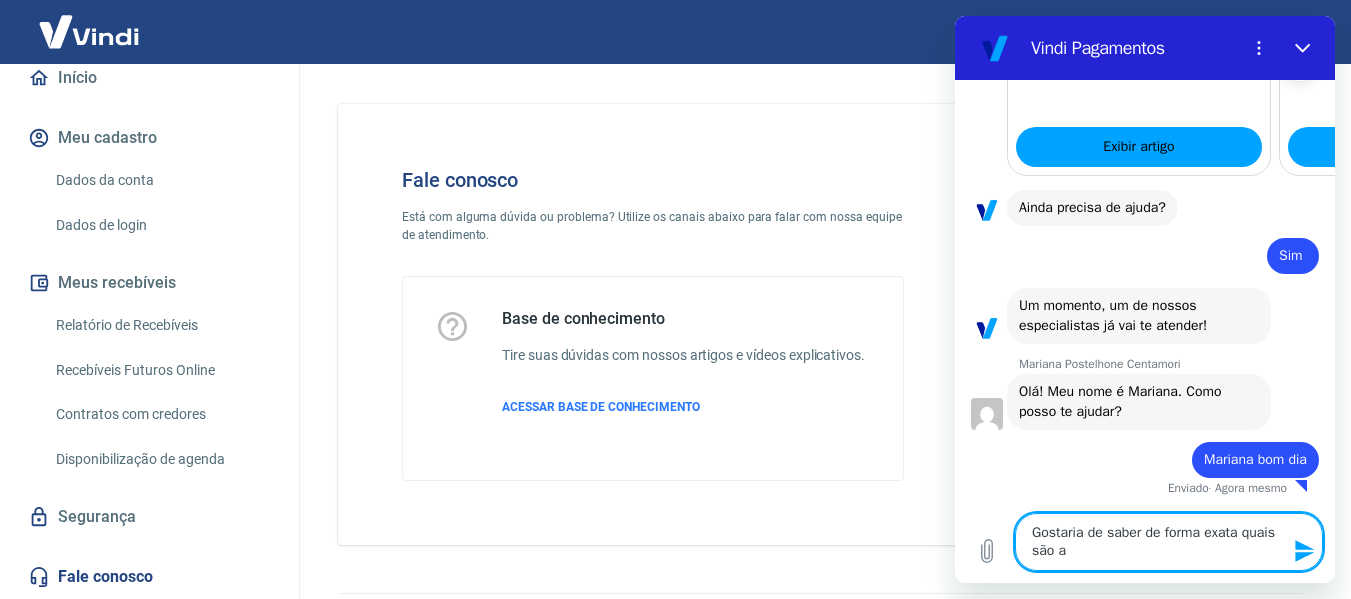 type on "Gostaria de saber de forma exata quais são as" 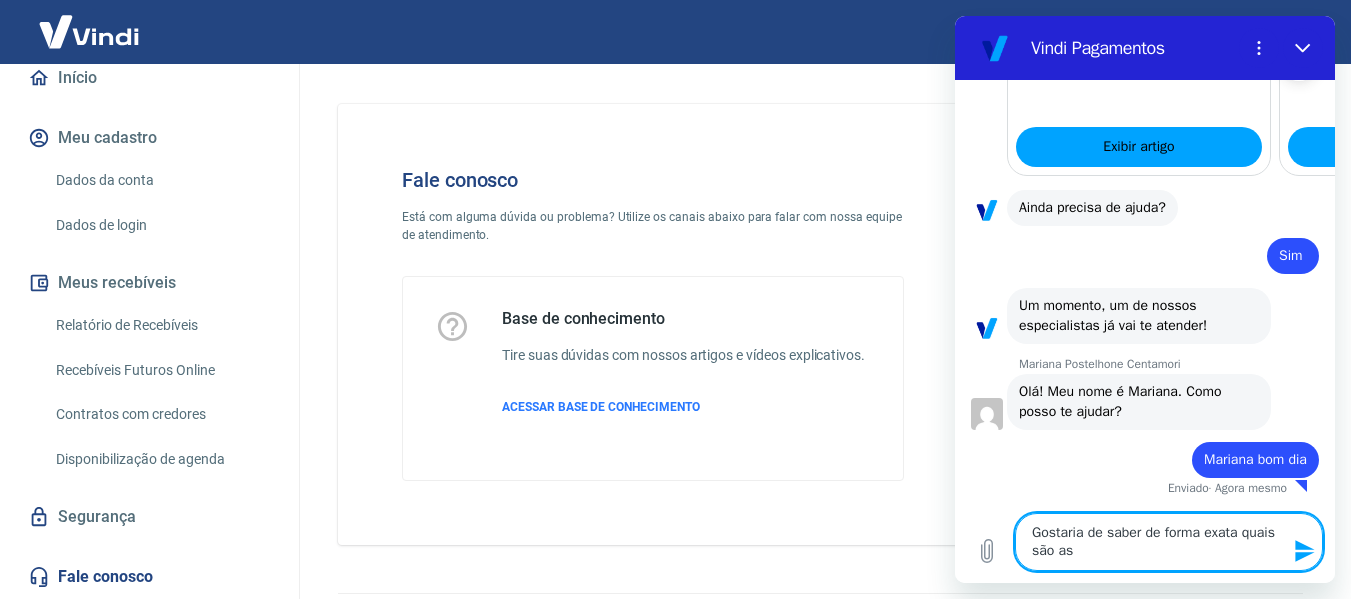 type on "Gostaria de saber de forma exata quais são as" 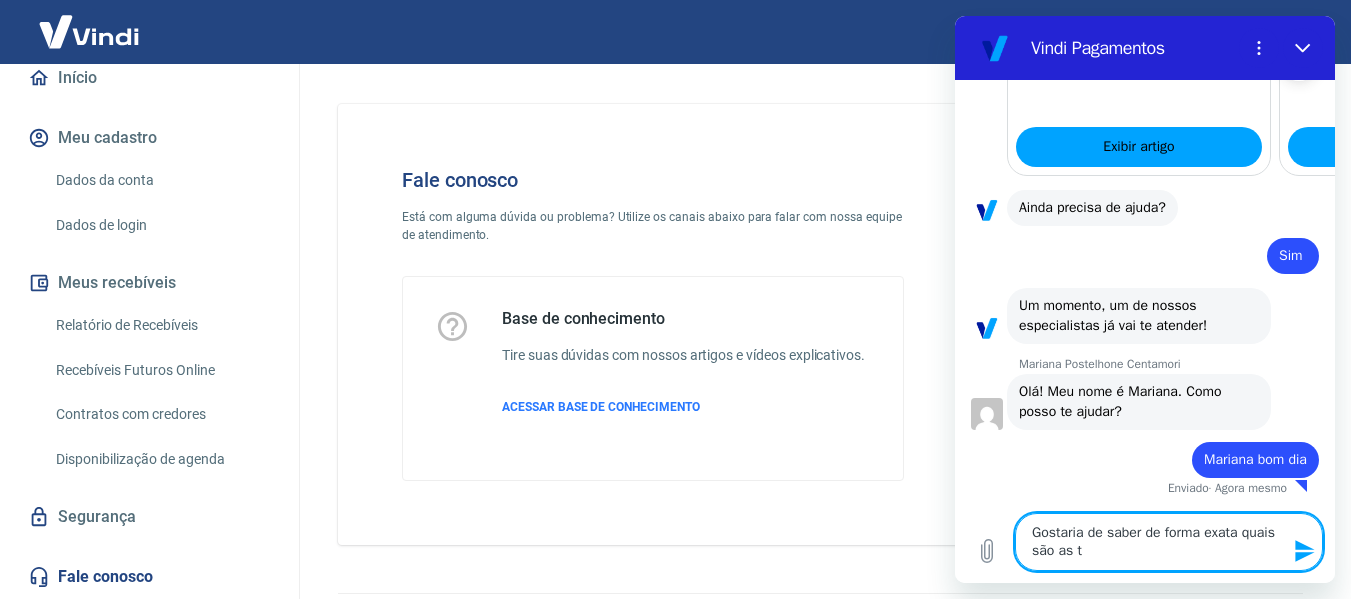 type on "Gostaria de saber de forma exata quais são as ta" 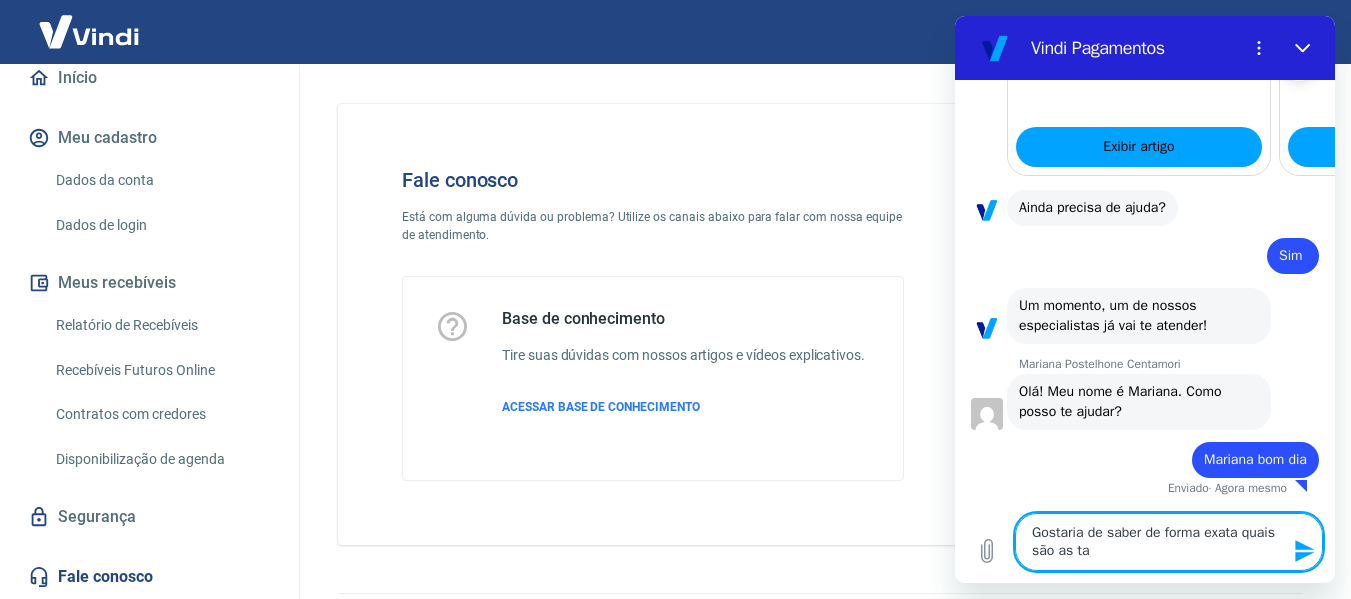 type on "Gostaria de saber de forma exata quais são as tax" 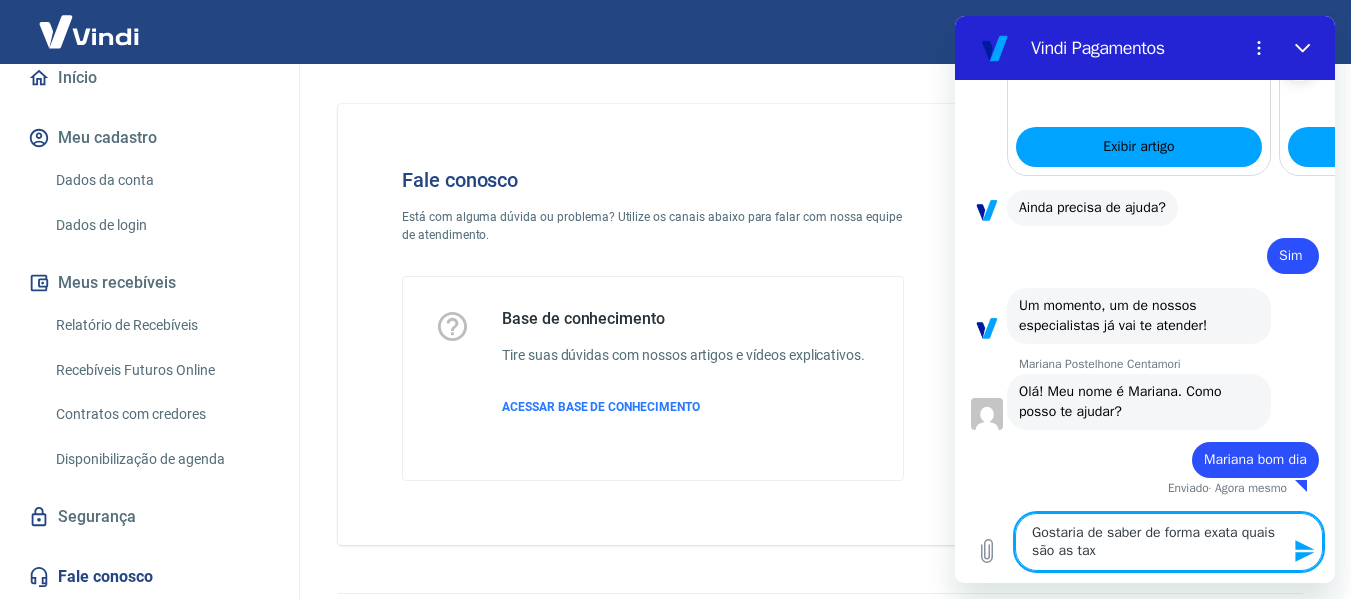 type on "Gostaria de saber de forma exata quais são as ta" 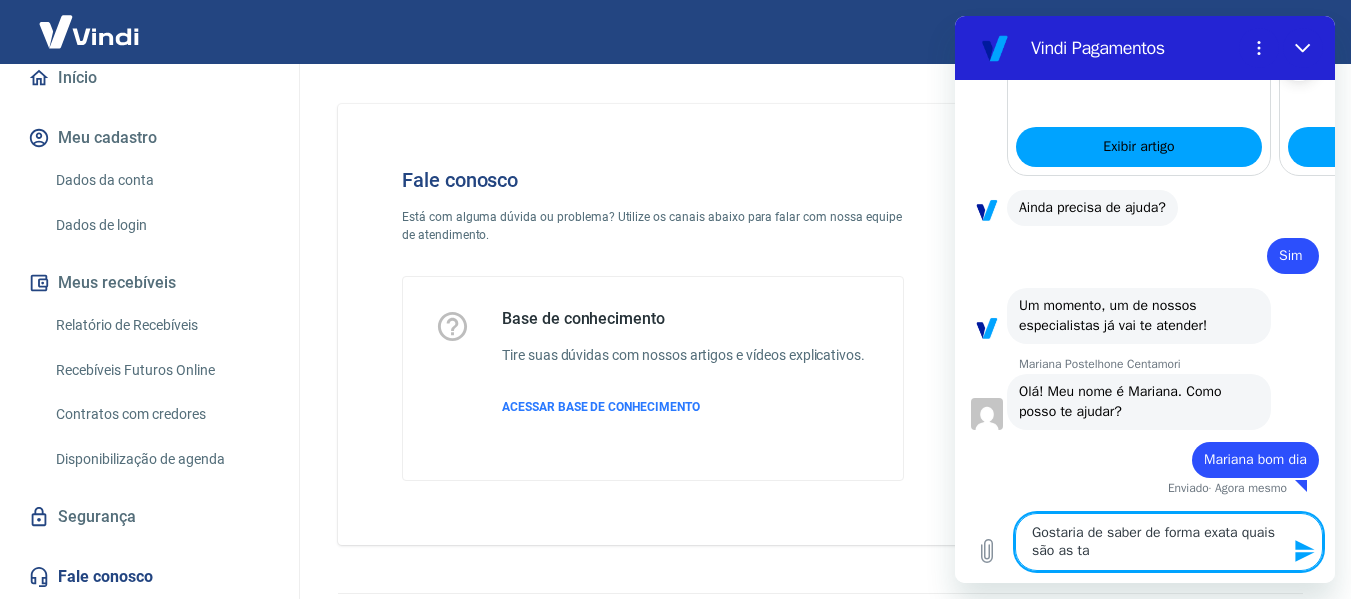 type on "Gostaria de saber de forma exata quais são as tar" 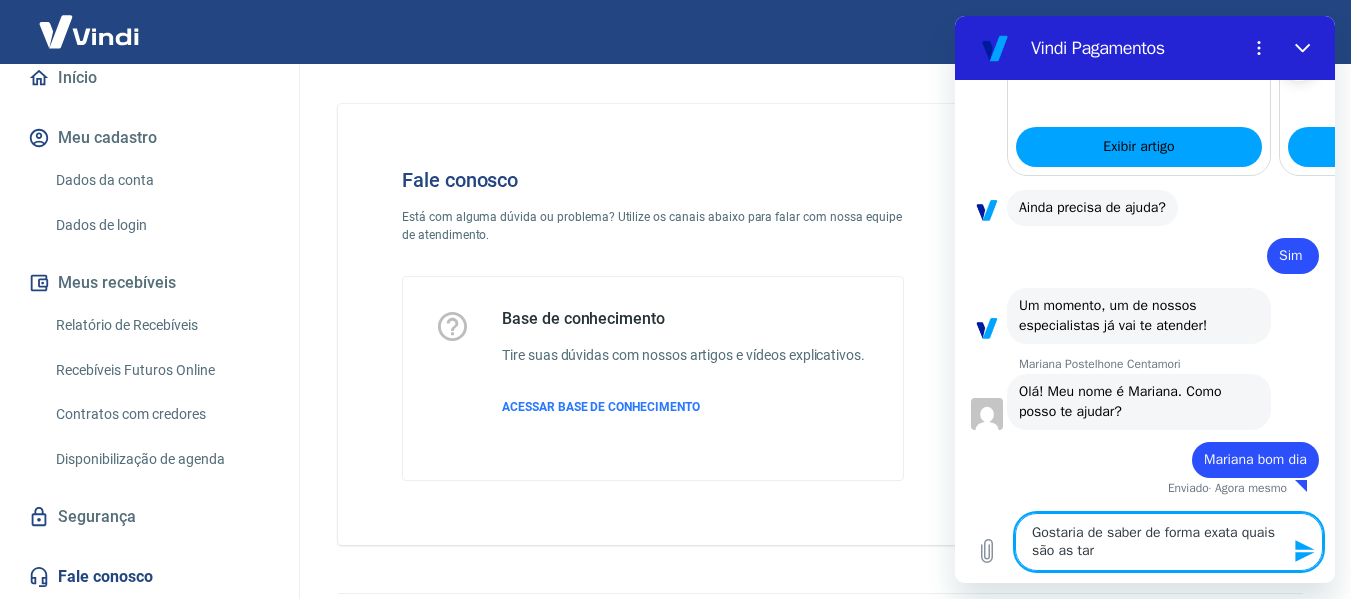 type on "Gostaria de saber de forma exata quais são as tari" 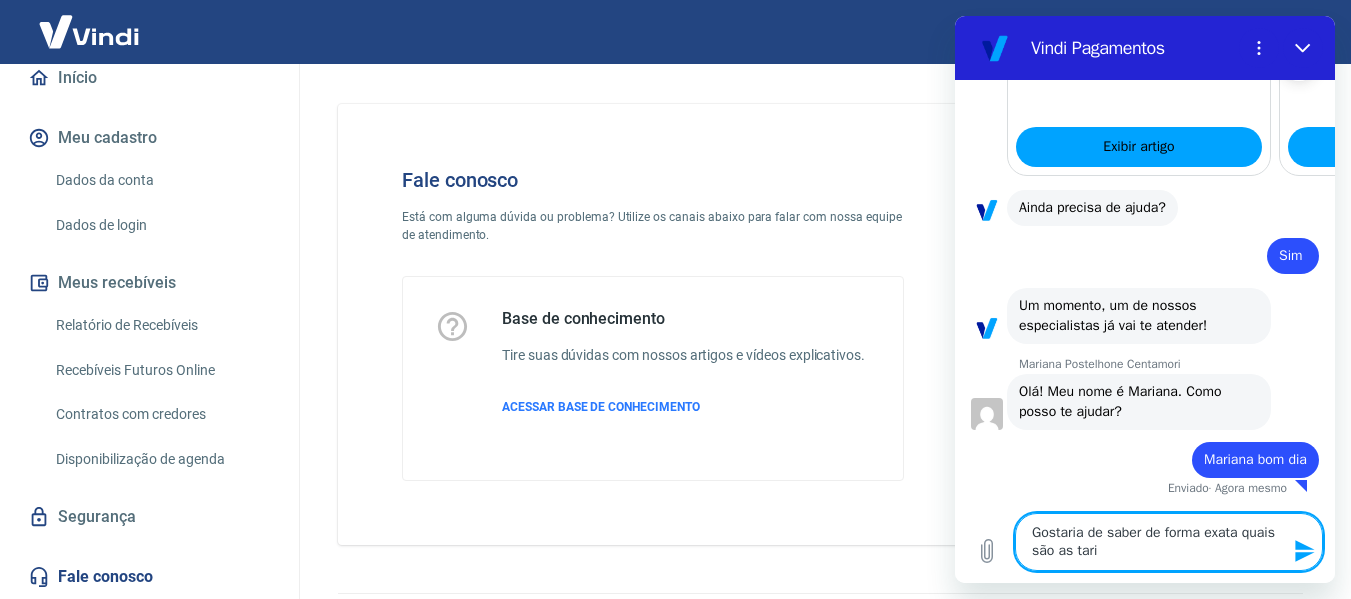 type on "Gostaria de saber de forma exata quais são as tarif" 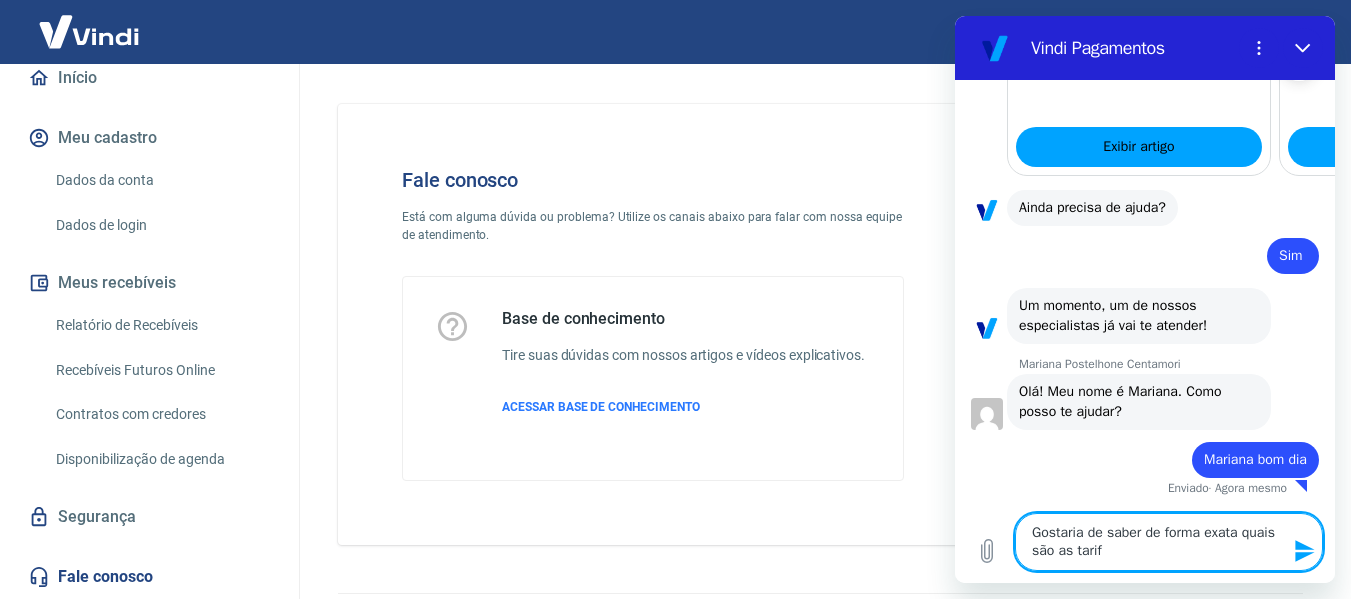 type on "Gostaria de saber de forma exata quais são as tarifa" 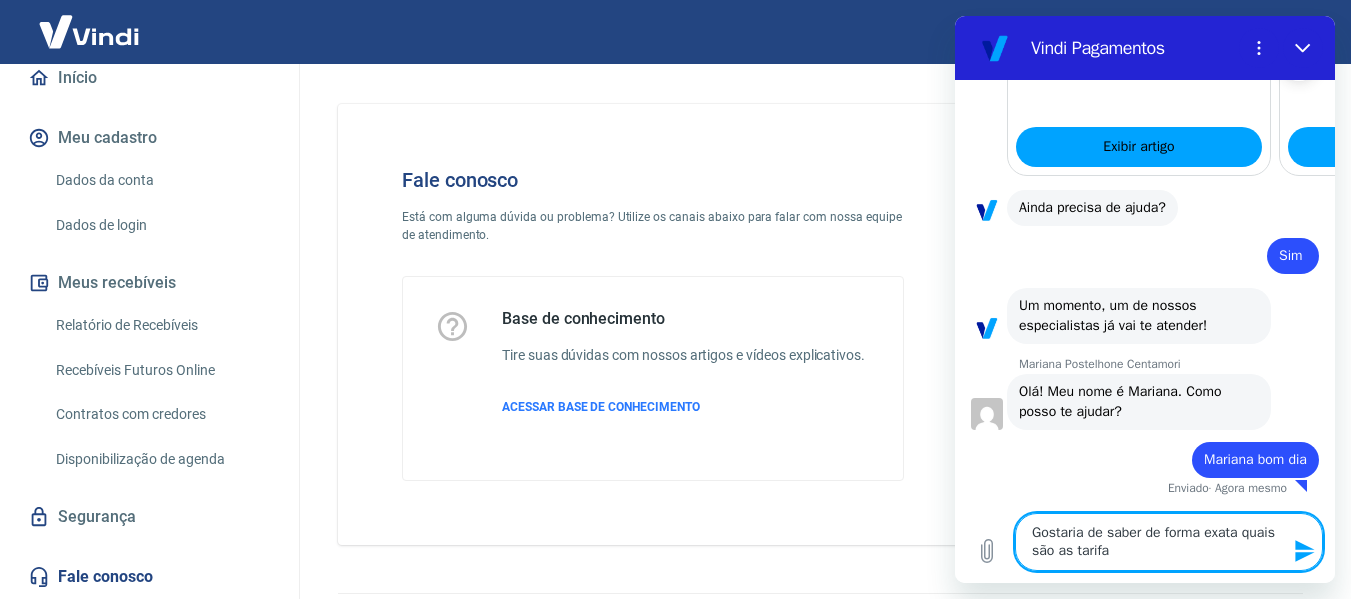 type on "Gostaria de saber de forma exata quais são as tarifas" 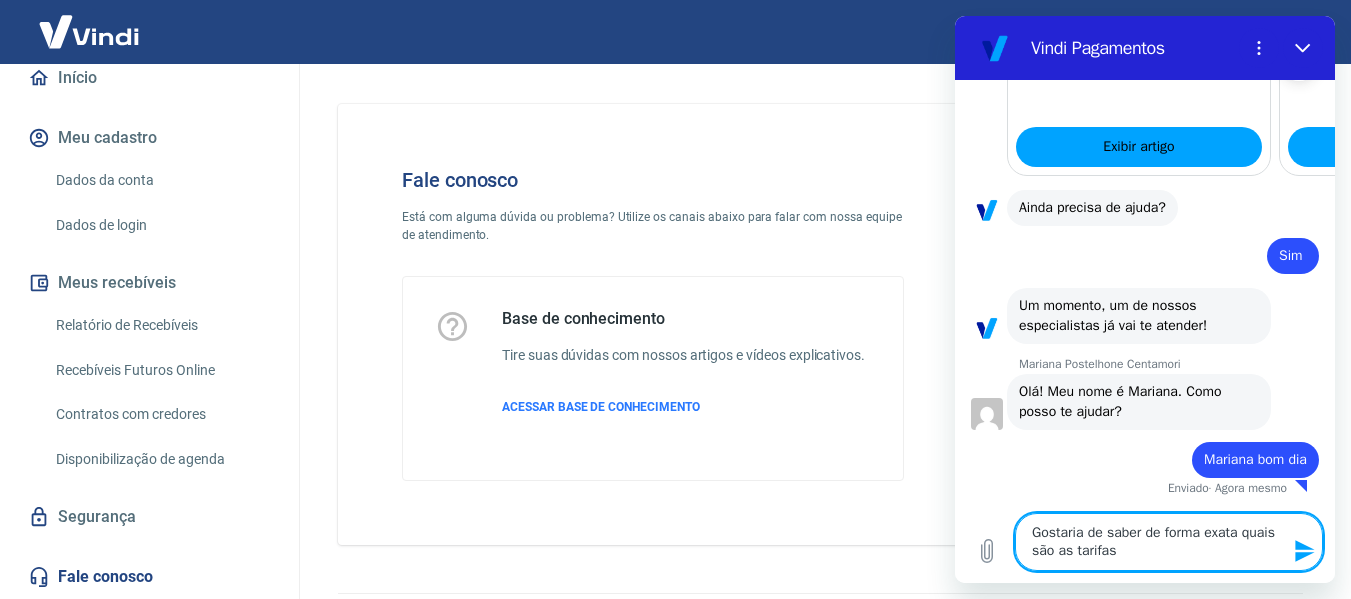 type on "Gostaria de saber de forma exata quais são as tarifas" 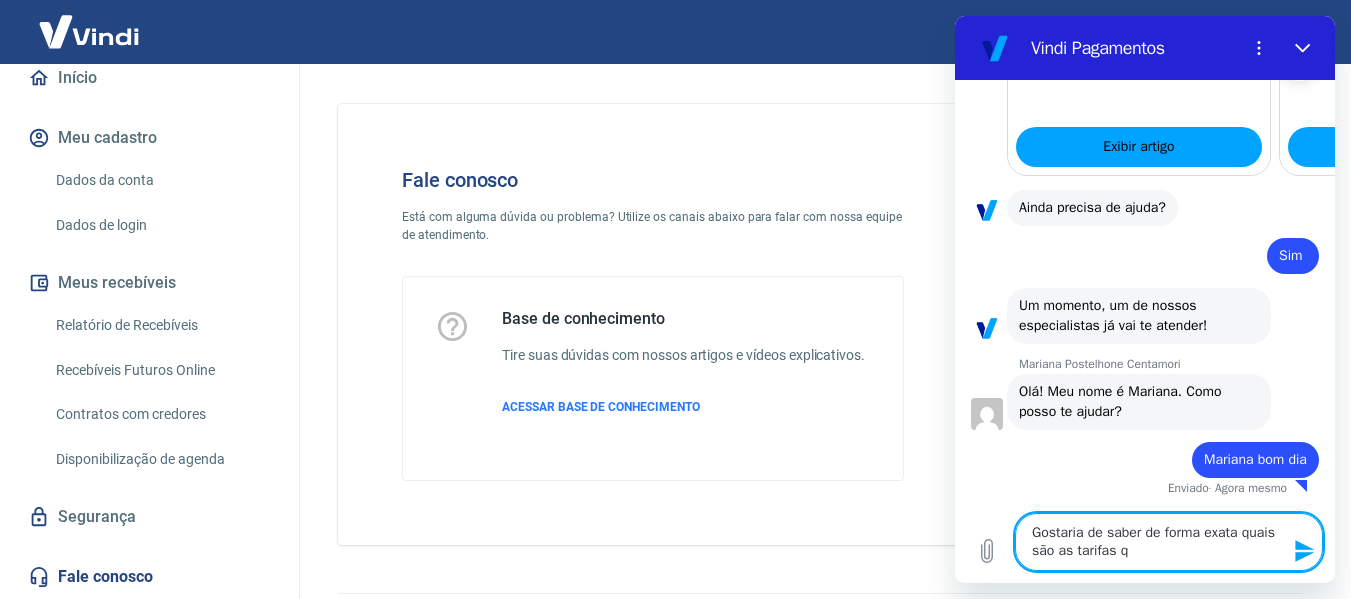 type on "Gostaria de saber de forma exata quais são as tarifas qu" 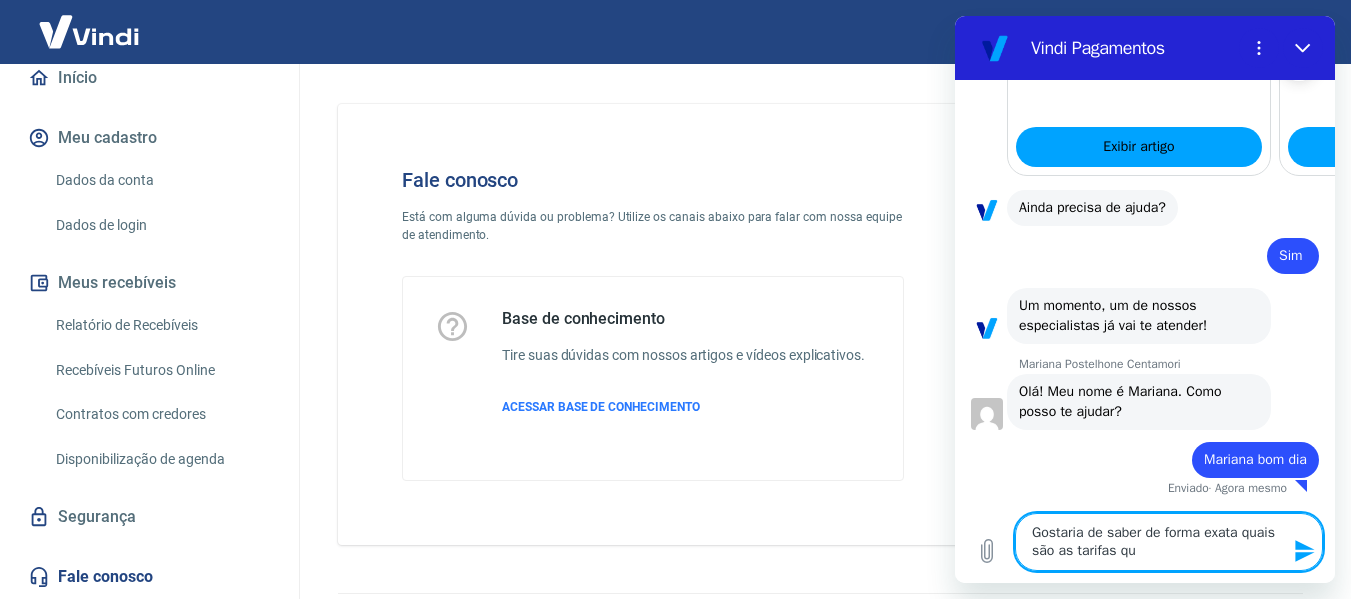 type on "Gostaria de saber de forma exata quais são as tarifas que" 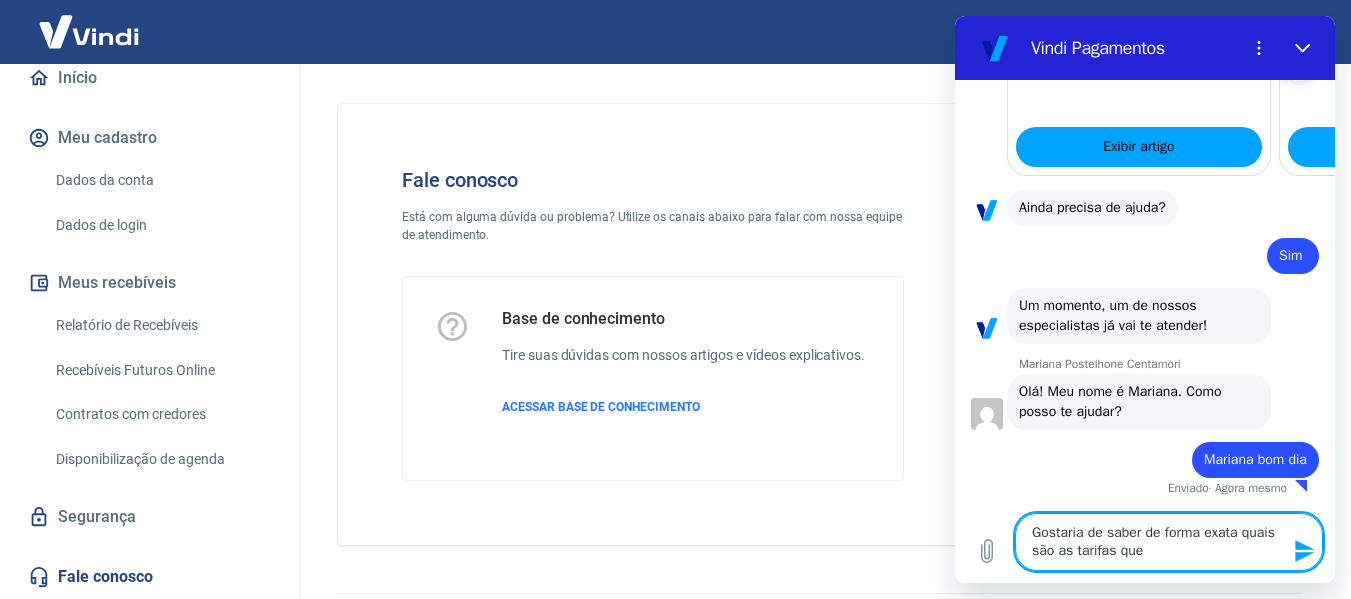 type on "Gostaria de saber de forma exata quais são as tarifas que" 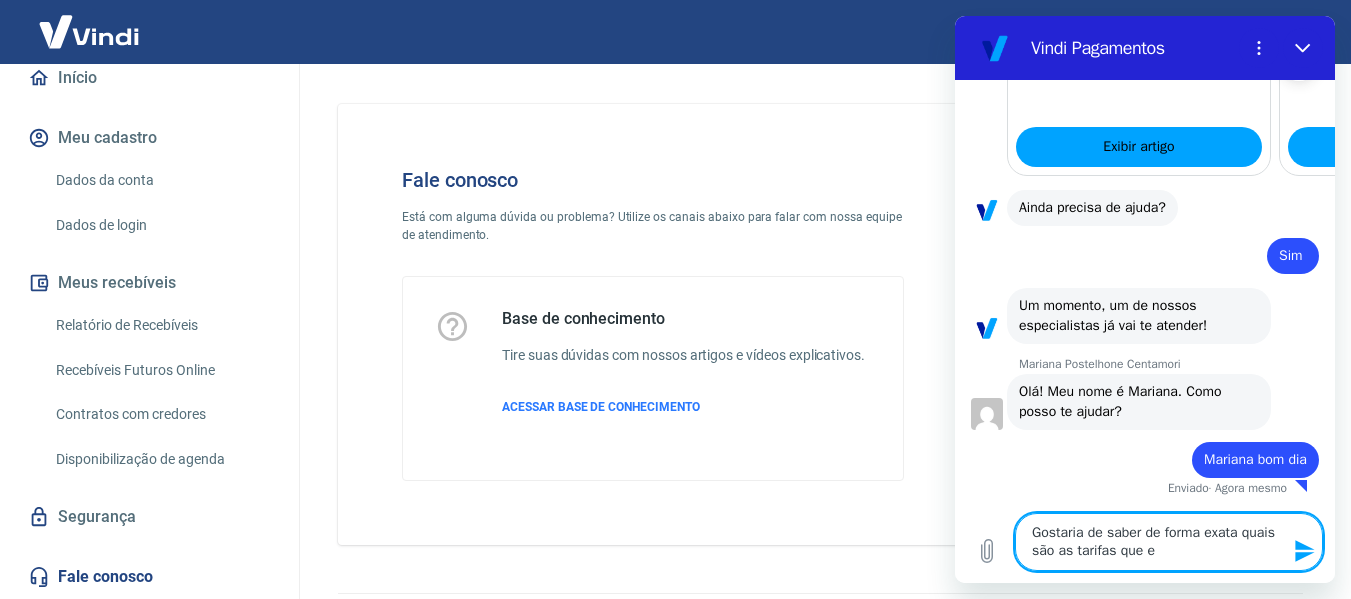 type on "Gostaria de saber de forma exata quais são as tarifas que es" 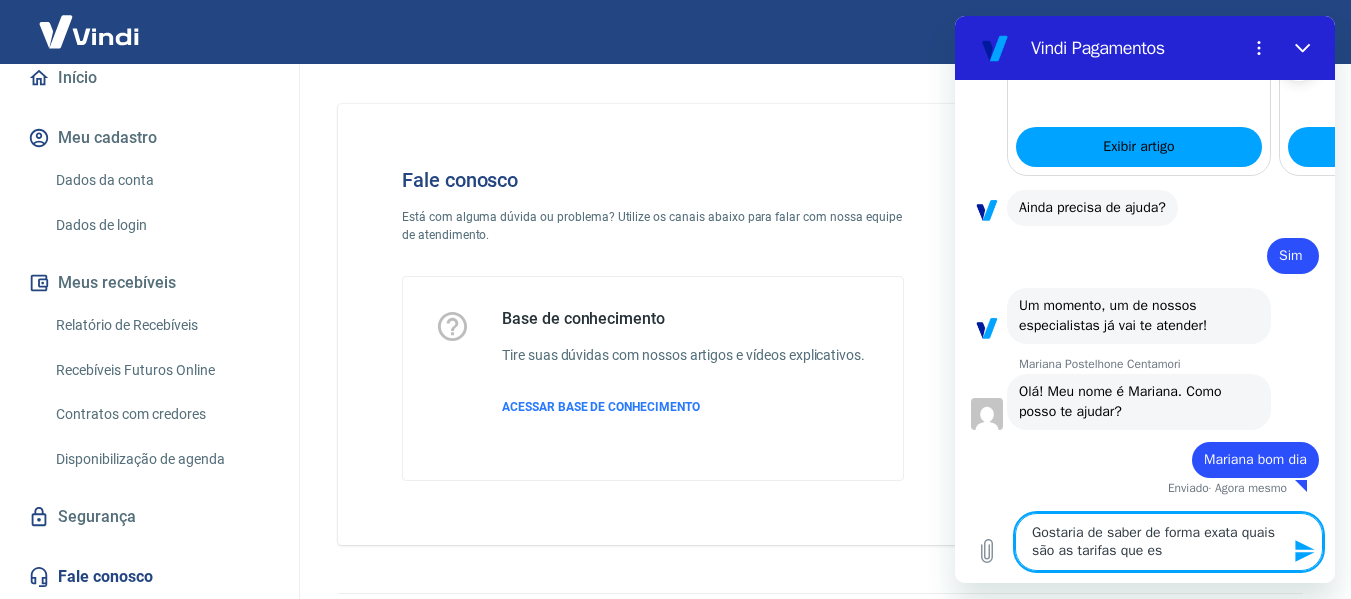type on "Gostaria de saber de forma exata quais são as tarifas que est" 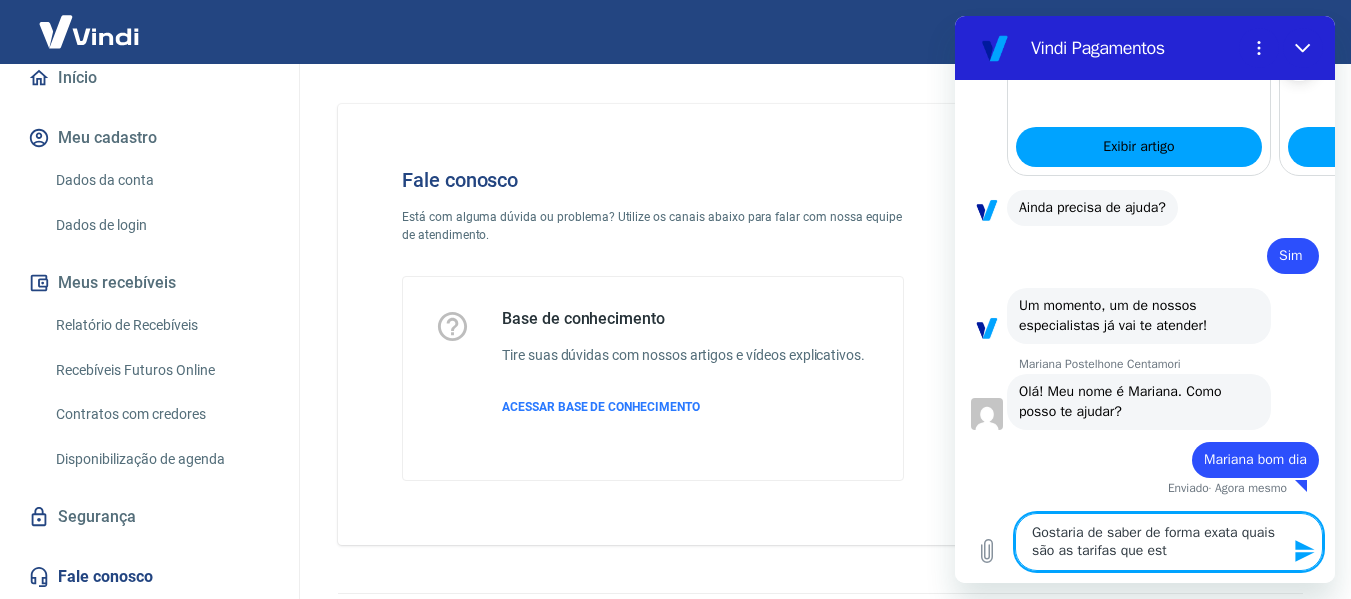 type on "Gostaria de saber de forma exata quais são as tarifas que estã" 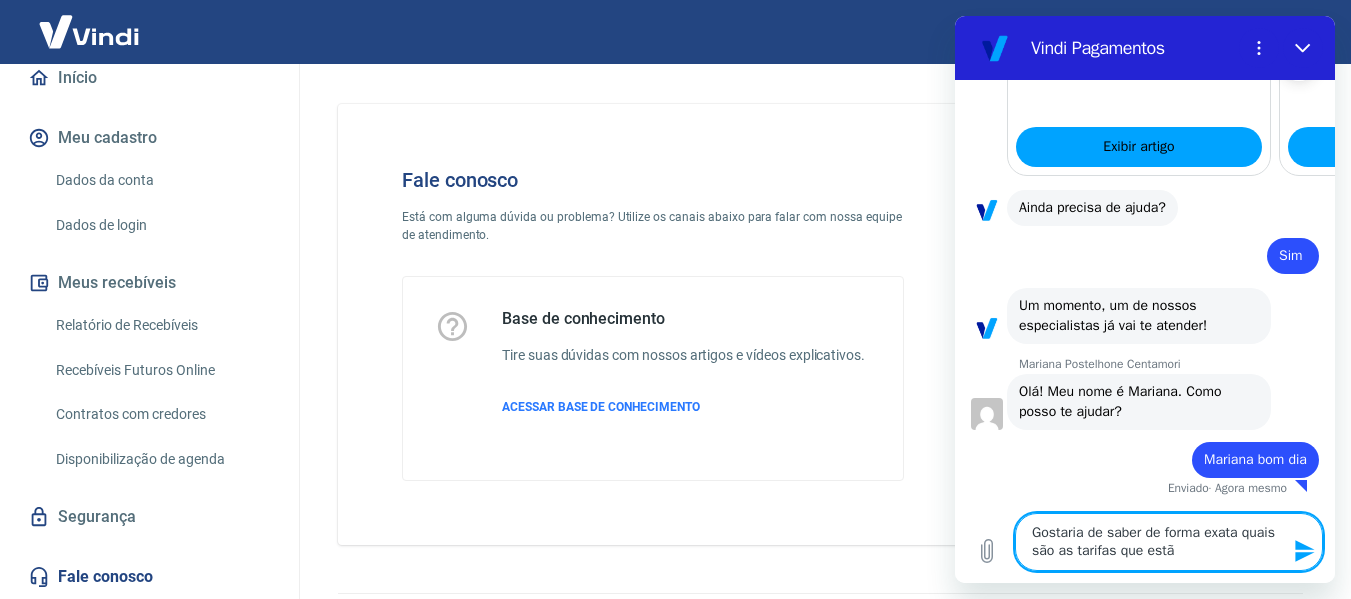 type on "Gostaria de saber de forma exata quais são as tarifas que estão" 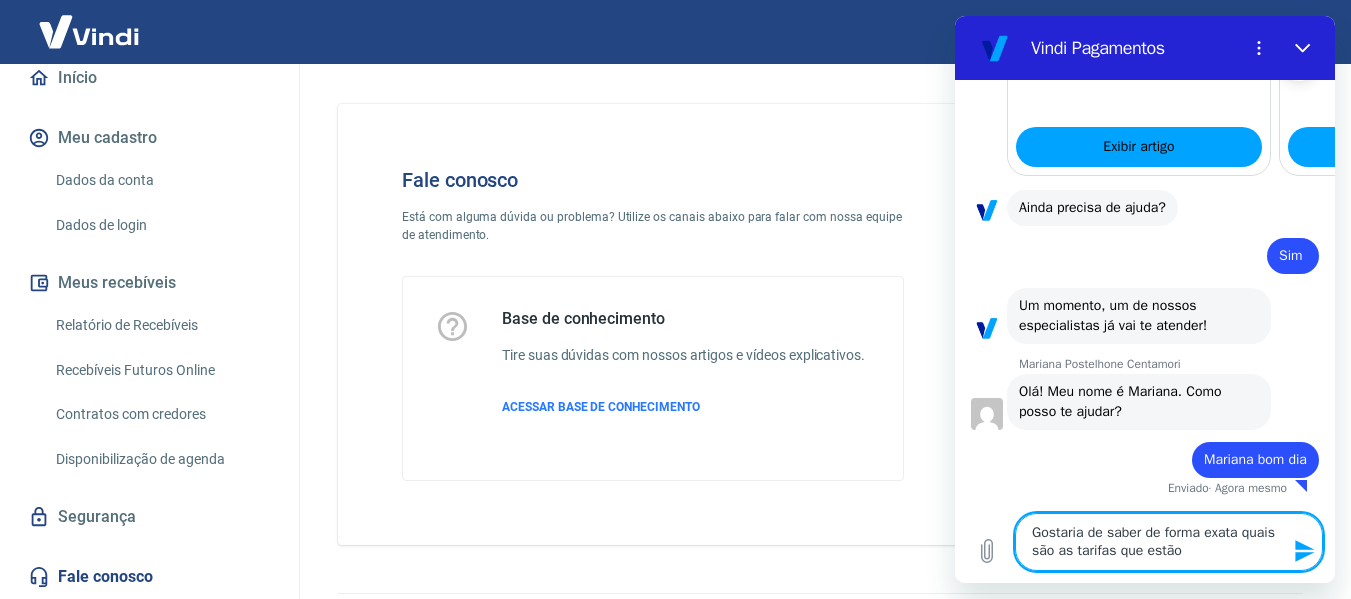 type on "Gostaria de saber de forma exata quais são as tarifas que estão" 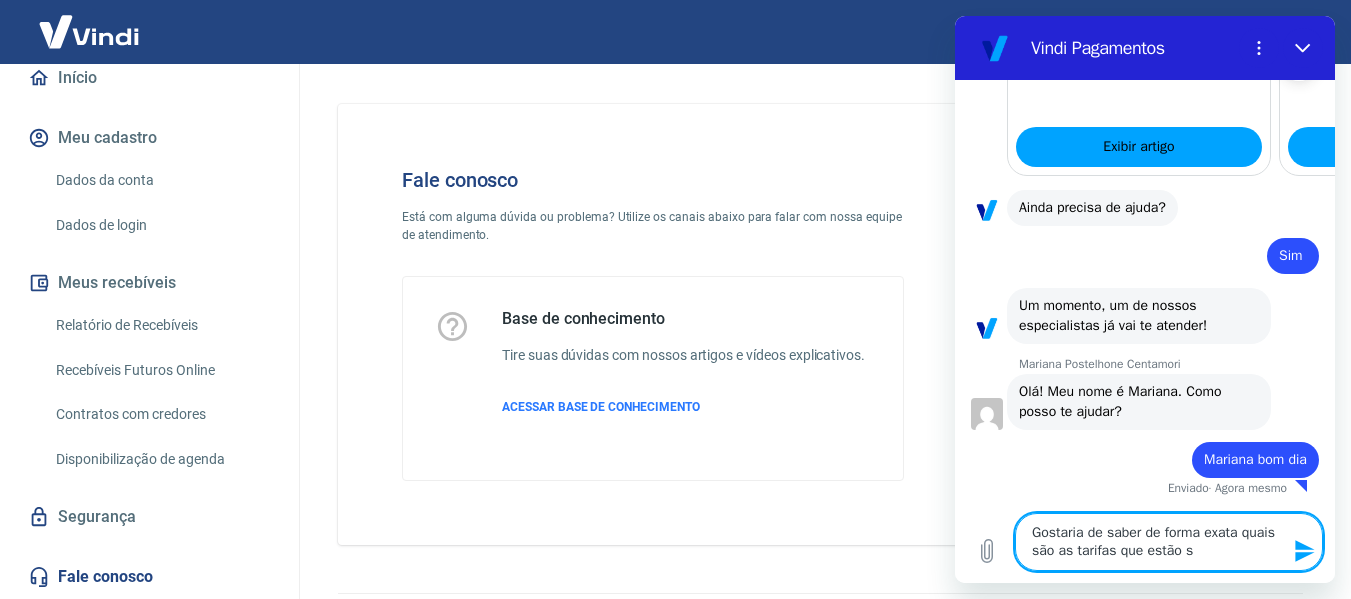 type on "Gostaria de saber de forma exata quais são as tarifas que estão se" 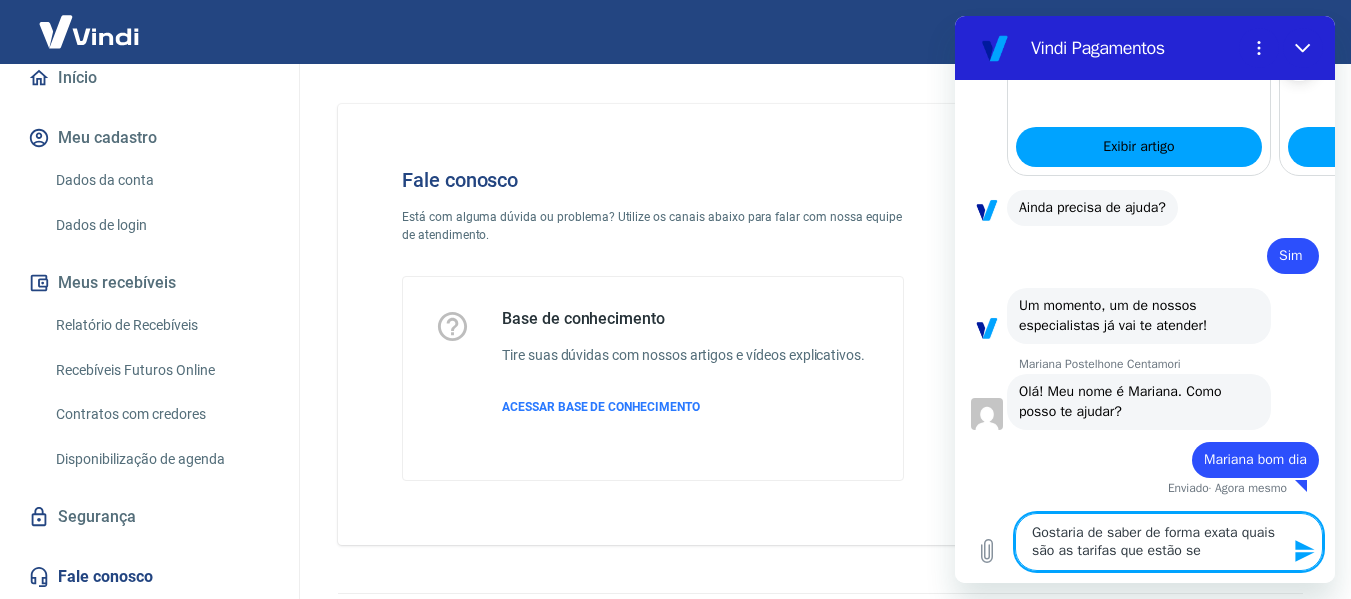 type on "Gostaria de saber de forma exata quais são as tarifas que estão sen" 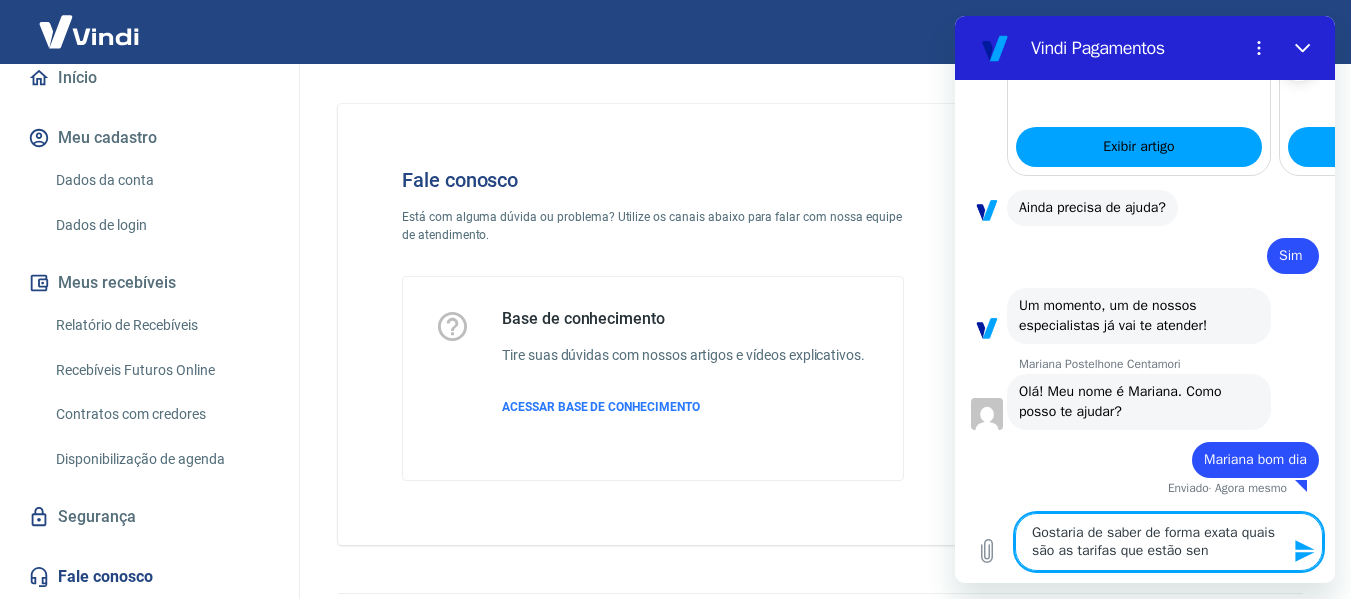 type on "Gostaria de saber de forma exata quais são as tarifas que estão send" 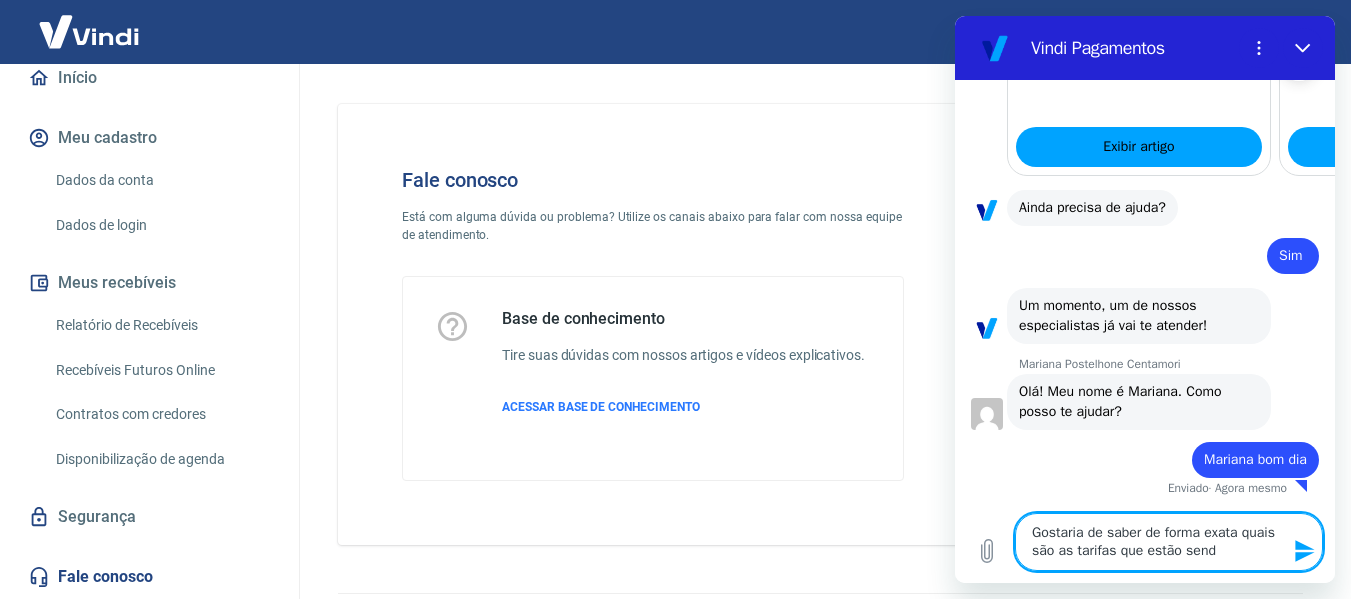 type on "Gostaria de saber de forma exata quais são as tarifas que estão sendo" 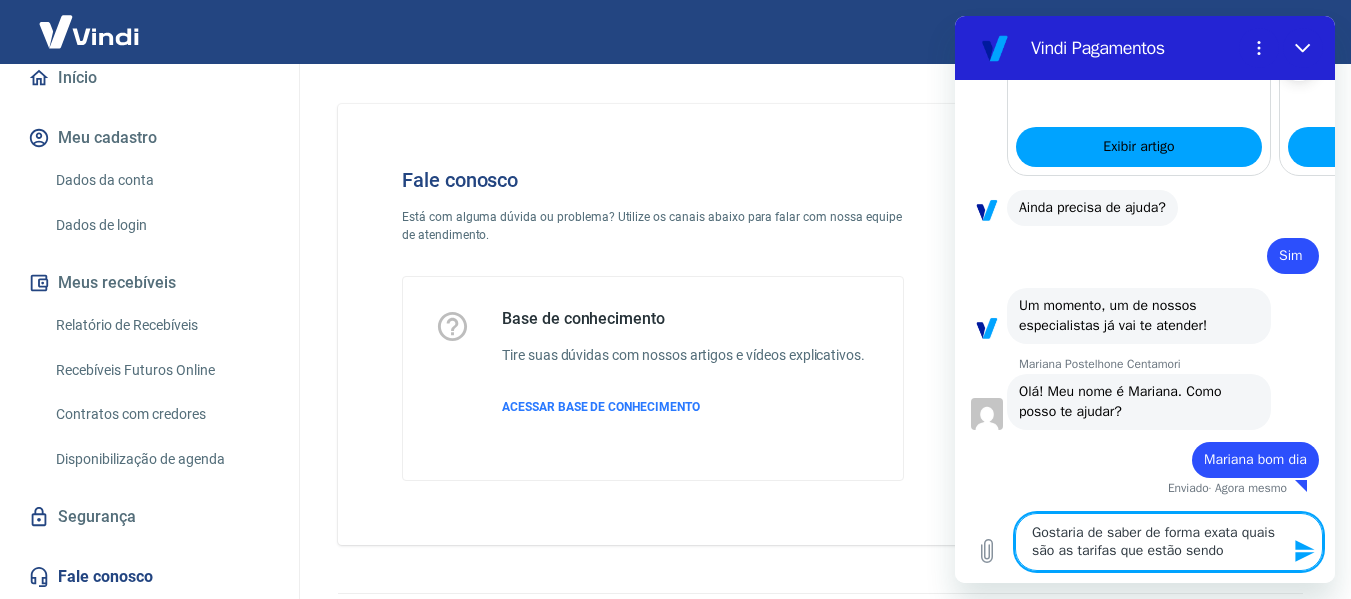 type on "Gostaria de saber de forma exata quais são as tarifas que estão sendo" 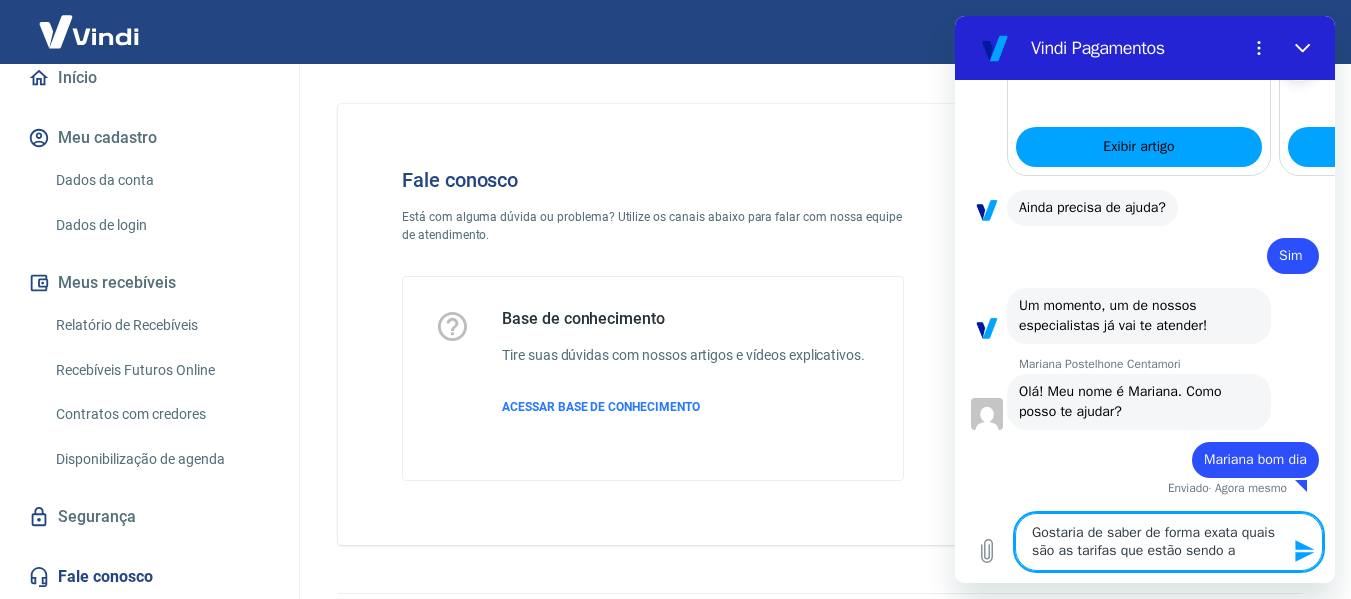 type on "Gostaria de saber de forma exata quais são as tarifas que estão sendo ap" 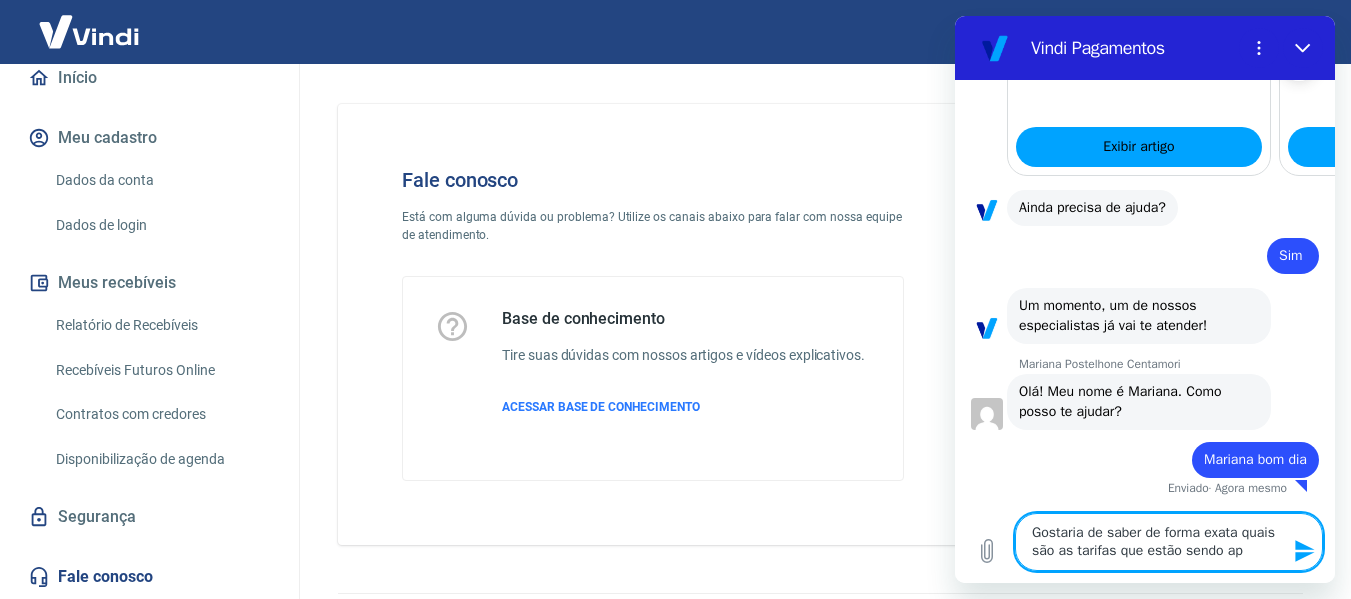 type on "Gostaria de saber de forma exata quais são as tarifas que estão sendo apl" 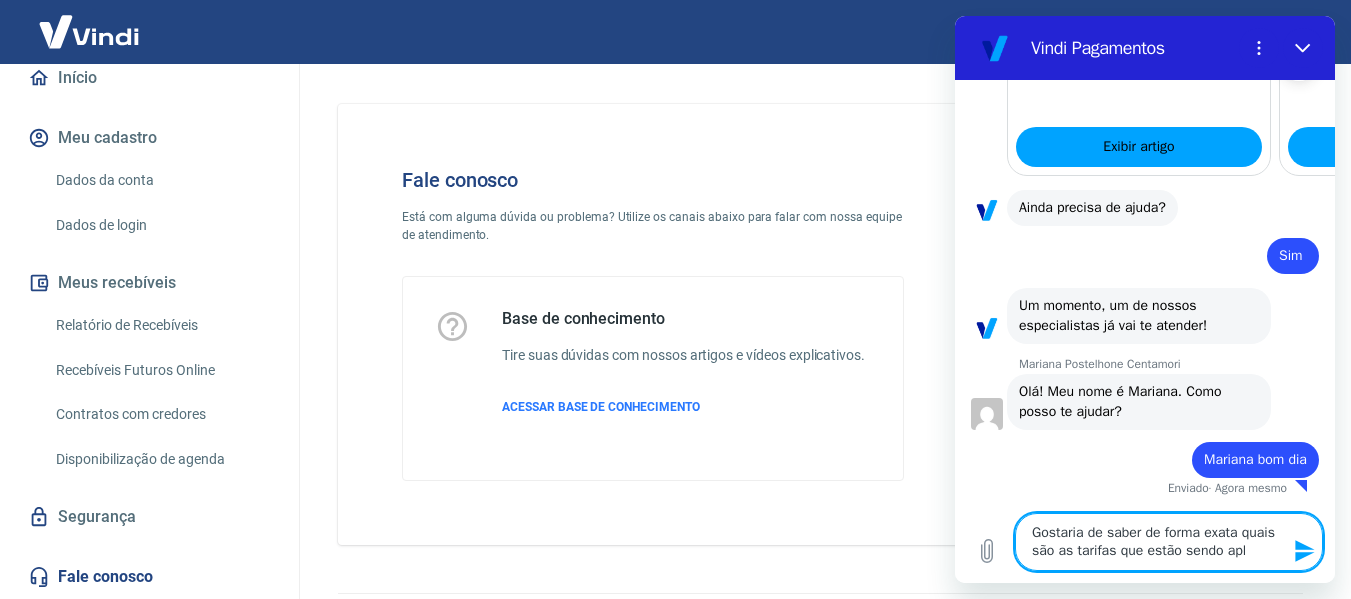 type on "x" 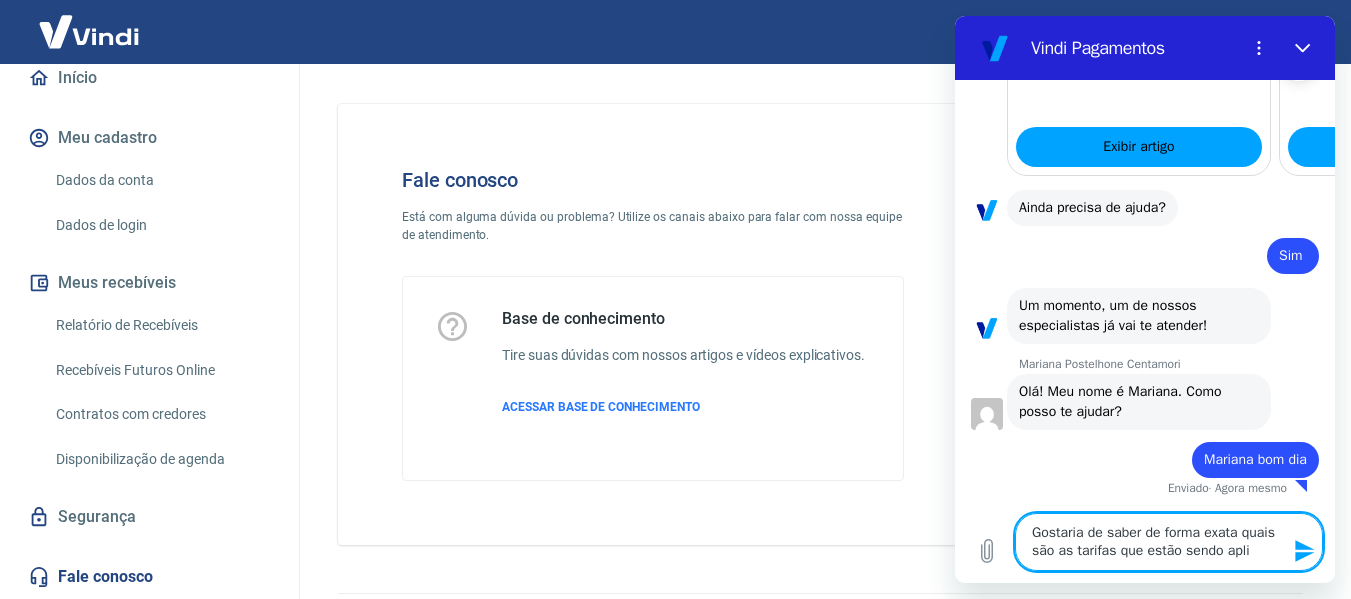 type on "Gostaria de saber de forma exata quais são as tarifas que estão sendo aplic" 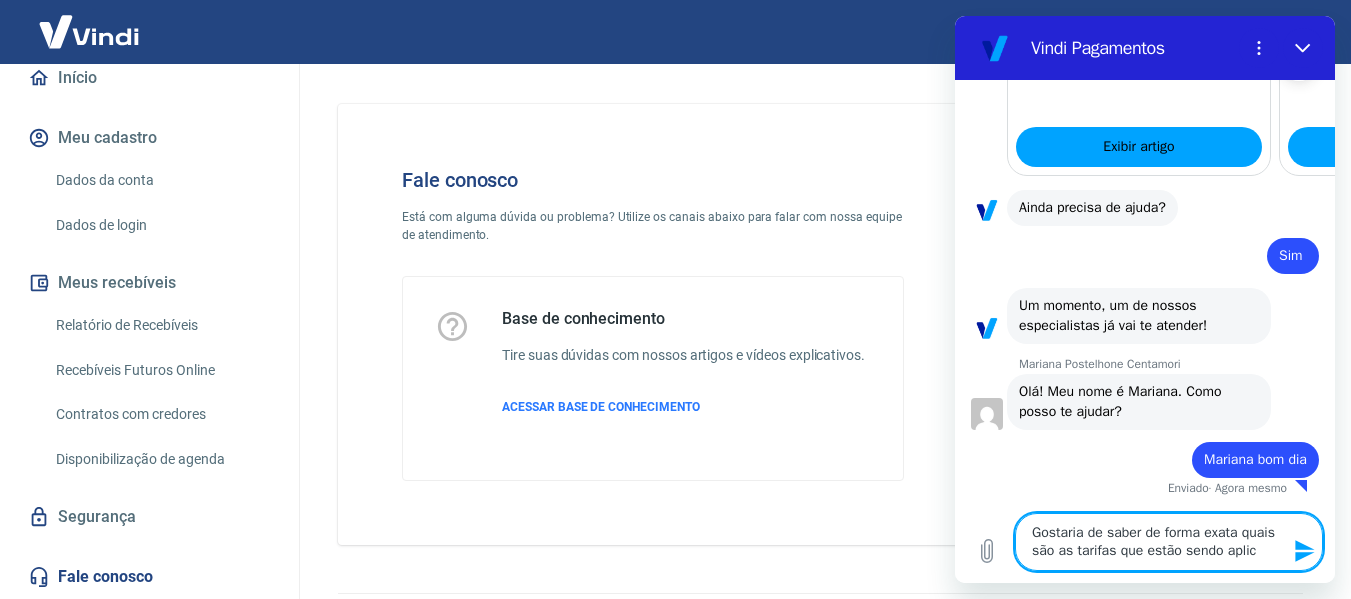 type on "Gostaria de saber de forma exata quais são as tarifas que estão sendo aplica" 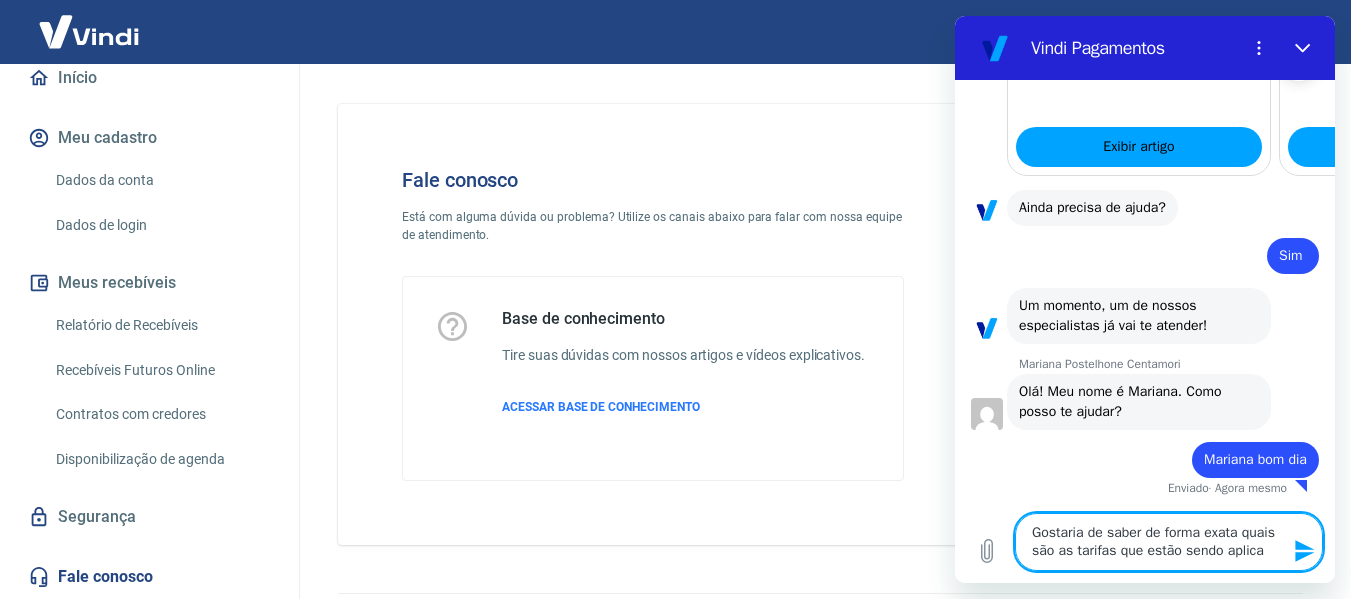 type 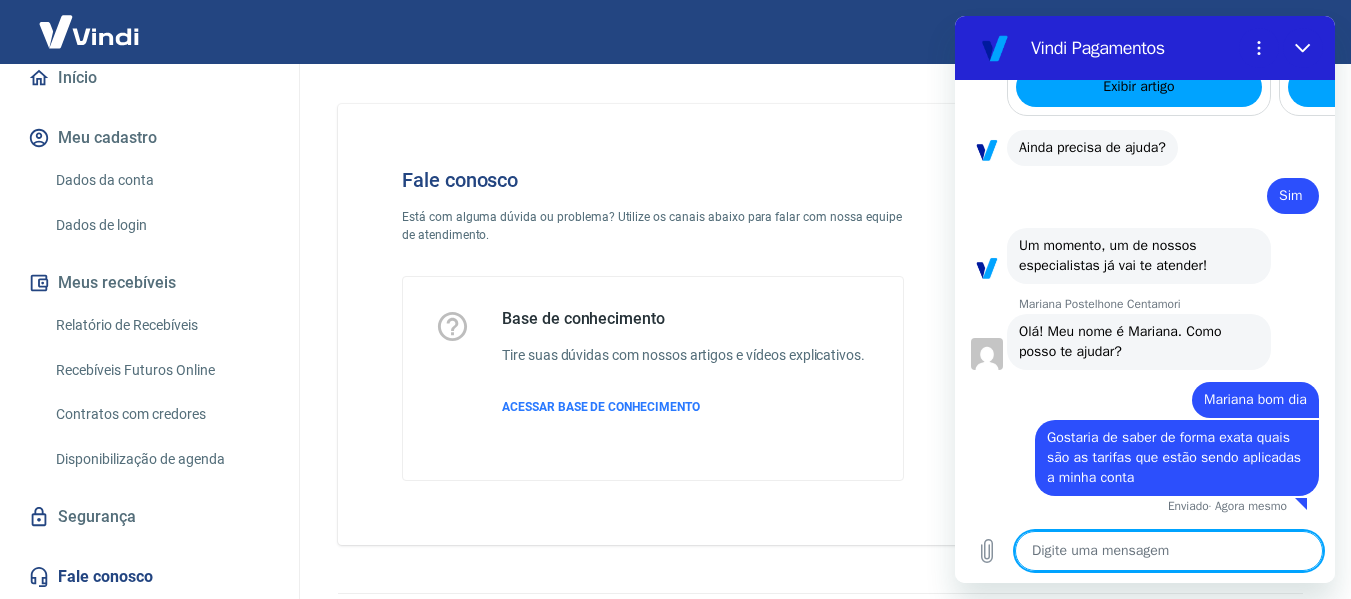 scroll, scrollTop: 2550, scrollLeft: 0, axis: vertical 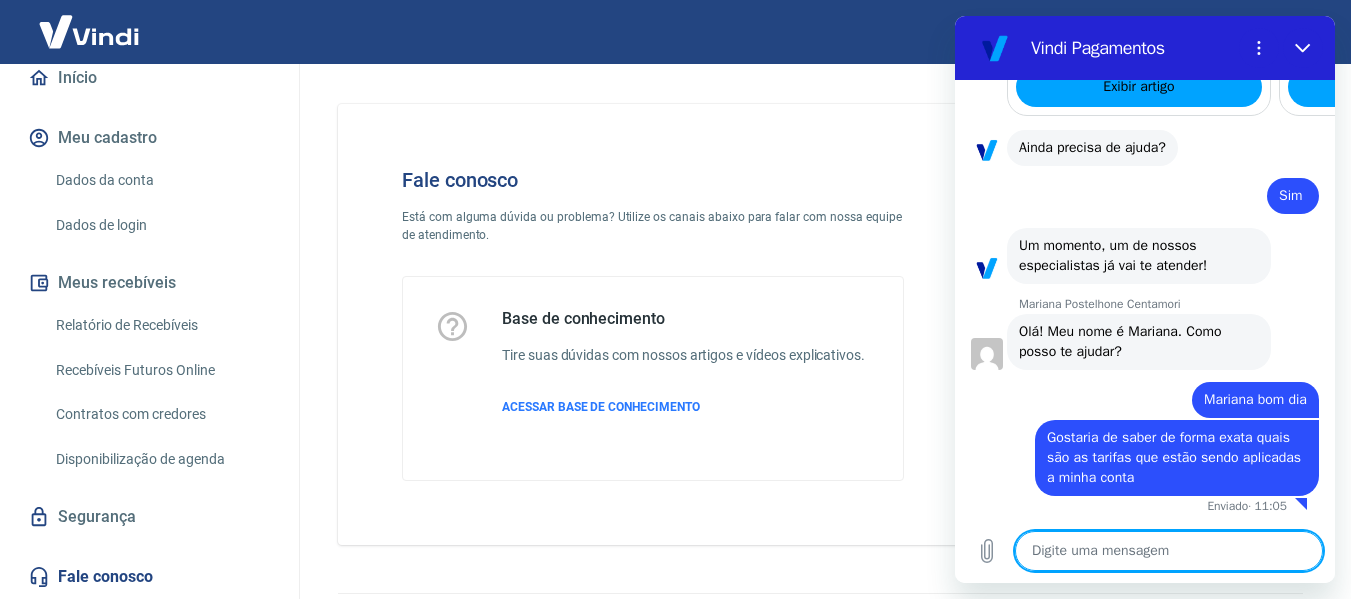click at bounding box center [1169, 551] 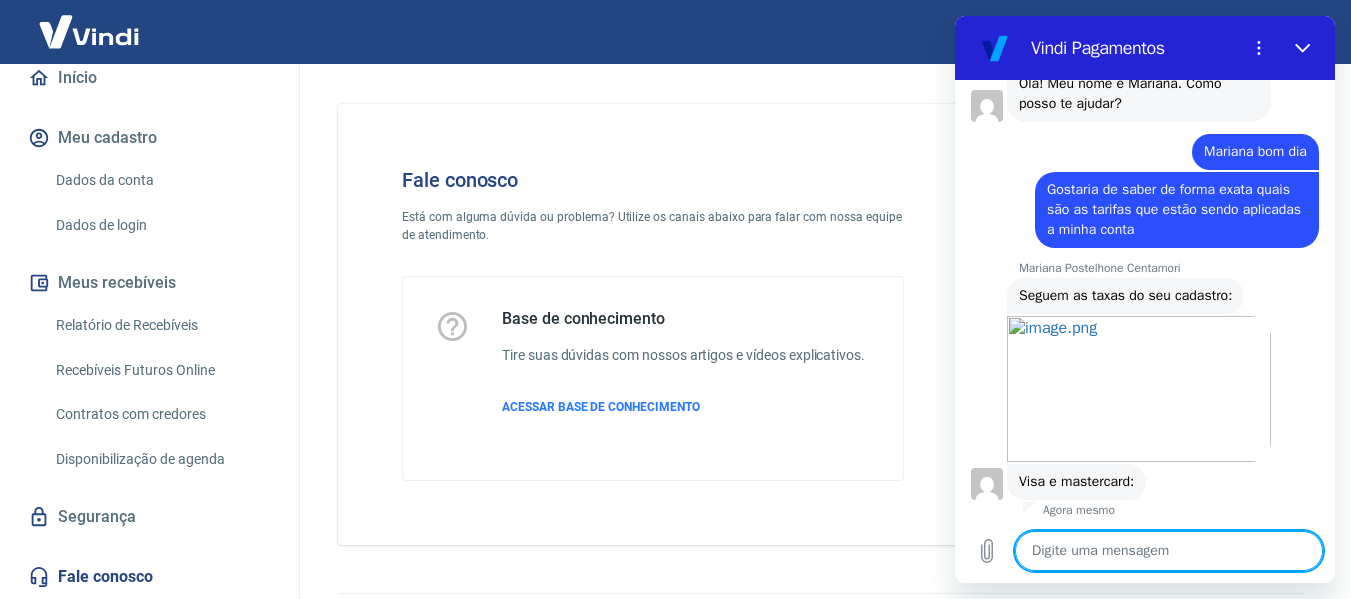scroll, scrollTop: 2802, scrollLeft: 0, axis: vertical 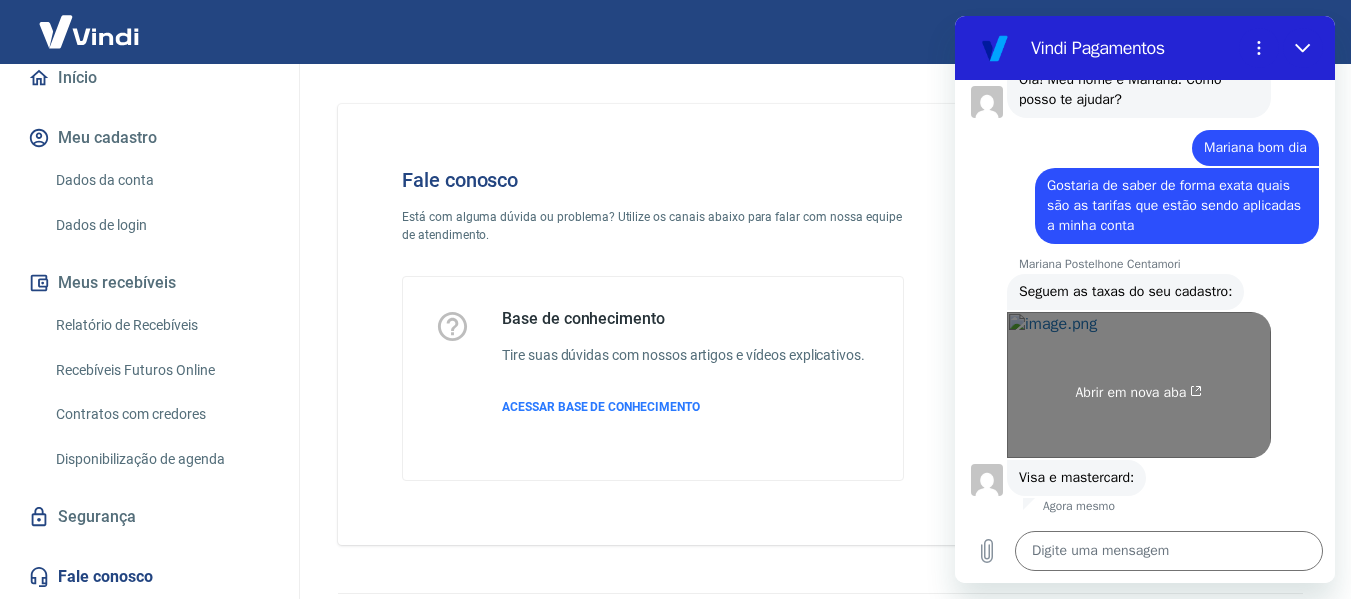 click on "Abrir em nova aba" at bounding box center [1139, 393] 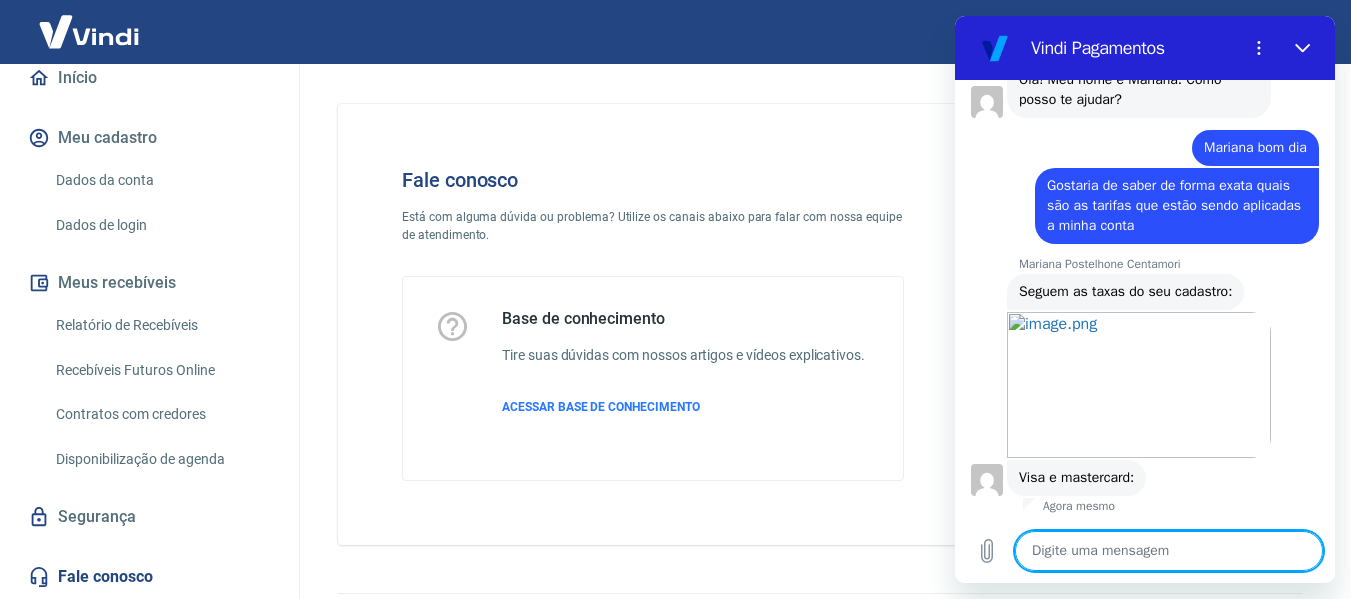 click at bounding box center (1169, 551) 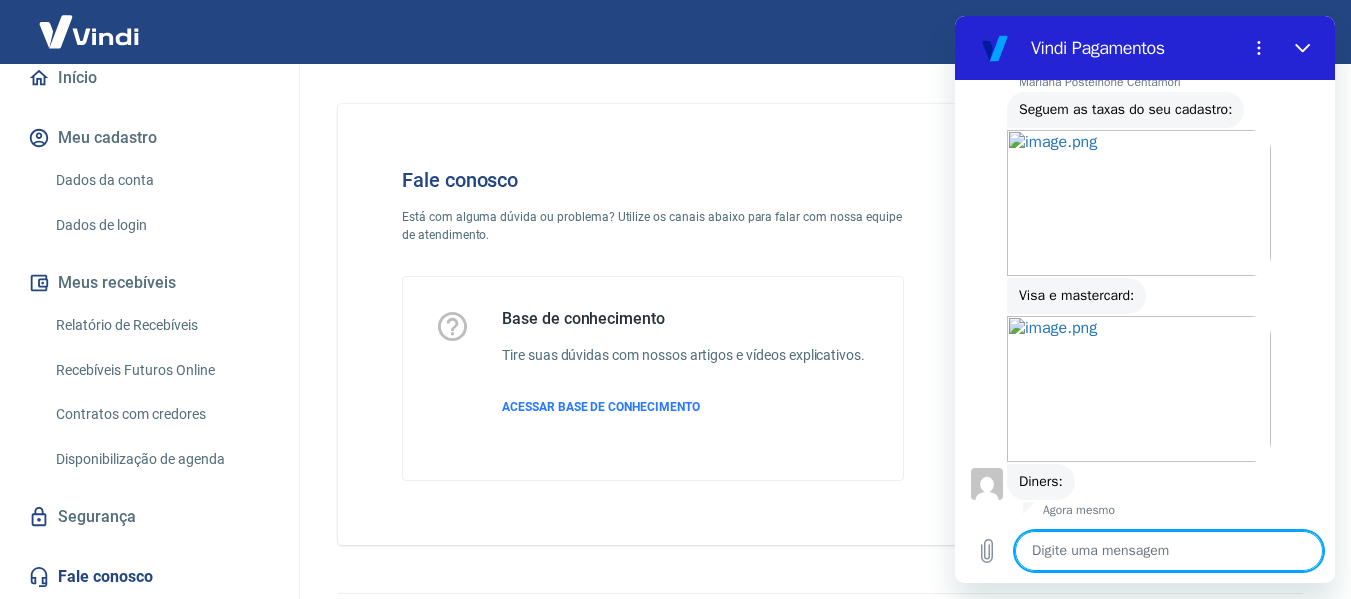 scroll, scrollTop: 2988, scrollLeft: 0, axis: vertical 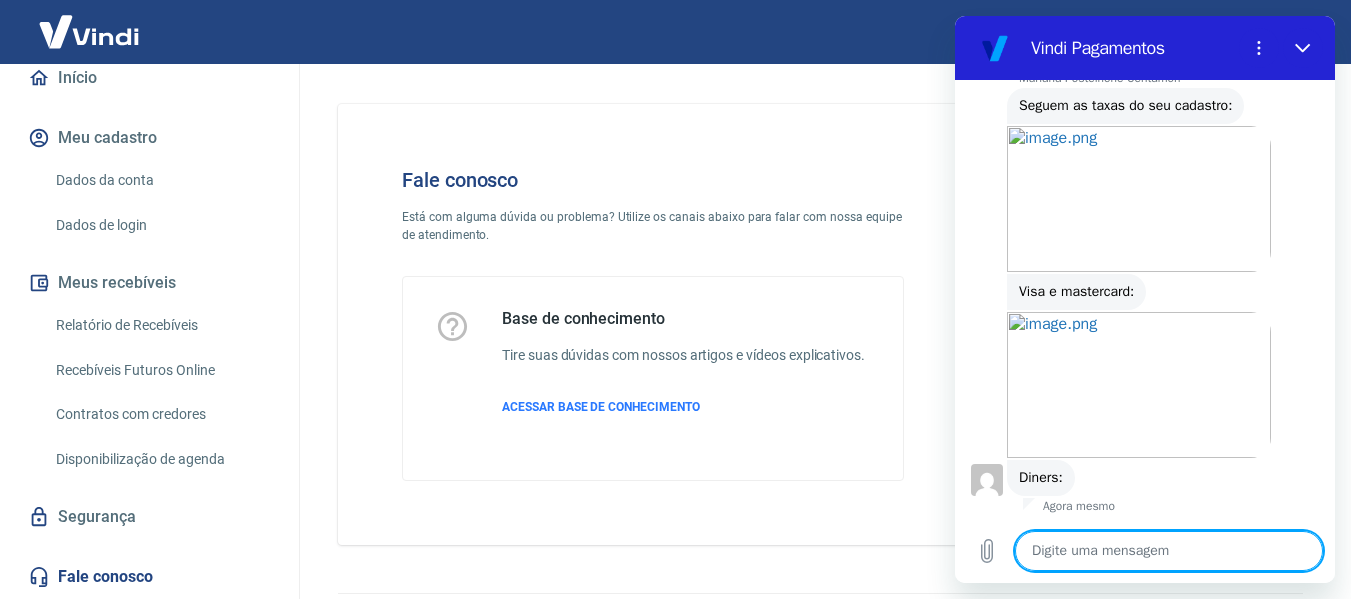 click at bounding box center (1169, 551) 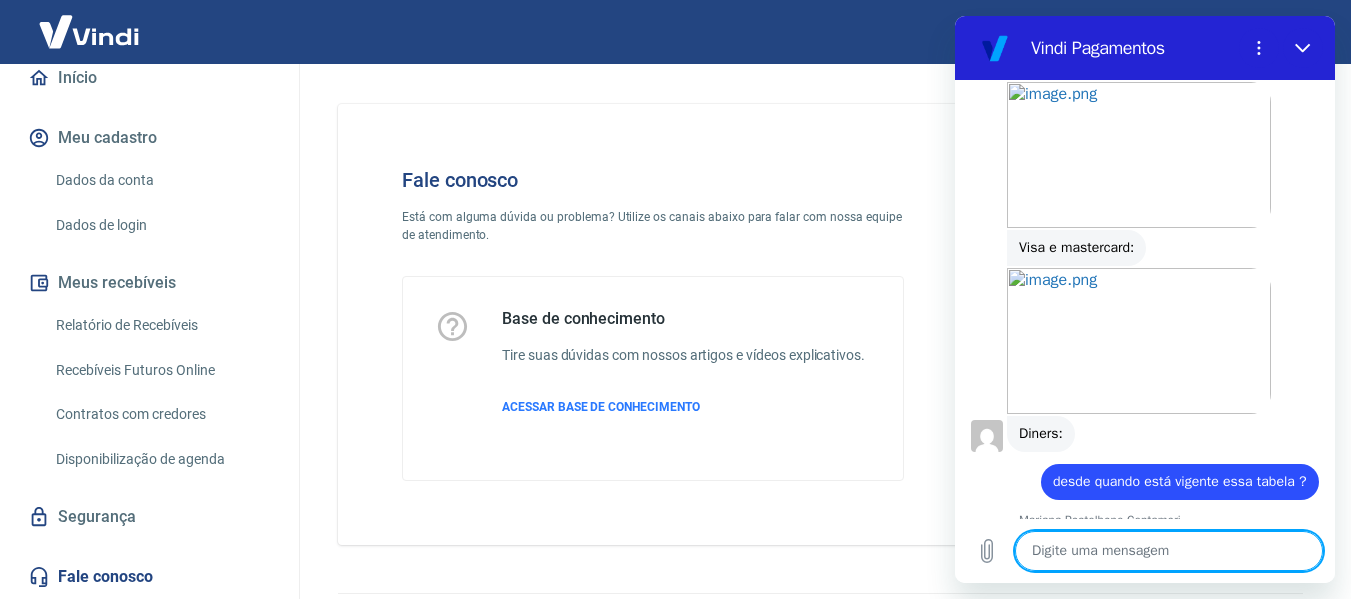 scroll, scrollTop: 2870, scrollLeft: 0, axis: vertical 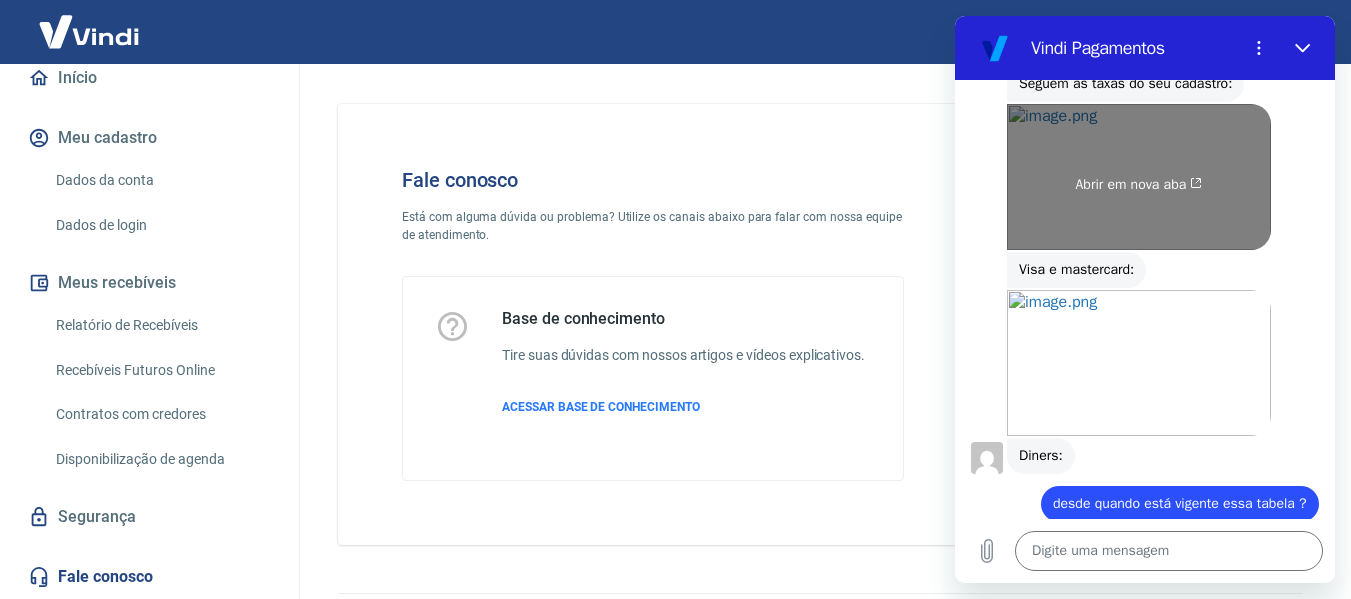 click on "Abrir em nova aba" at bounding box center (1139, 177) 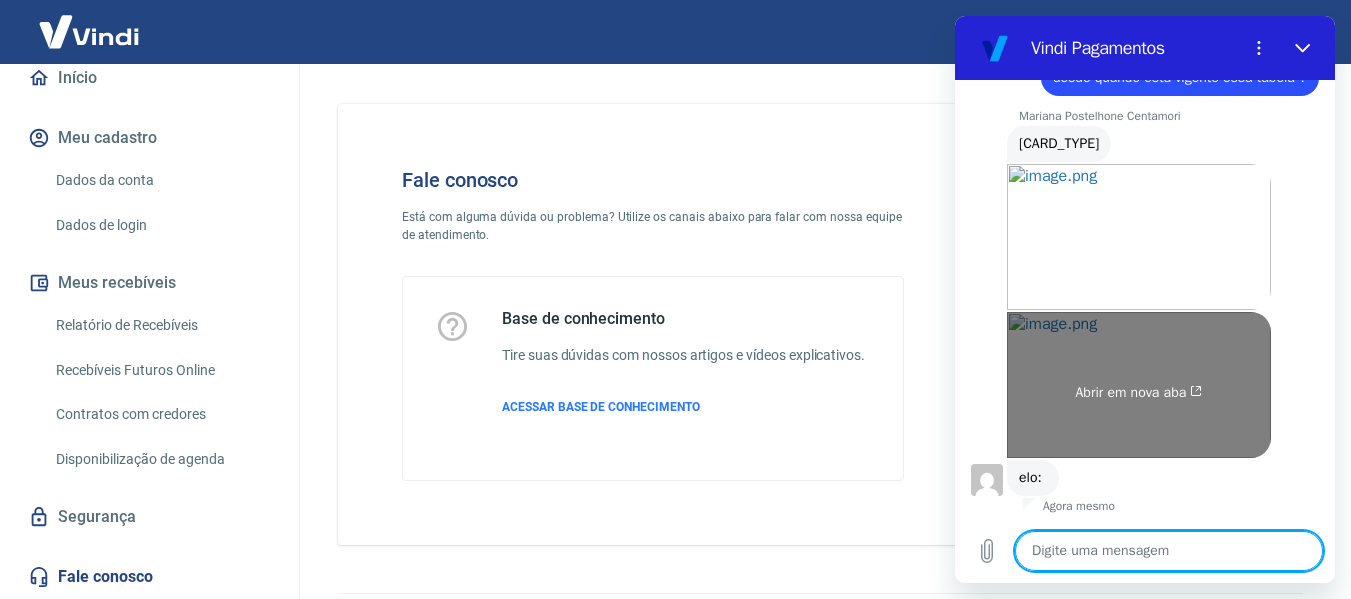 scroll, scrollTop: 3456, scrollLeft: 0, axis: vertical 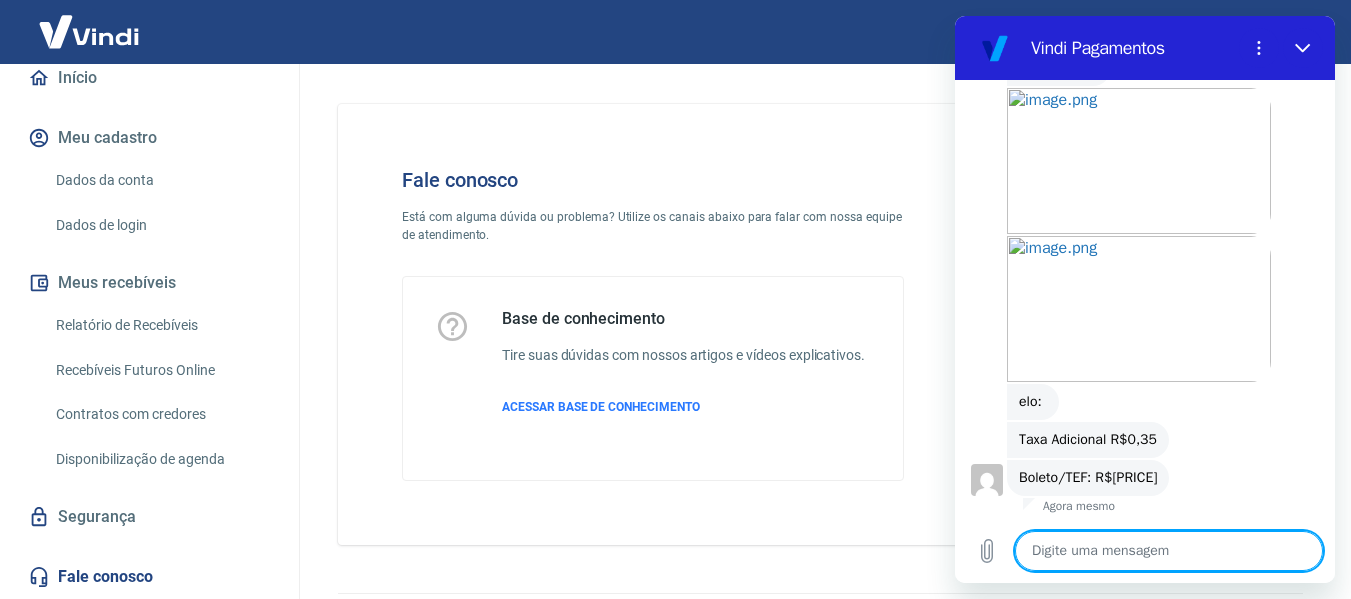 click at bounding box center [1169, 551] 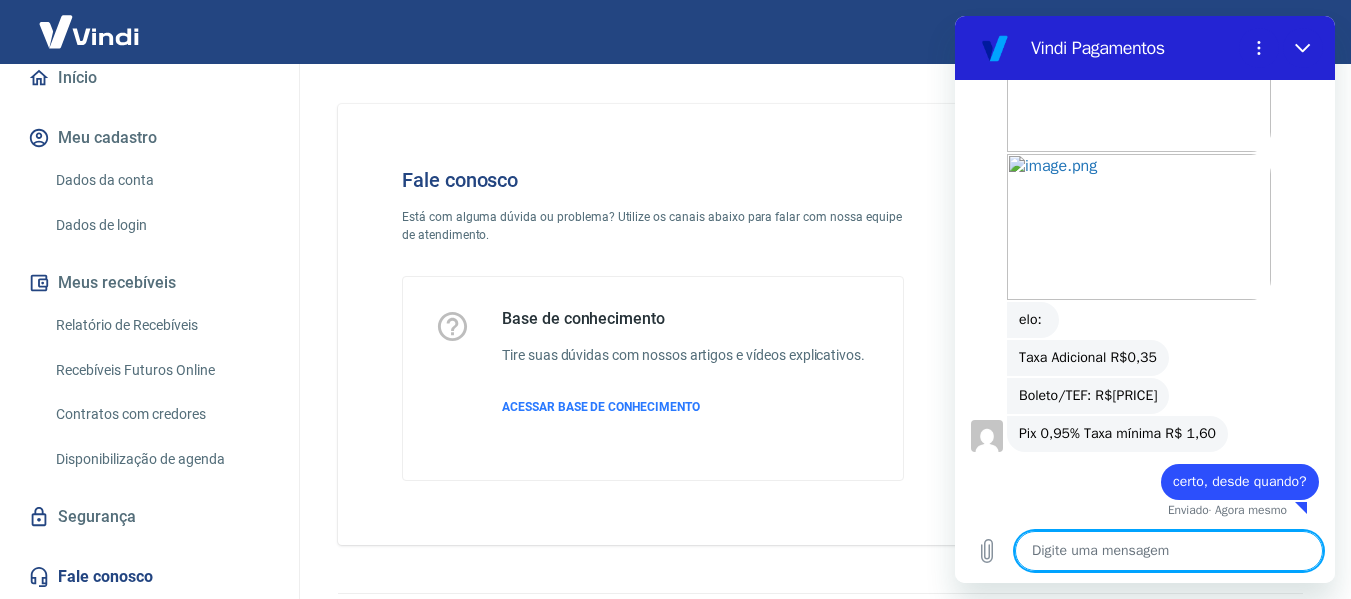 scroll, scrollTop: 3618, scrollLeft: 0, axis: vertical 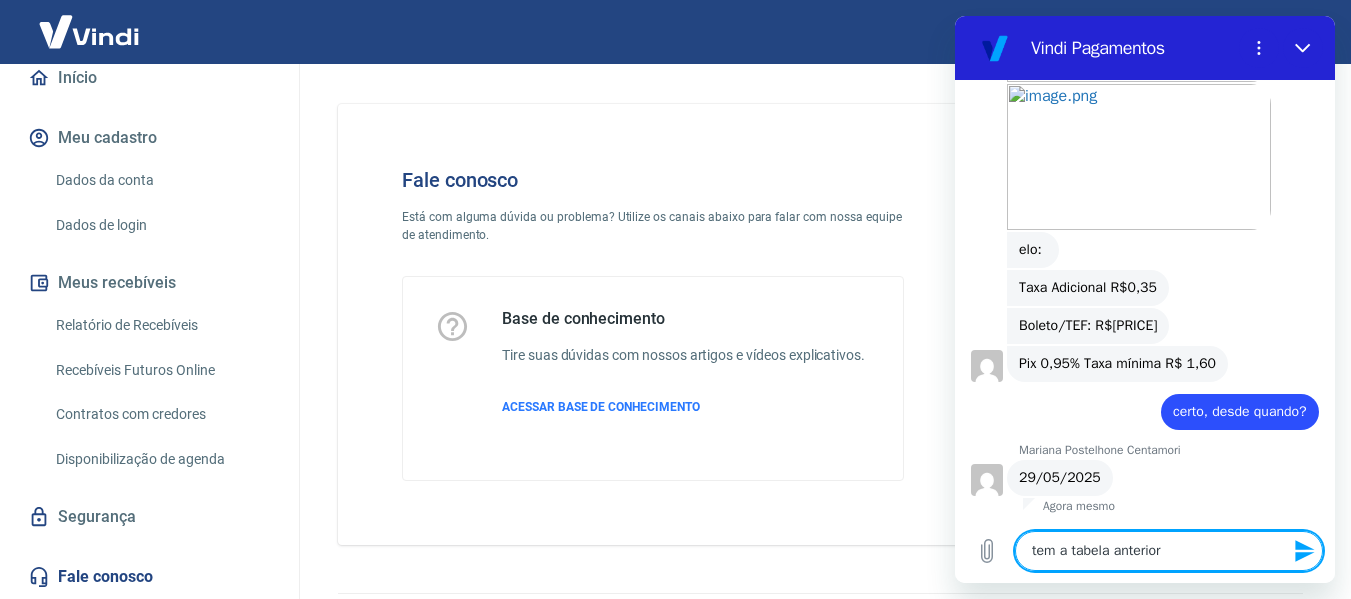 click on "tem a tabela anterior" at bounding box center (1169, 551) 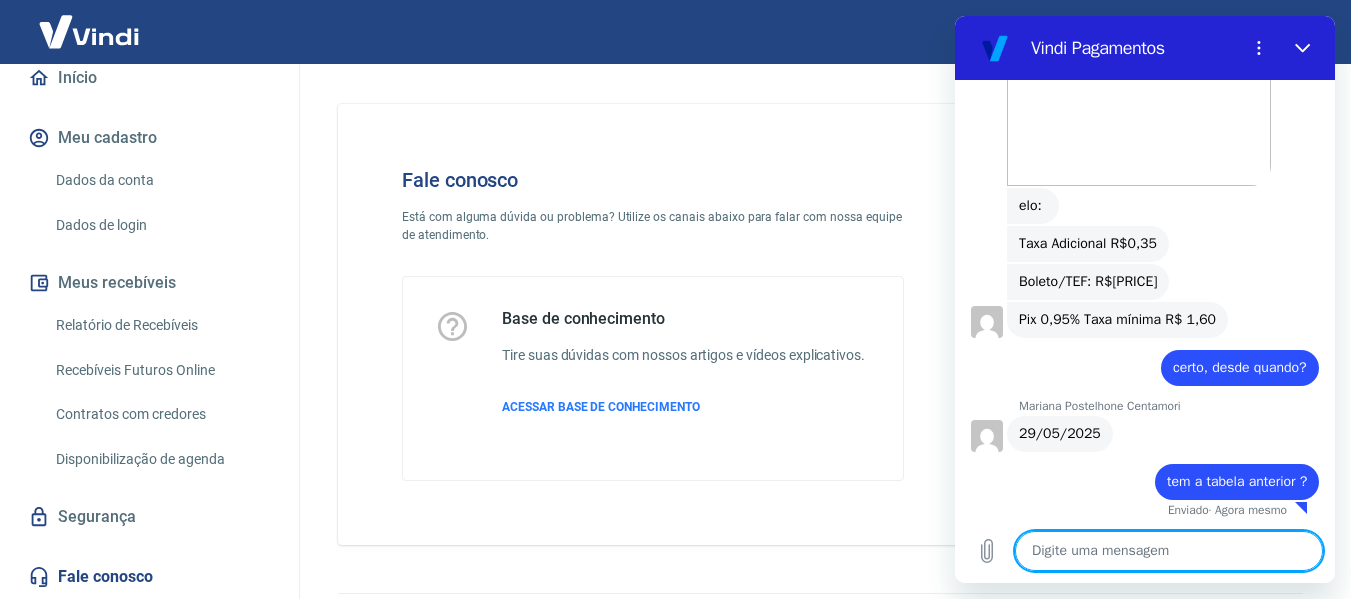 scroll, scrollTop: 3732, scrollLeft: 0, axis: vertical 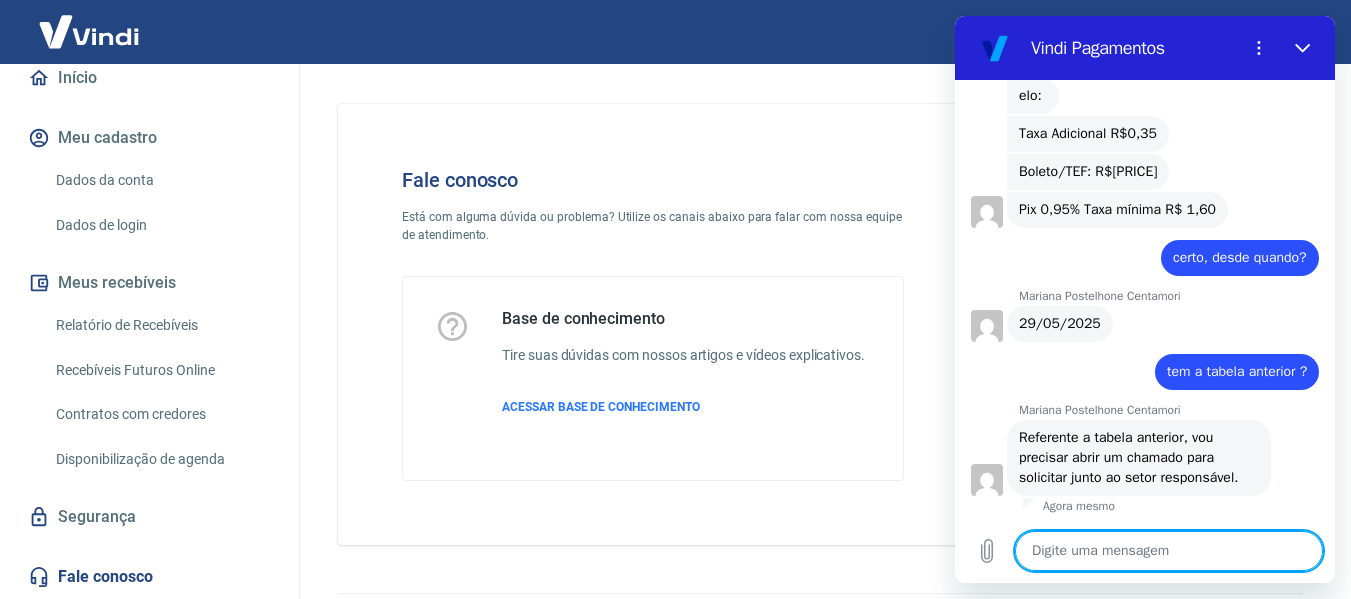 click at bounding box center (1169, 551) 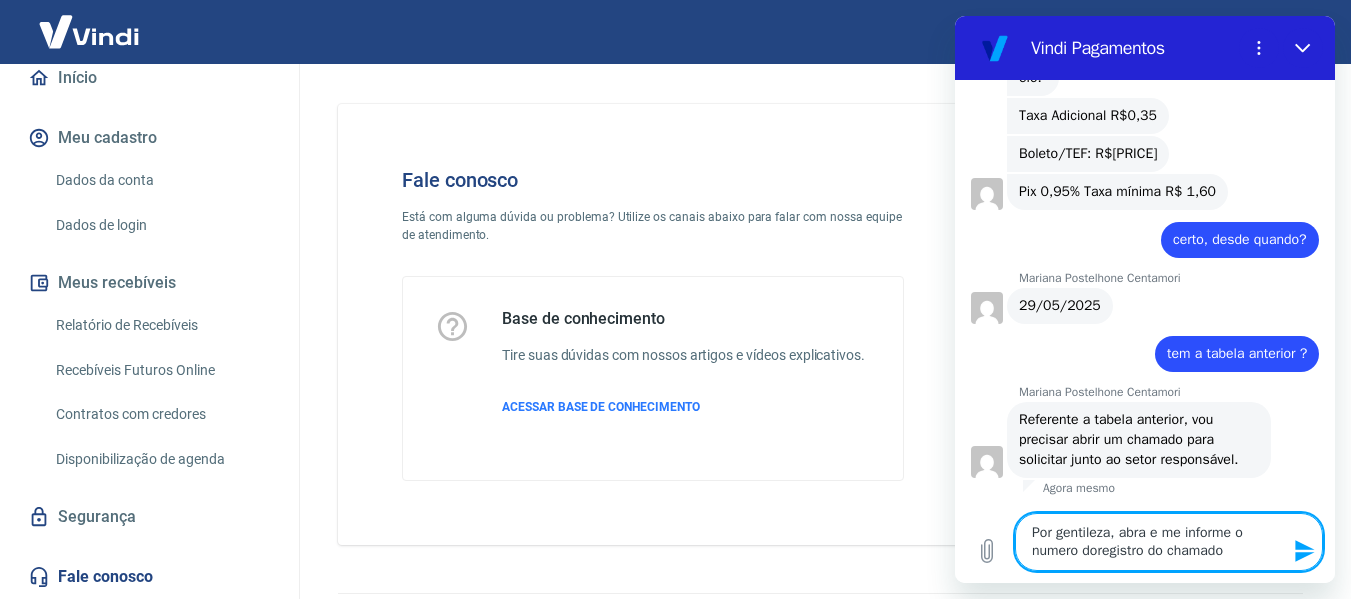 click on "Por gentileza, abra e me informe o numero doregistro do chamado" at bounding box center [1169, 542] 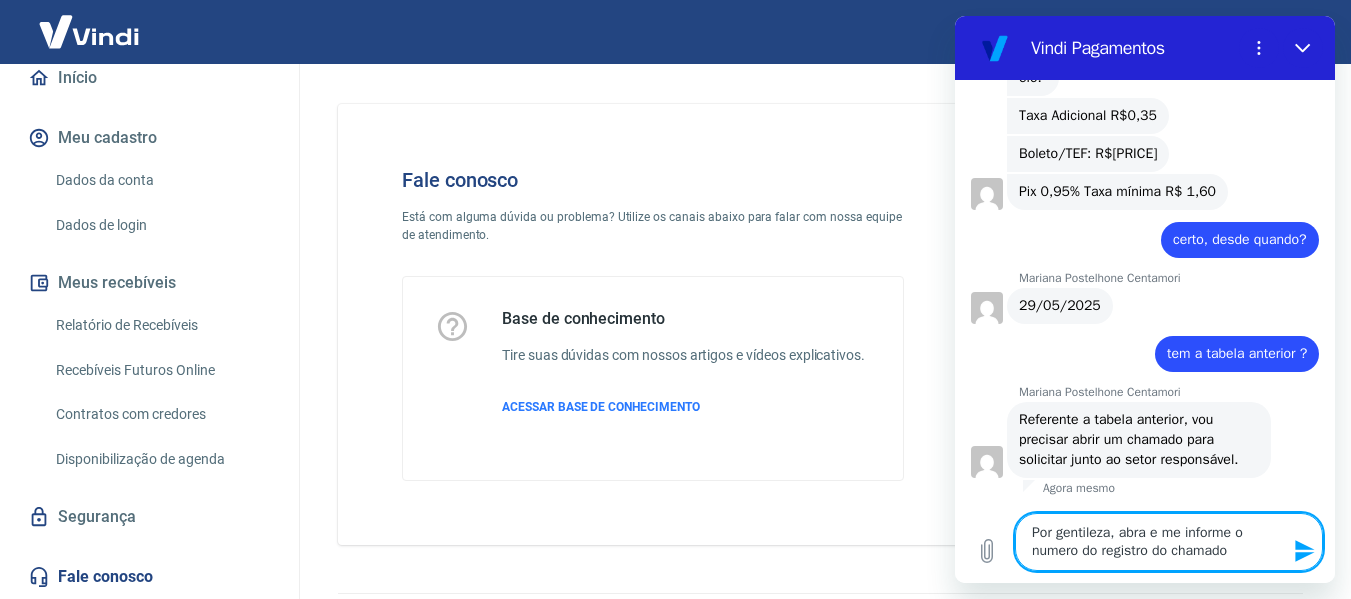 click 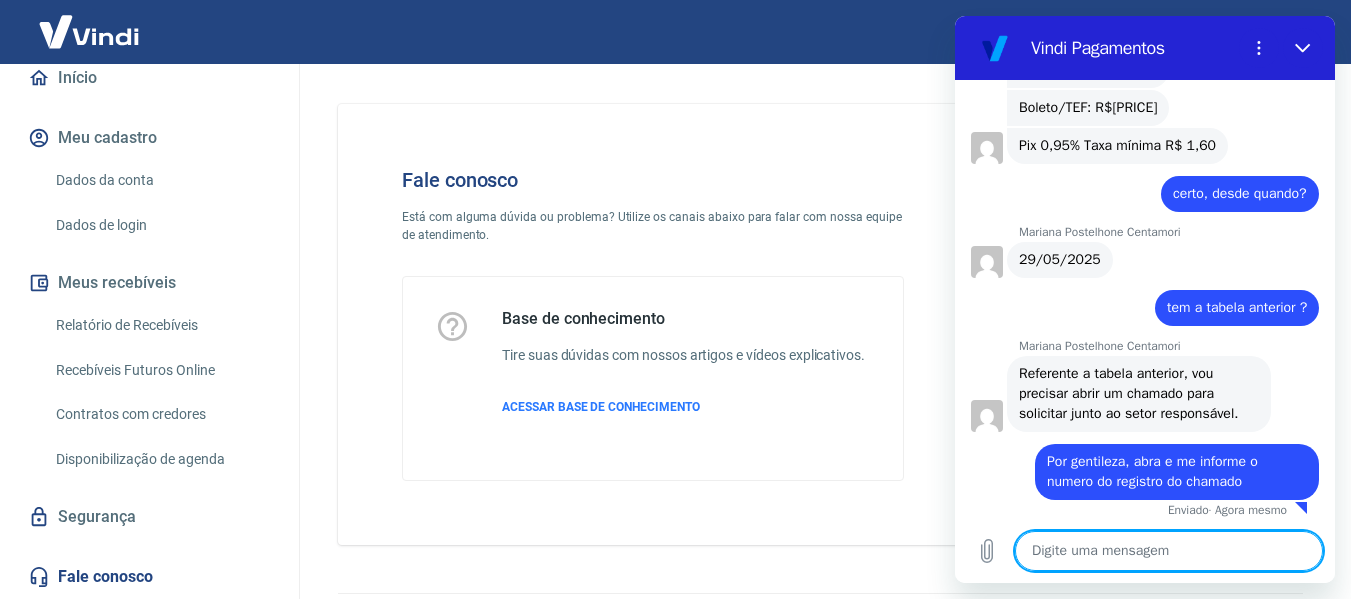 click at bounding box center [1169, 551] 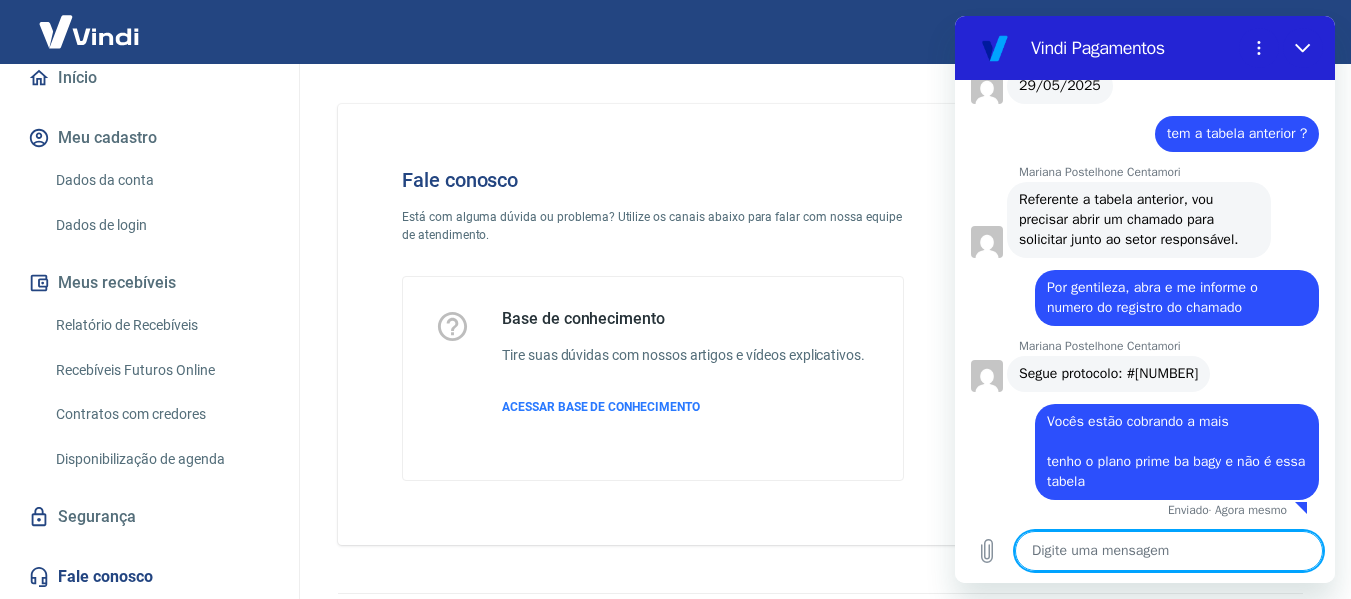 scroll, scrollTop: 4080, scrollLeft: 0, axis: vertical 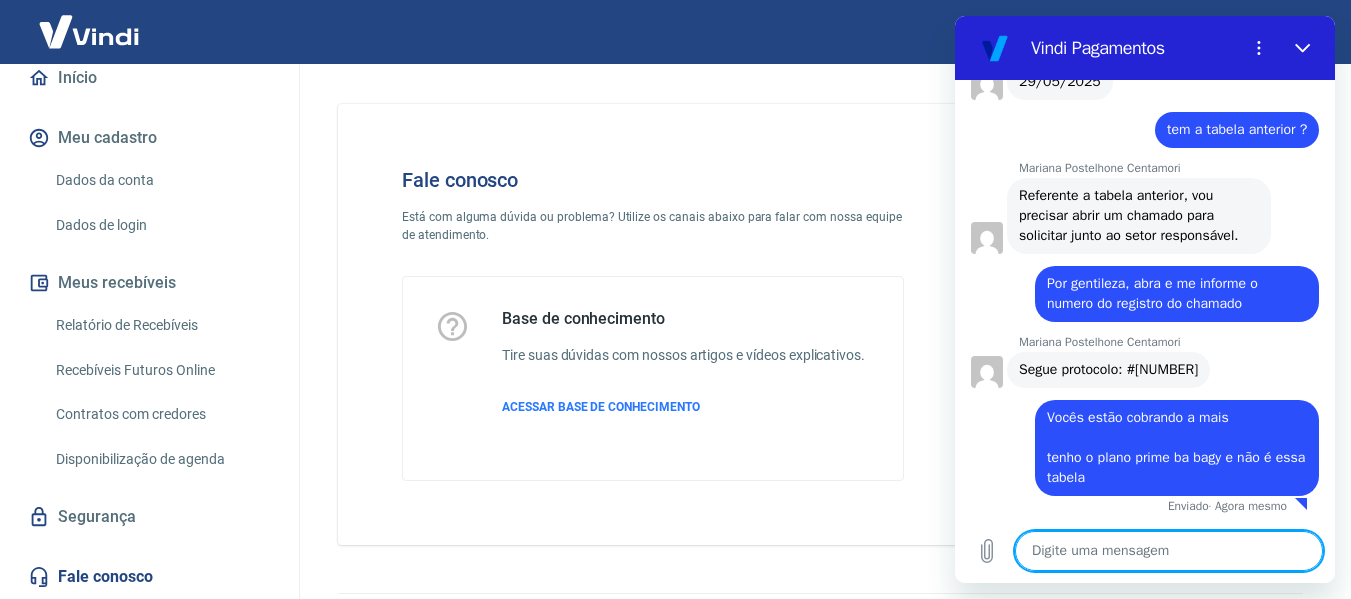 click at bounding box center [1169, 551] 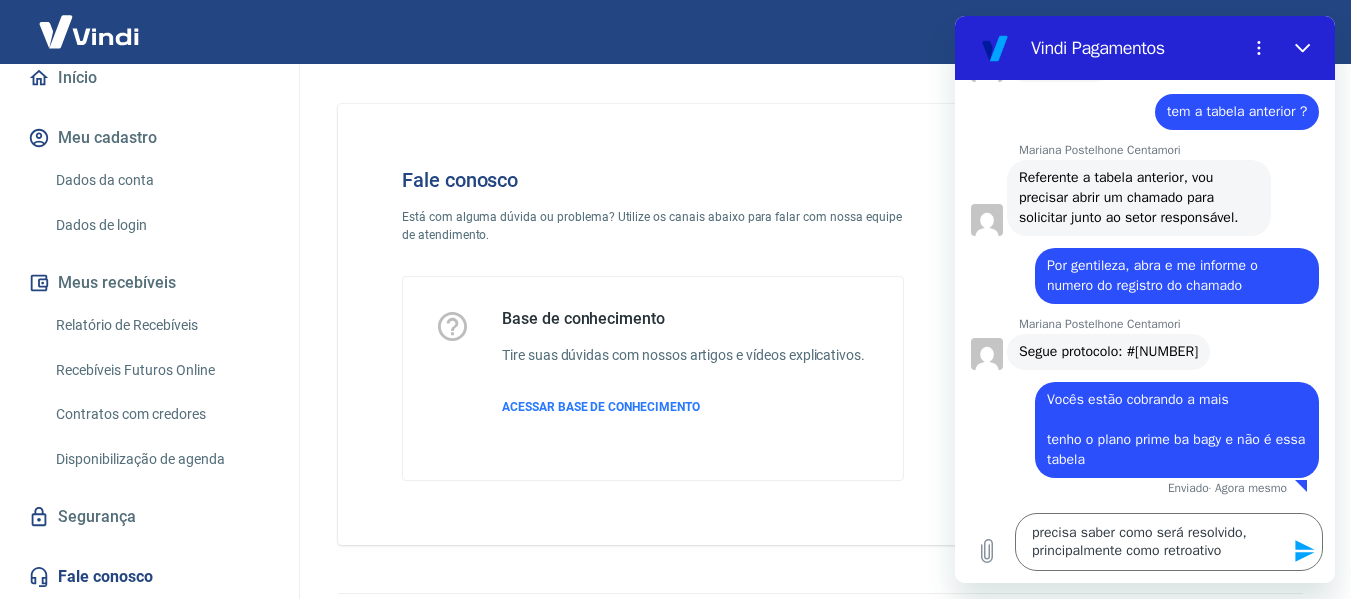 click 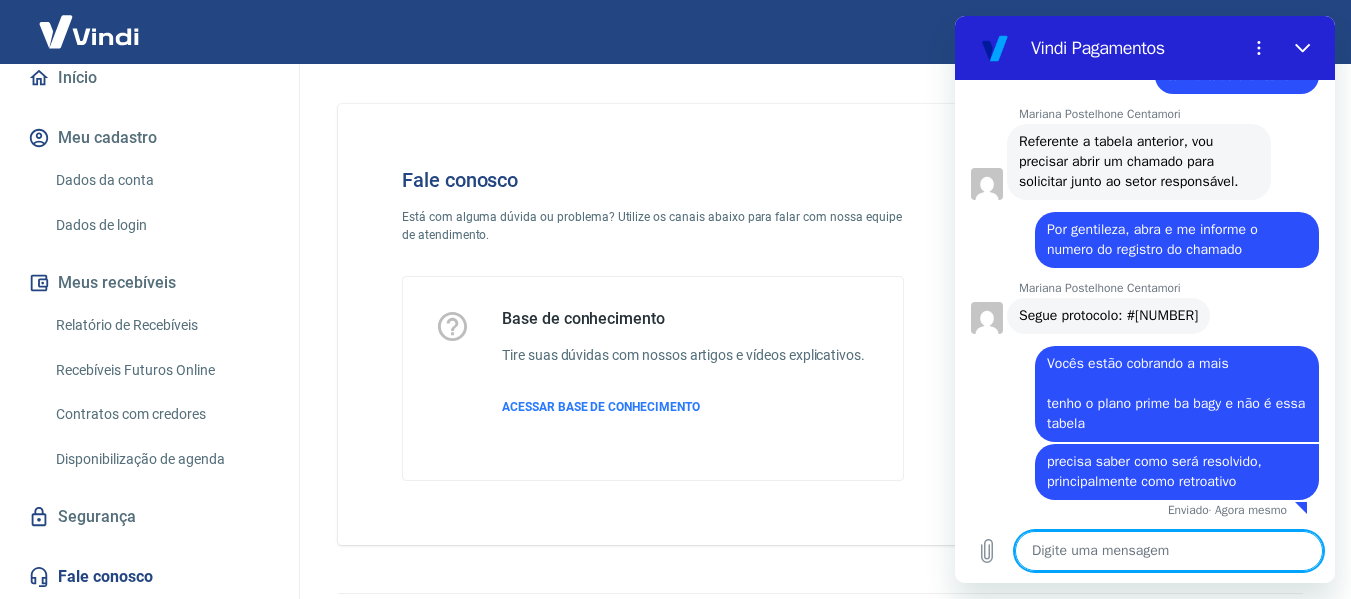 scroll, scrollTop: 4138, scrollLeft: 0, axis: vertical 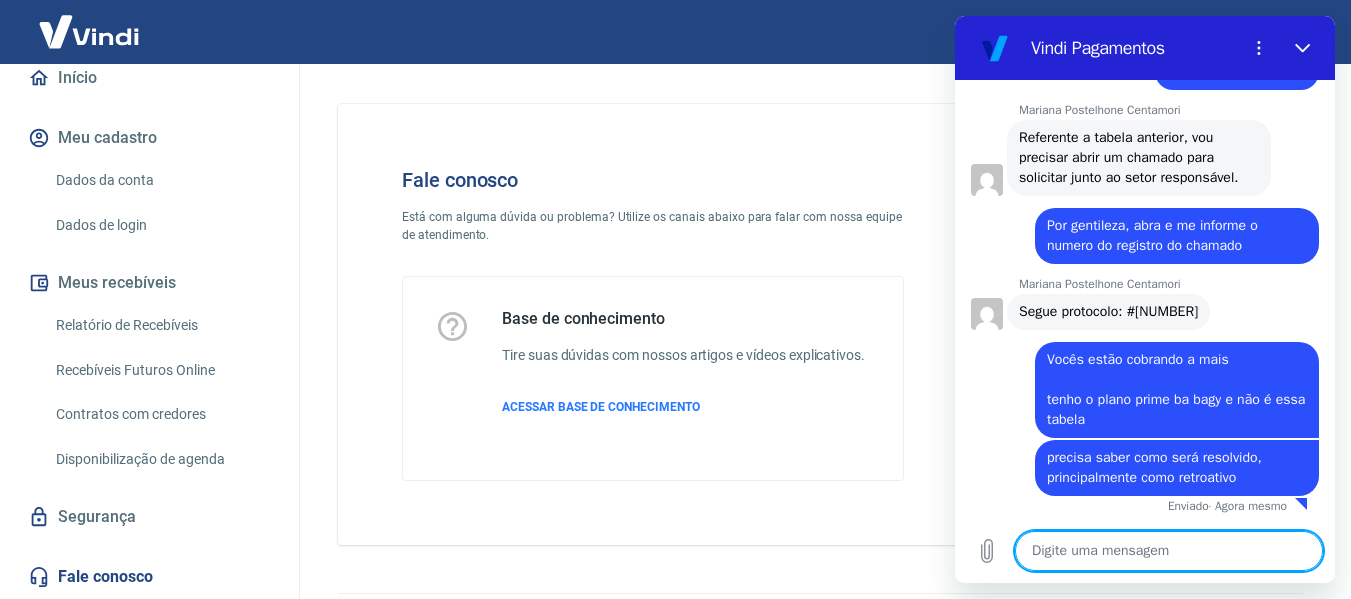 click at bounding box center (1169, 551) 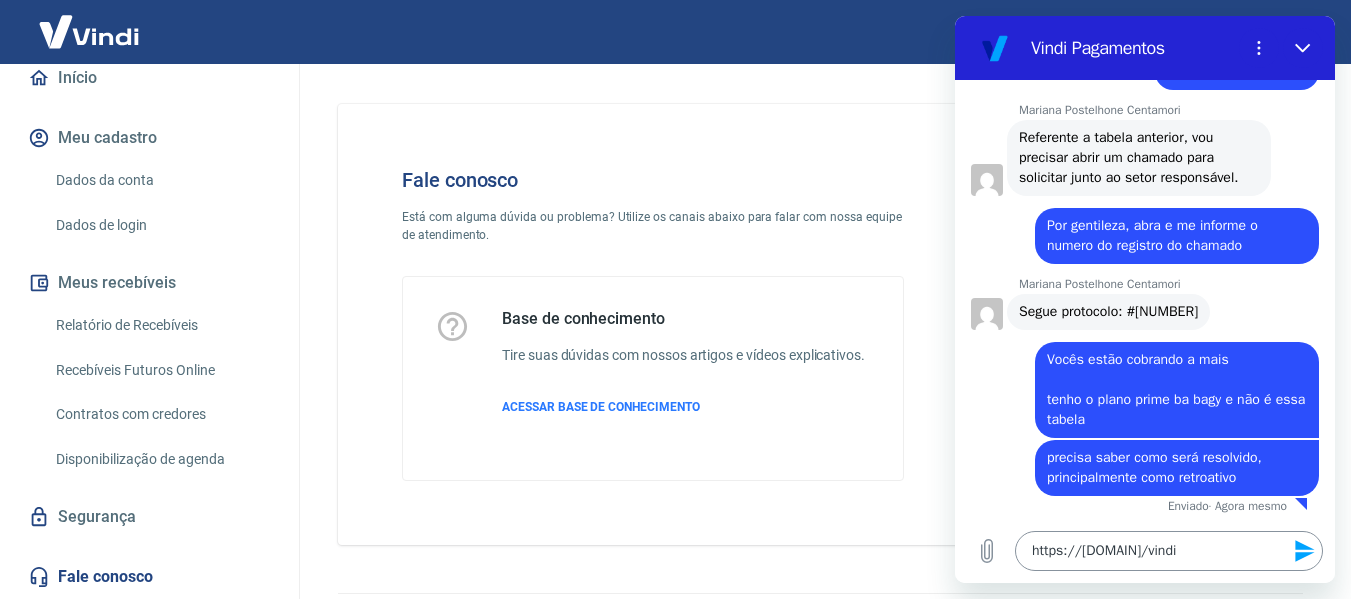 click 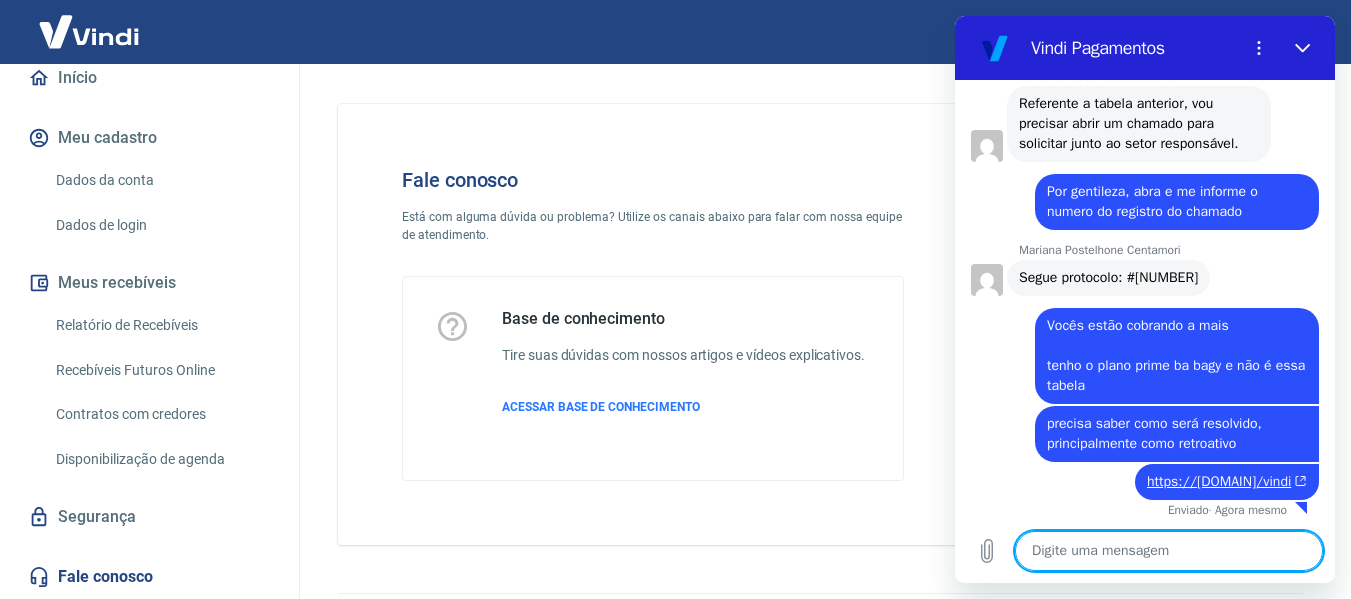 scroll, scrollTop: 4176, scrollLeft: 0, axis: vertical 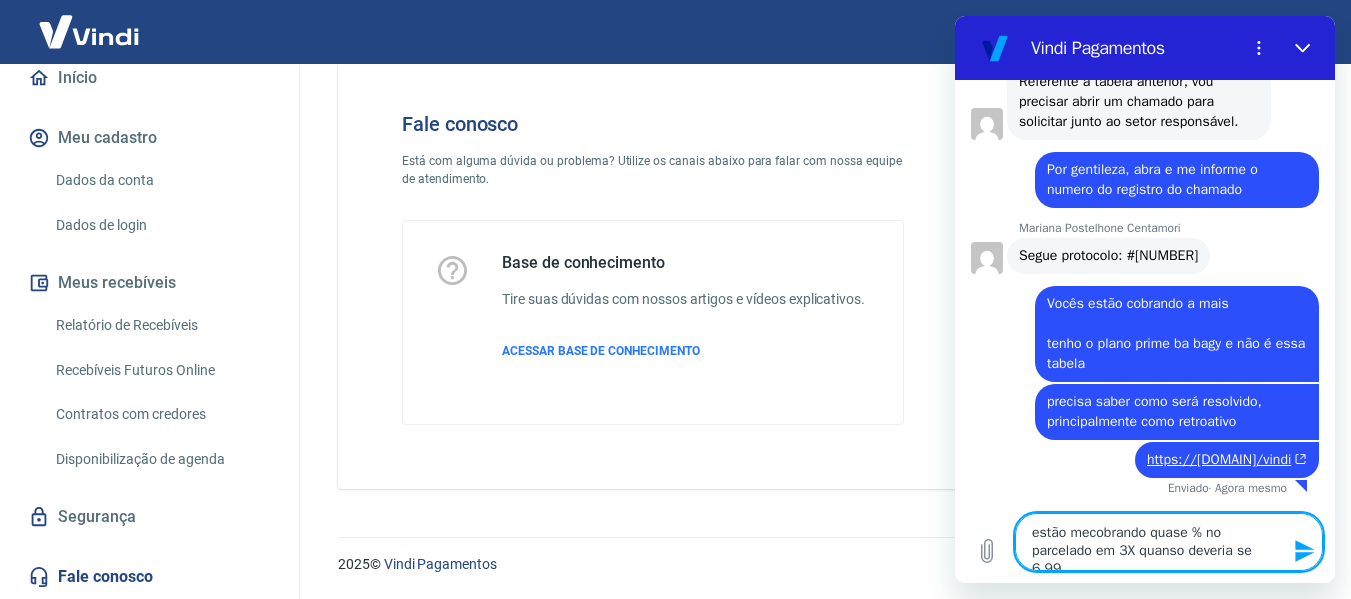 click on "estão mecobrando quase % no parcelado em 3X quanso deveria se 6,99" at bounding box center (1169, 542) 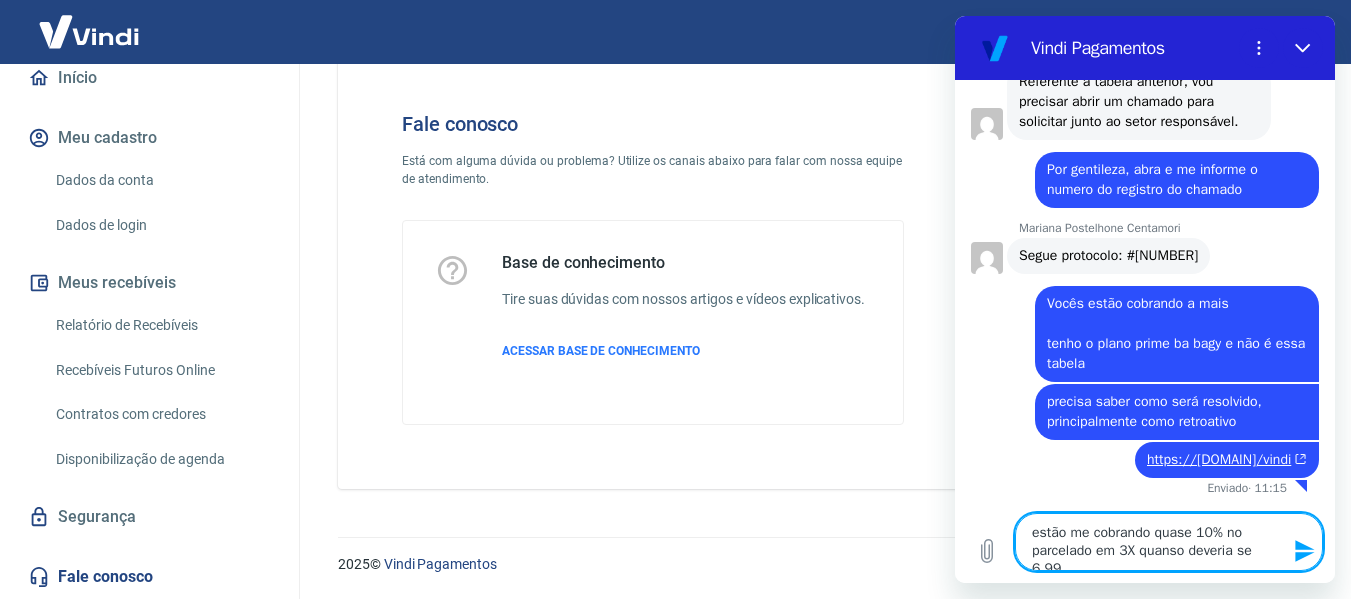 click on "estão me cobrando quase 10% no parcelado em 3X quanso deveria se 6,99" at bounding box center [1169, 542] 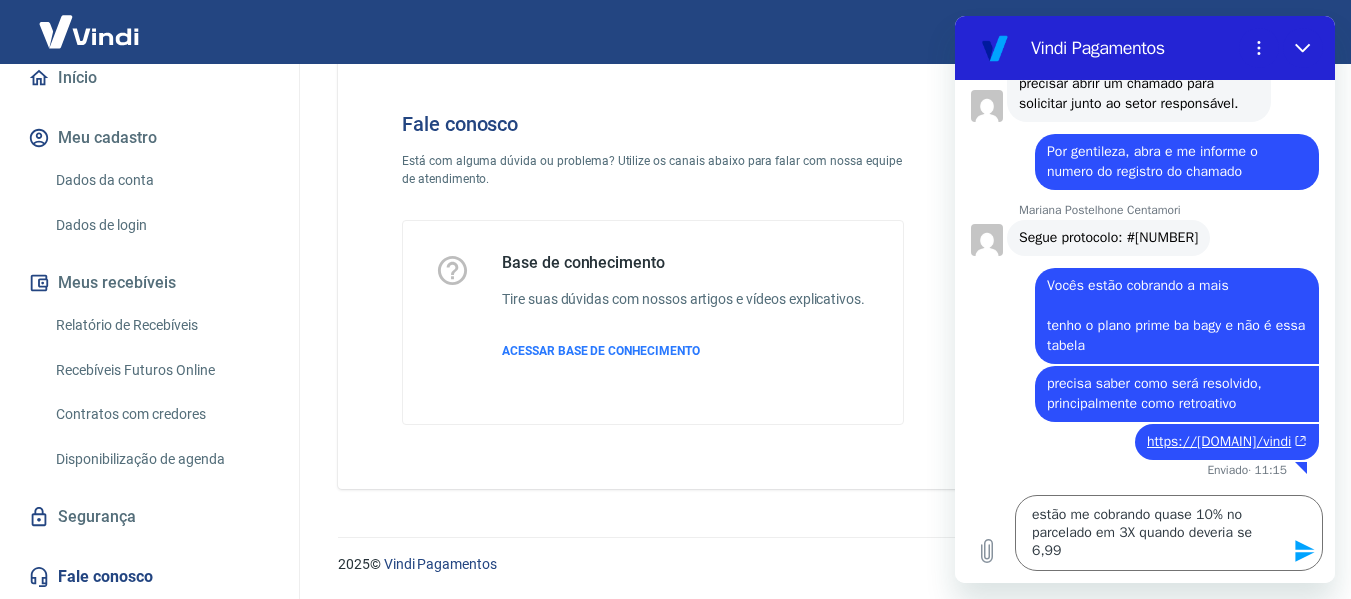 click 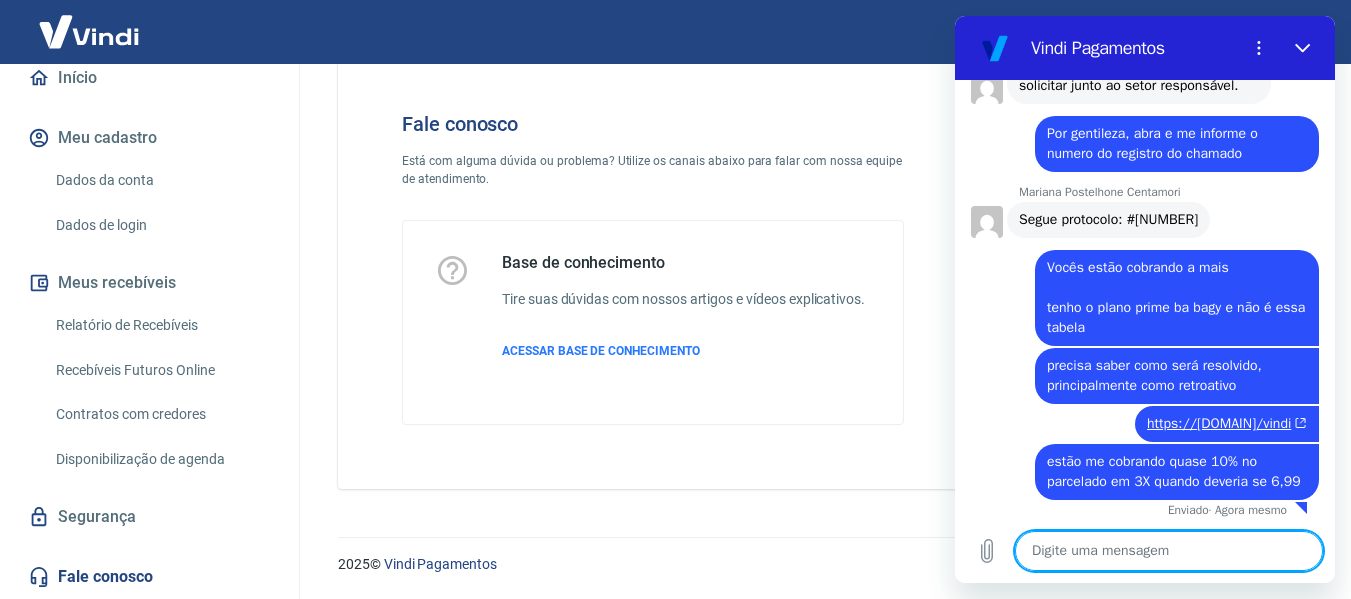 scroll, scrollTop: 4254, scrollLeft: 0, axis: vertical 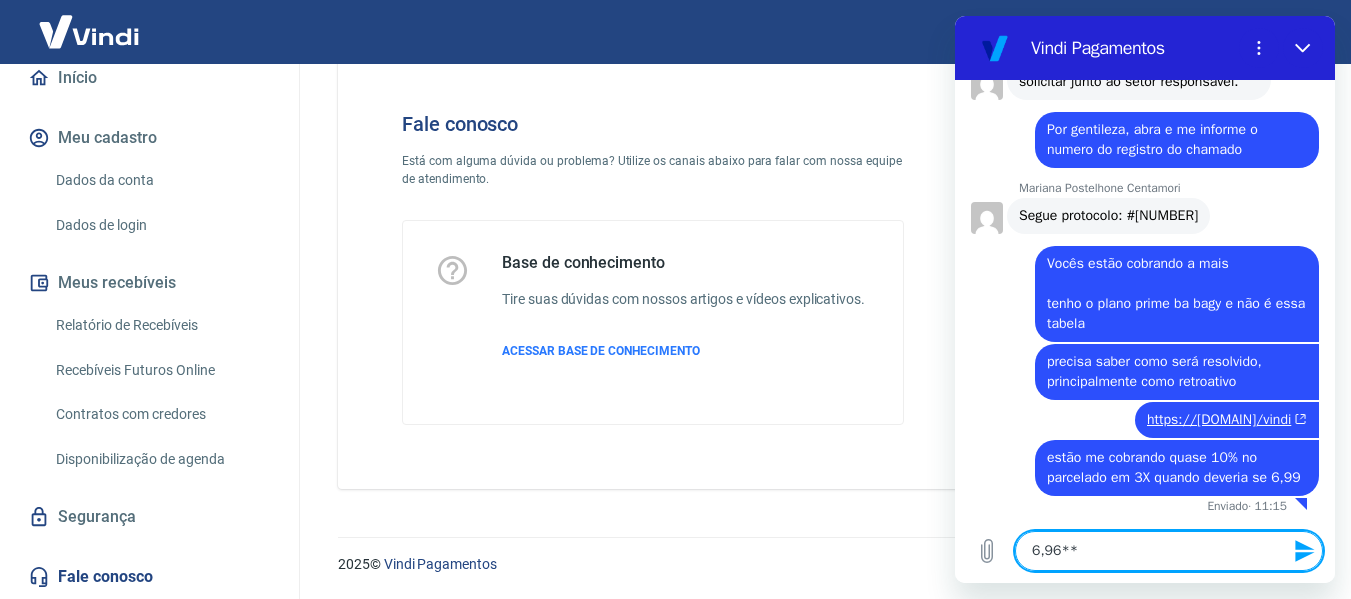 click on "6,96**" at bounding box center [1169, 551] 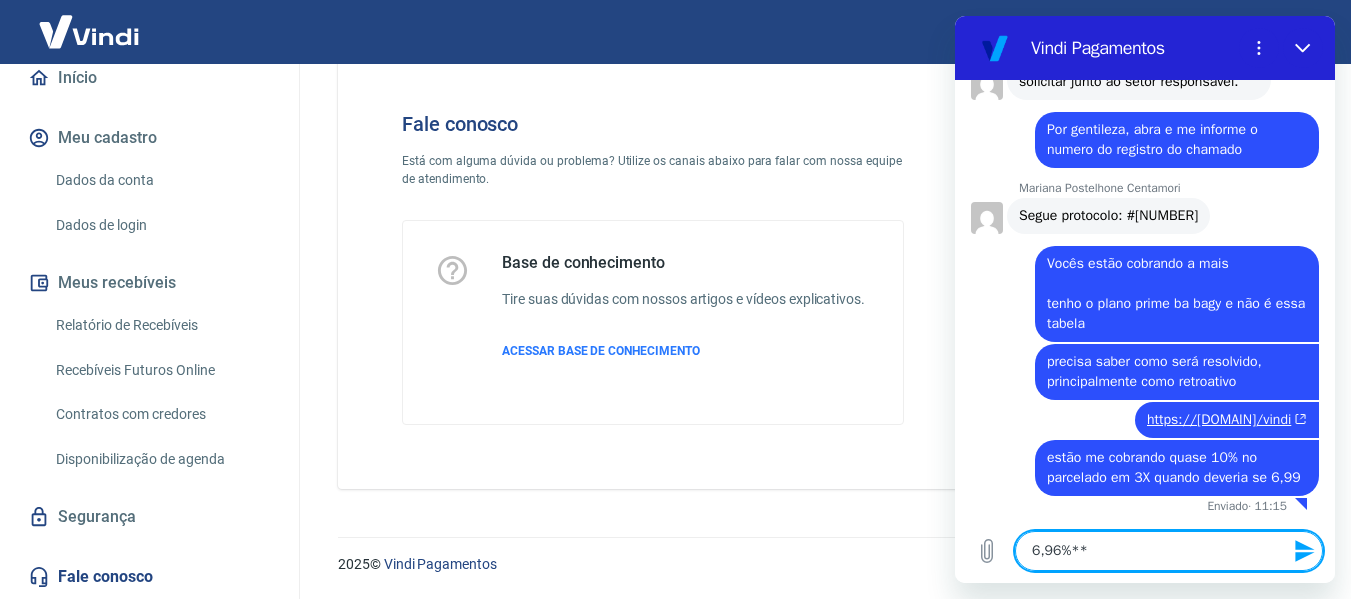 click 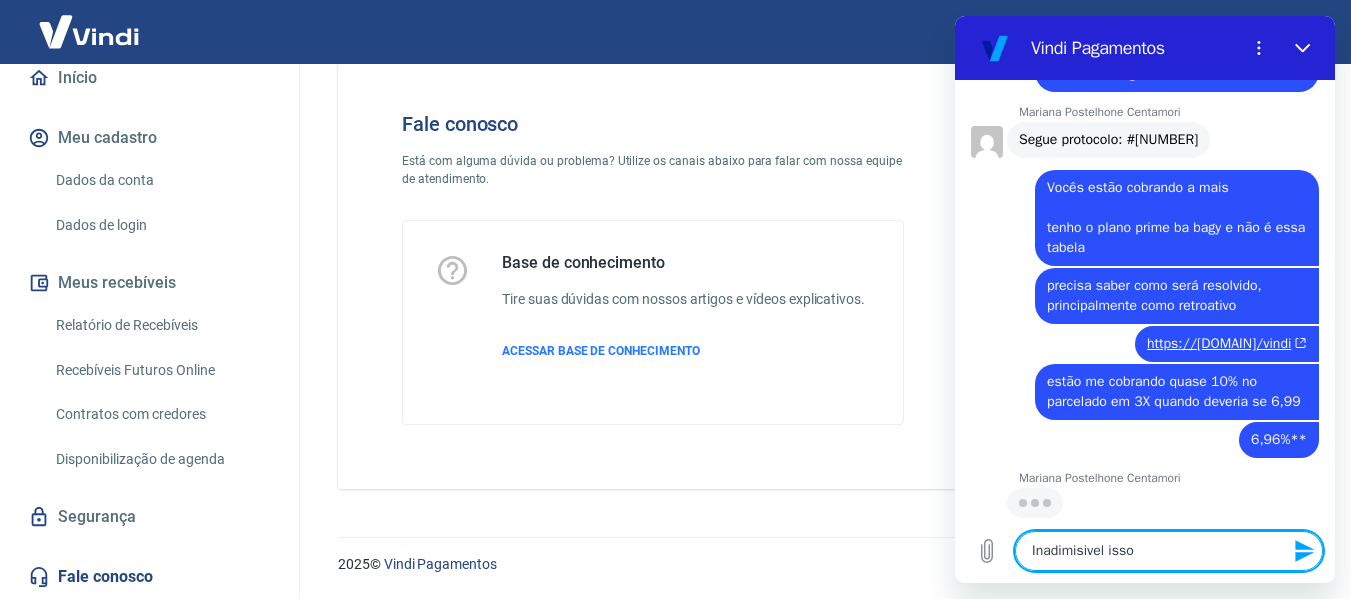 scroll, scrollTop: 4330, scrollLeft: 0, axis: vertical 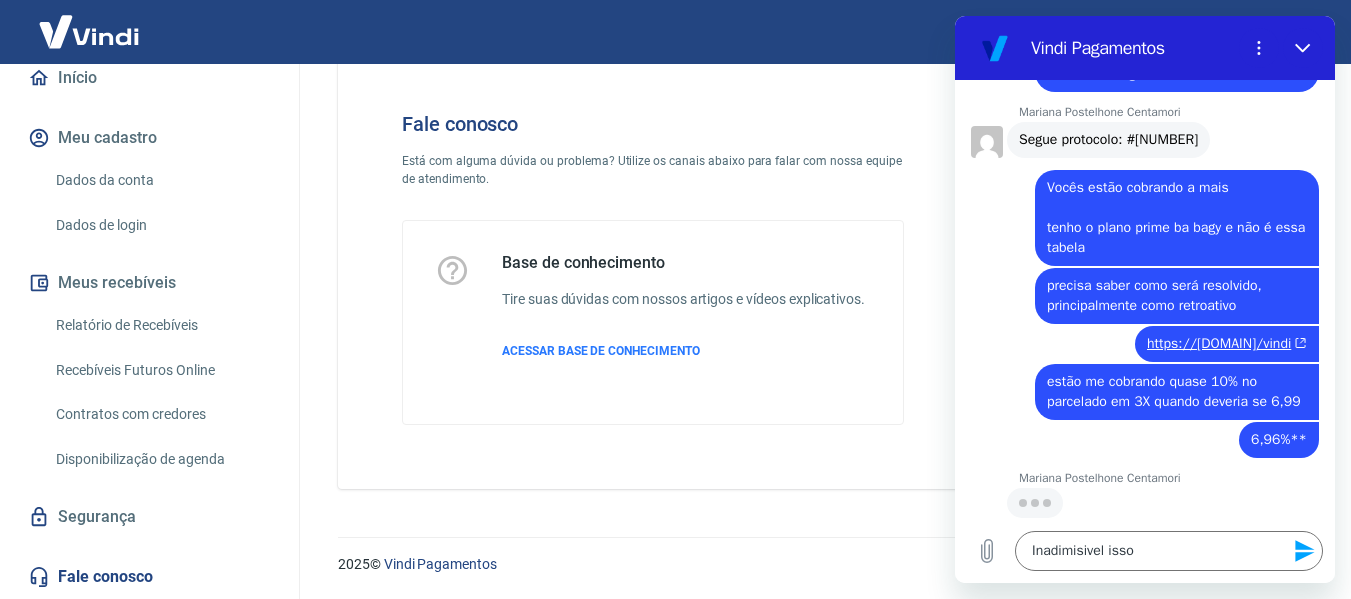 drag, startPoint x: 115, startPoint y: 535, endPoint x: 803, endPoint y: 110, distance: 808.6835 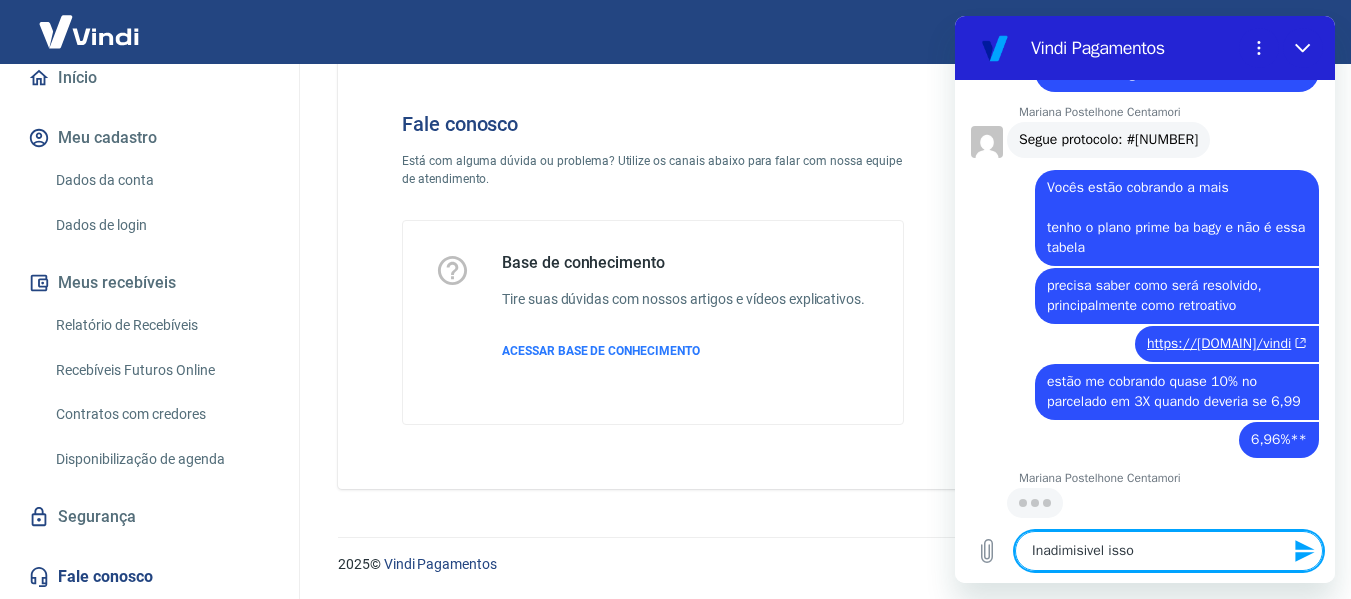 drag, startPoint x: 1168, startPoint y: 552, endPoint x: 1019, endPoint y: 569, distance: 149.96666 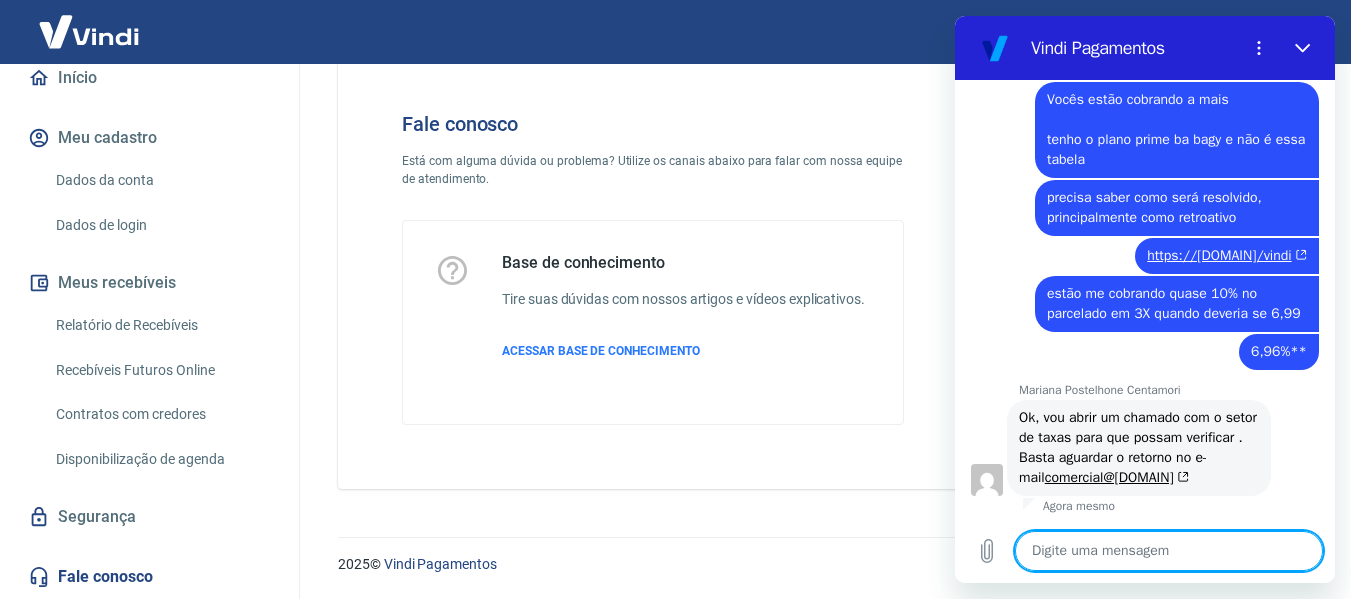 scroll, scrollTop: 4438, scrollLeft: 0, axis: vertical 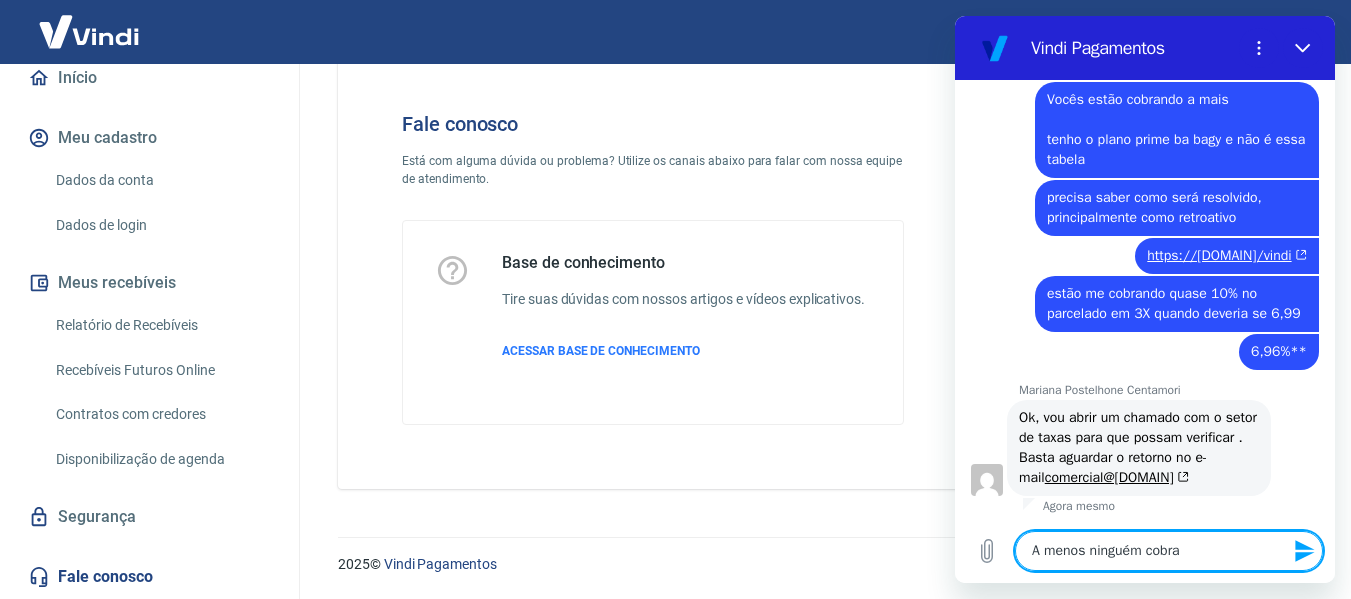click on "A menos ninguém cobra" at bounding box center (1169, 551) 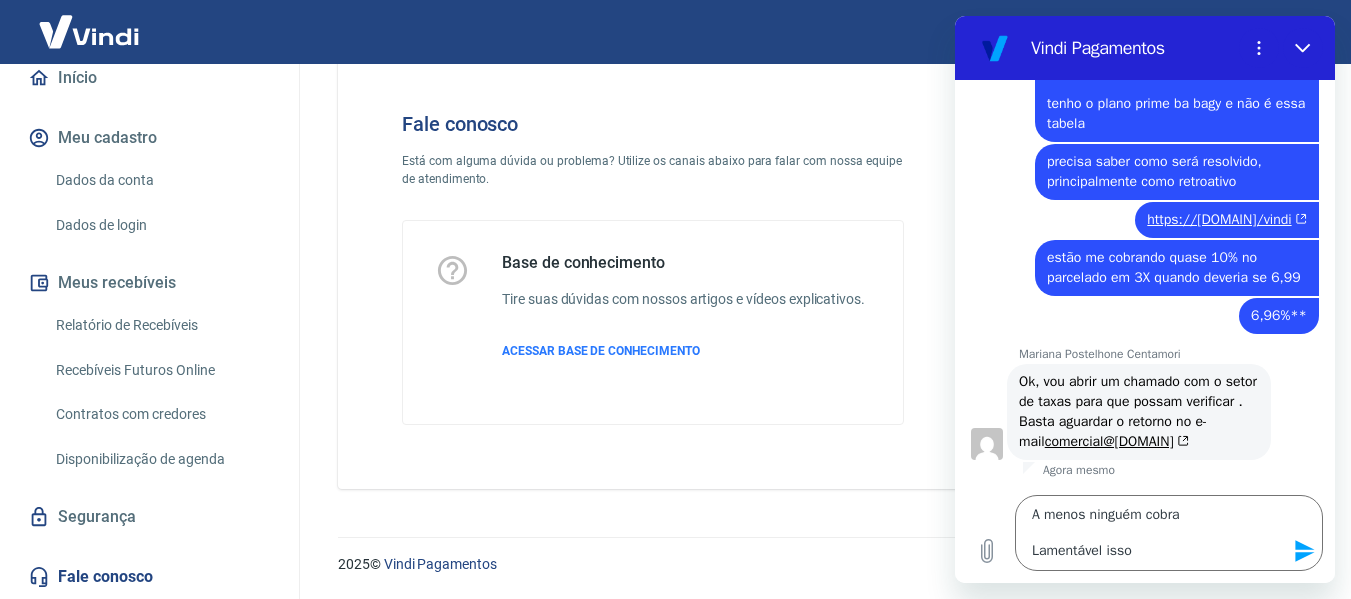 click 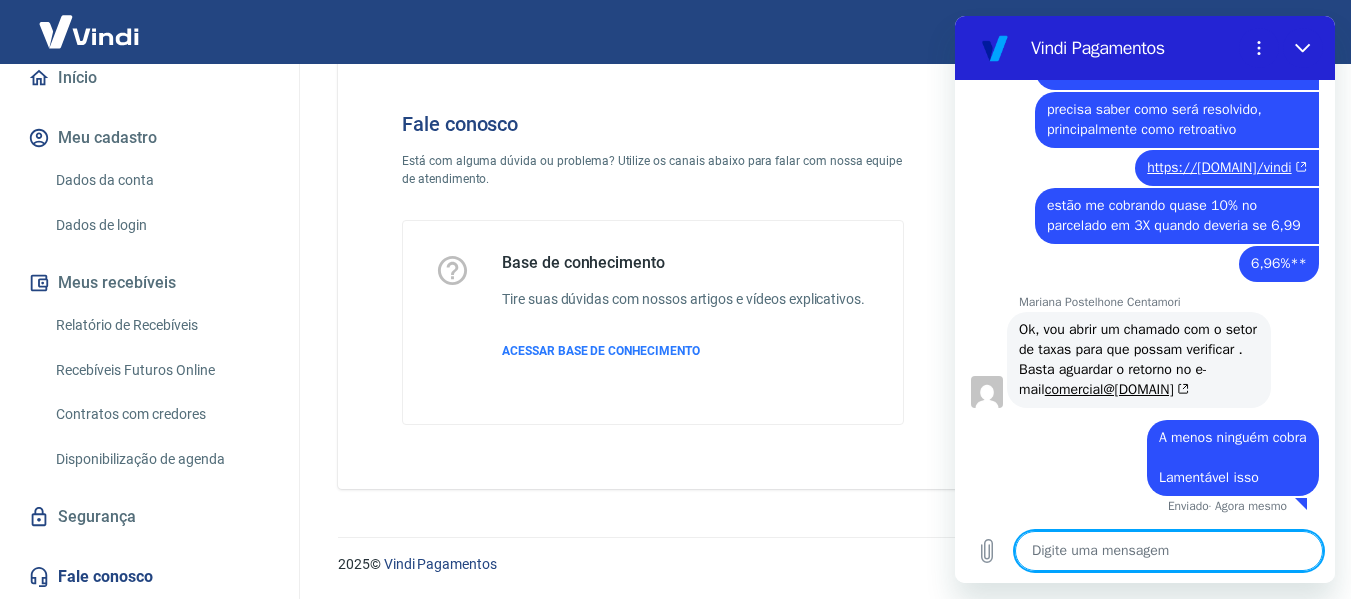 scroll, scrollTop: 4326, scrollLeft: 0, axis: vertical 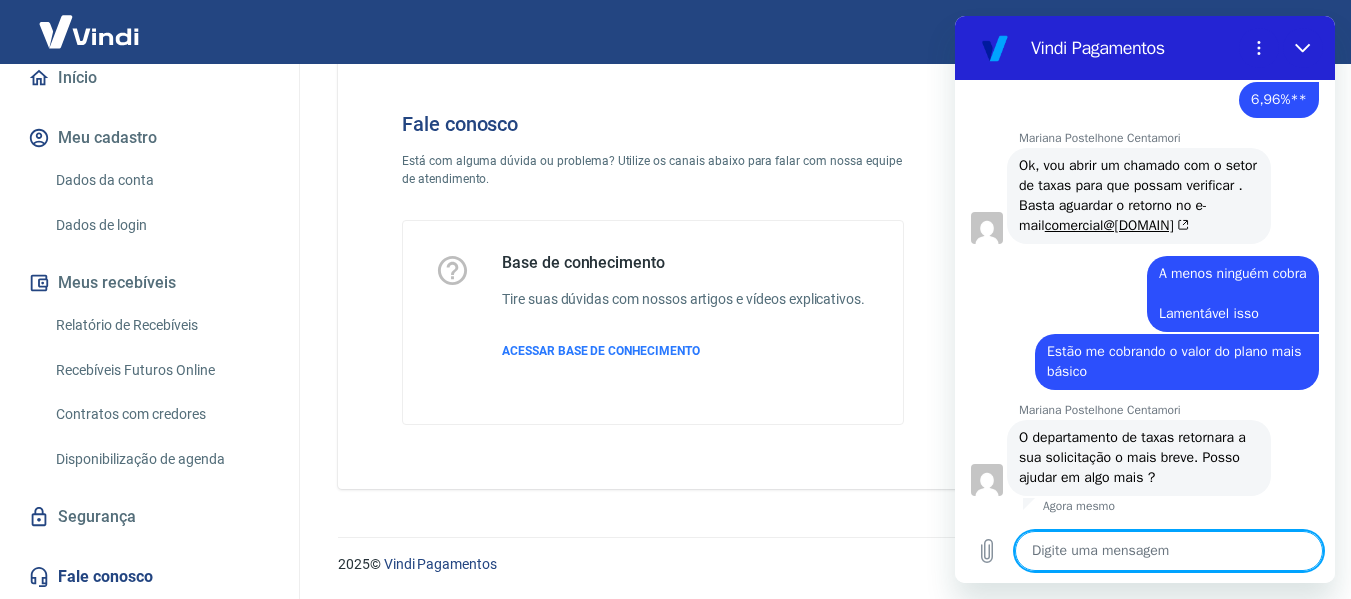 click at bounding box center (1169, 551) 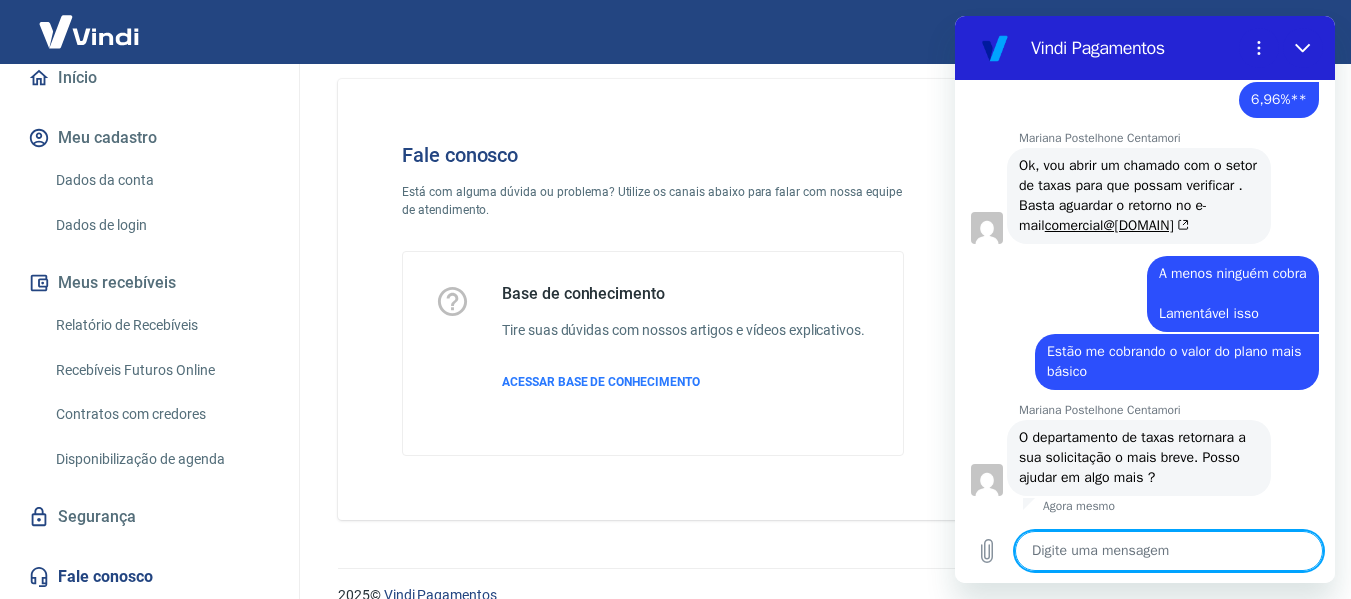scroll, scrollTop: 0, scrollLeft: 0, axis: both 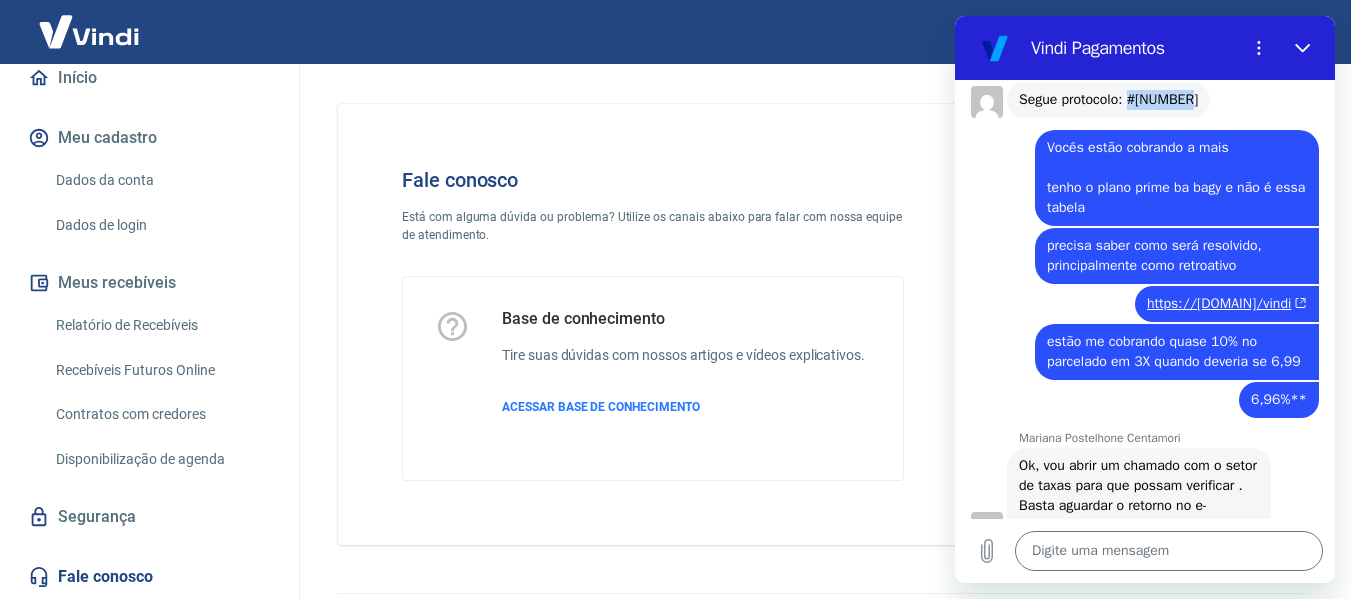 drag, startPoint x: 1129, startPoint y: 253, endPoint x: 1191, endPoint y: 253, distance: 62 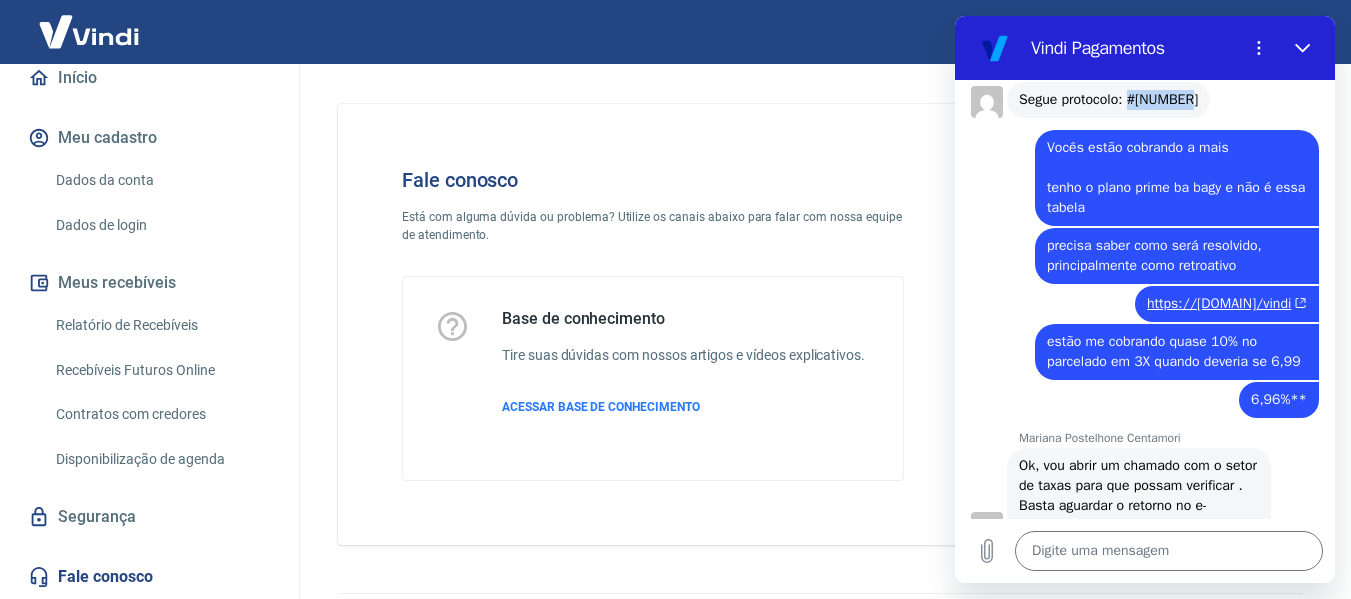 copy on "#1669167" 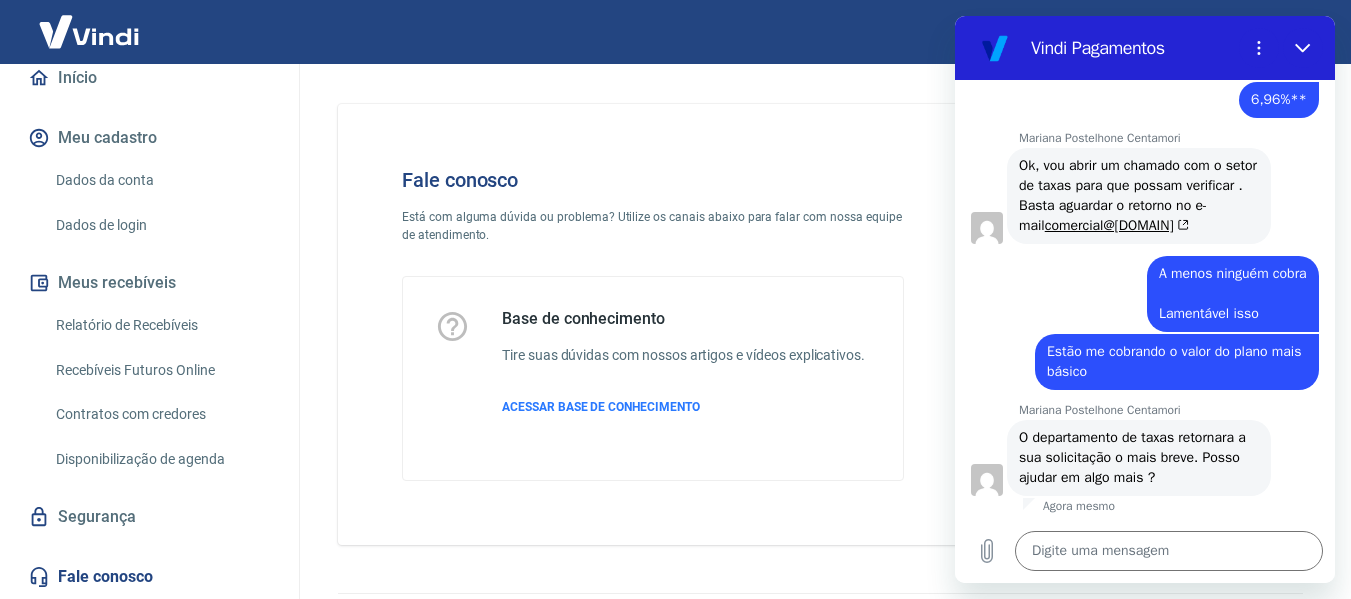 scroll, scrollTop: 4690, scrollLeft: 0, axis: vertical 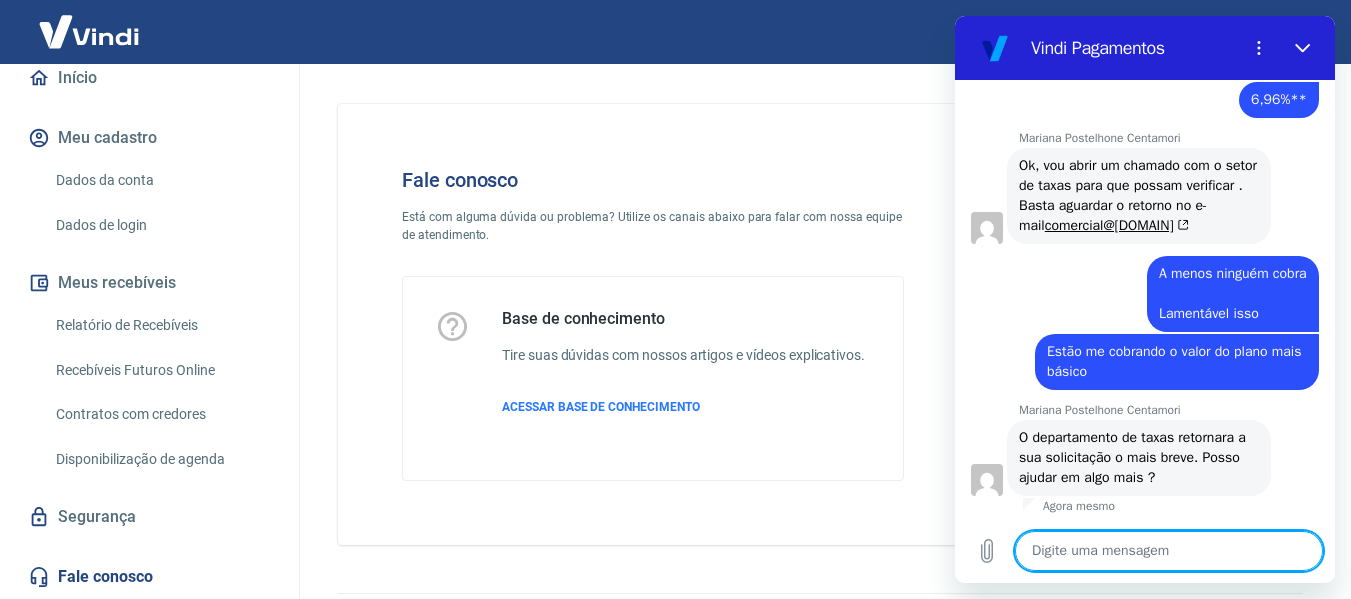 click at bounding box center (1169, 551) 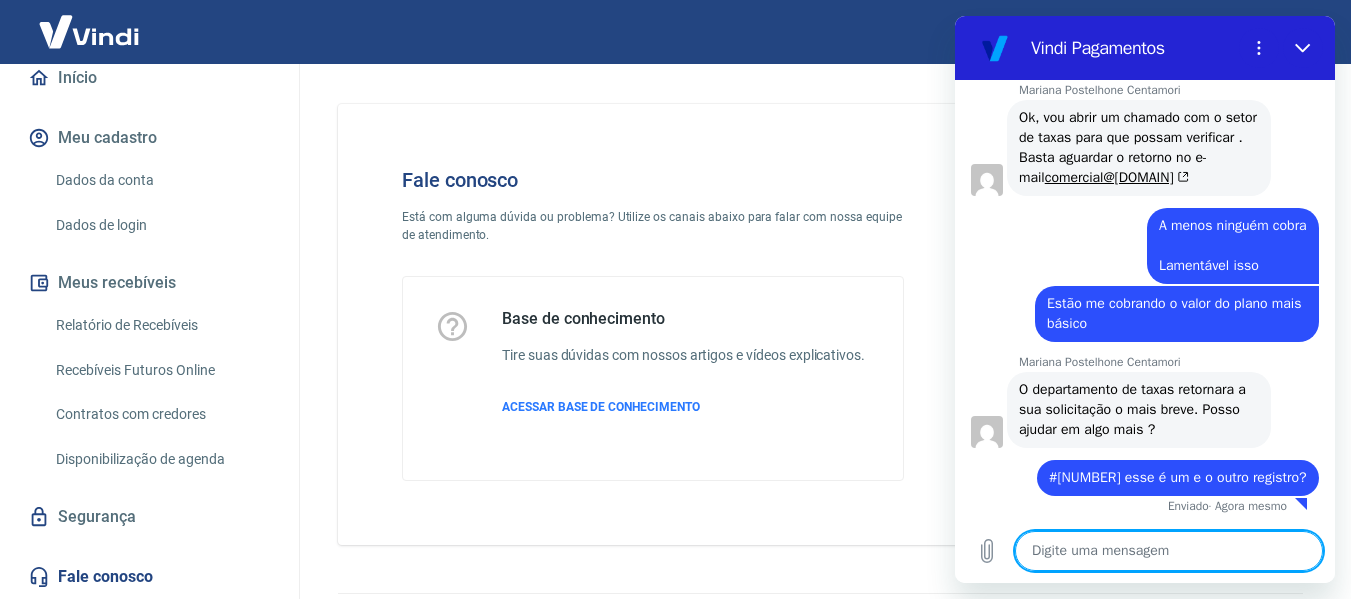 scroll, scrollTop: 4758, scrollLeft: 0, axis: vertical 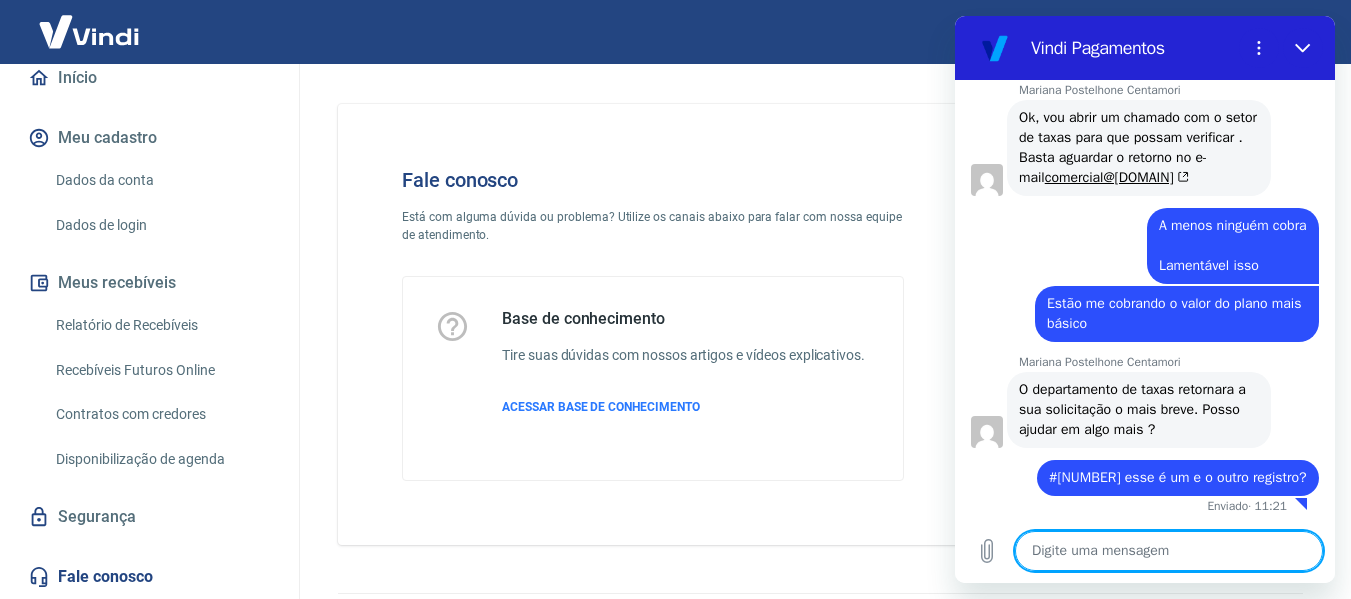 click at bounding box center [1169, 551] 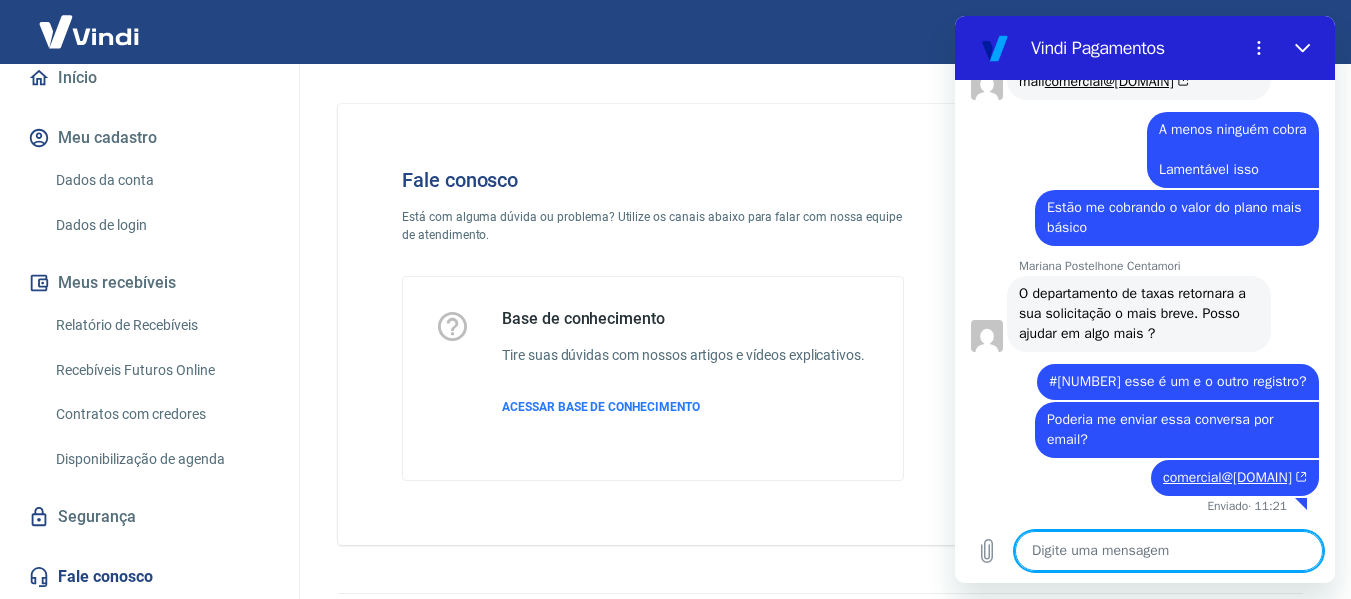 scroll, scrollTop: 4854, scrollLeft: 0, axis: vertical 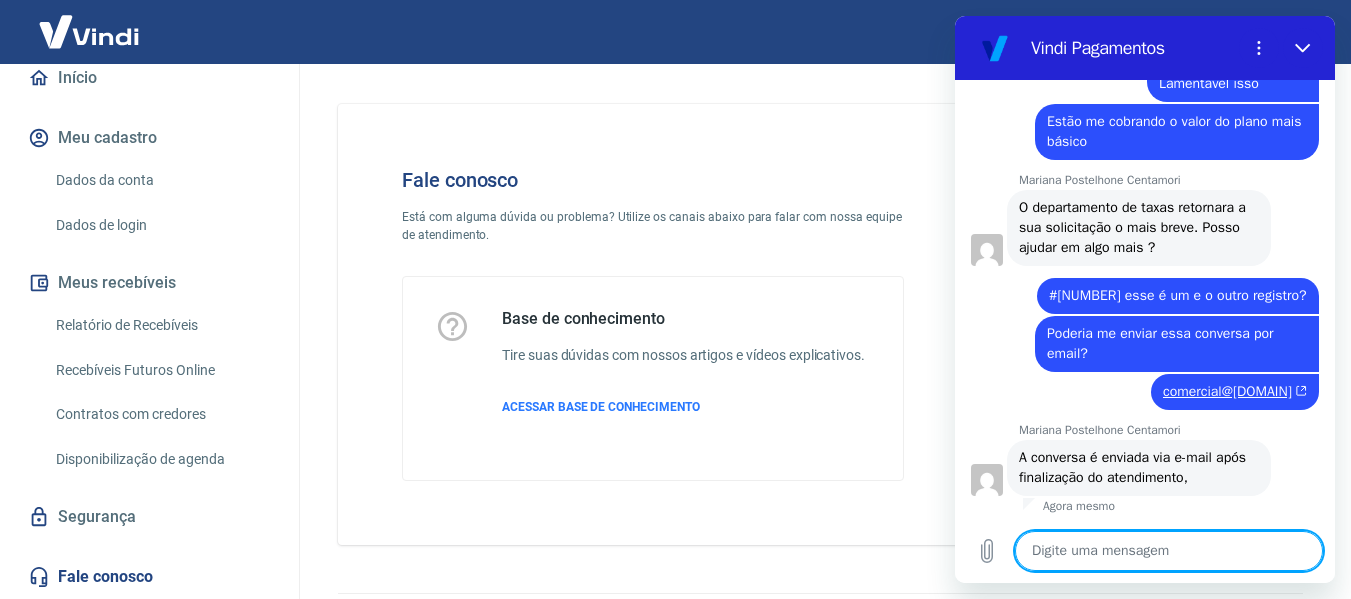 click at bounding box center (1169, 551) 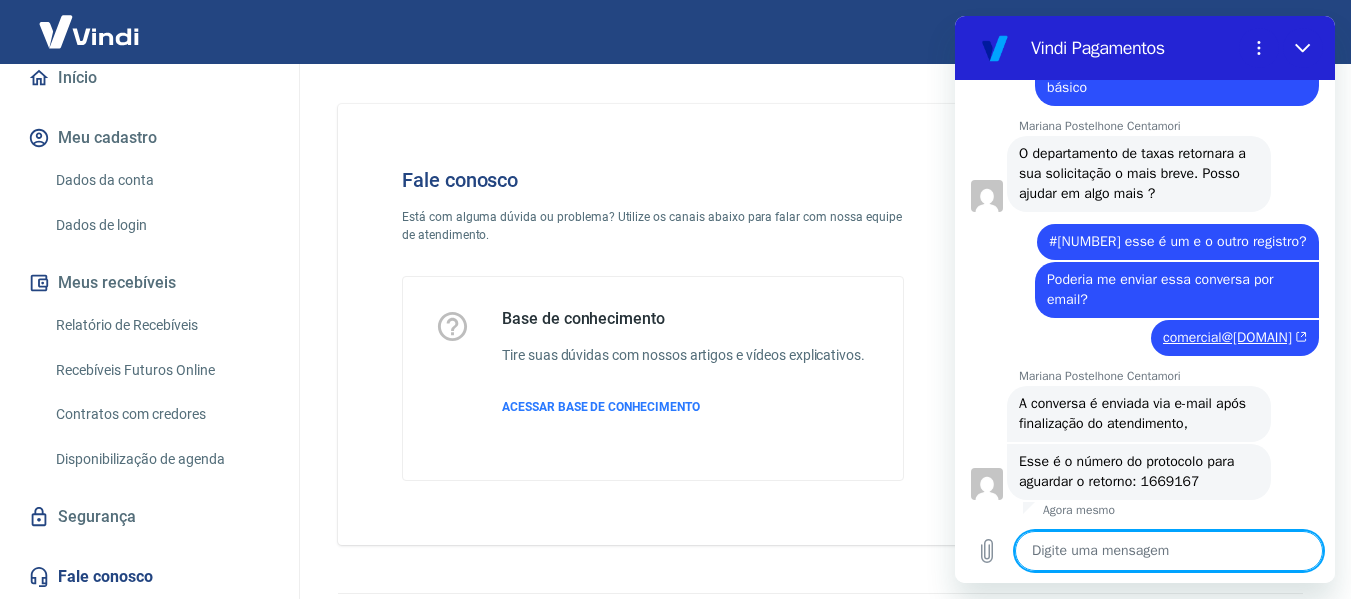 scroll, scrollTop: 4998, scrollLeft: 0, axis: vertical 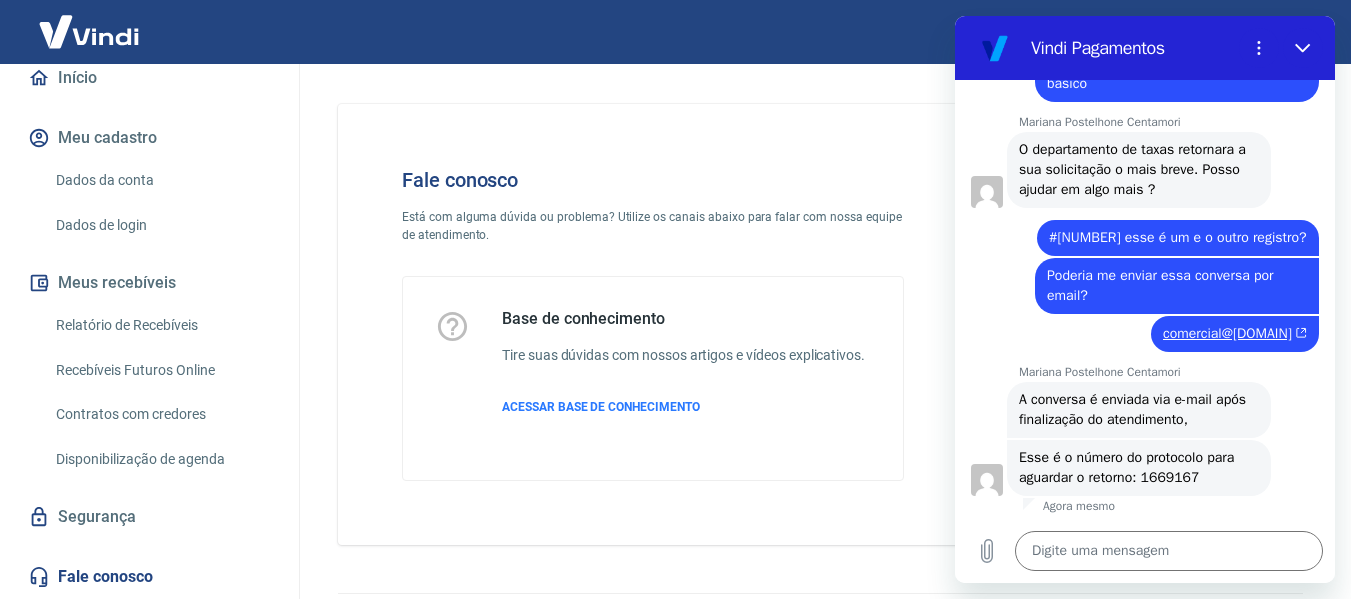 drag, startPoint x: 1145, startPoint y: 477, endPoint x: 1214, endPoint y: 481, distance: 69.115845 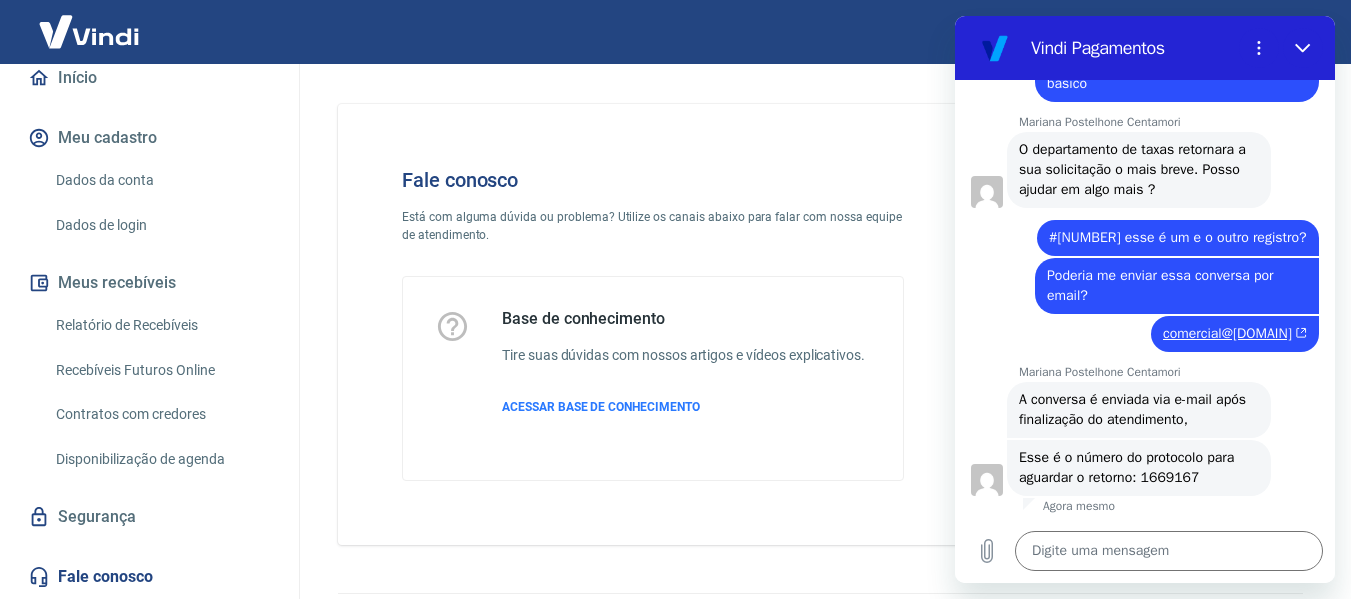 copy on "#[NUMBER]" 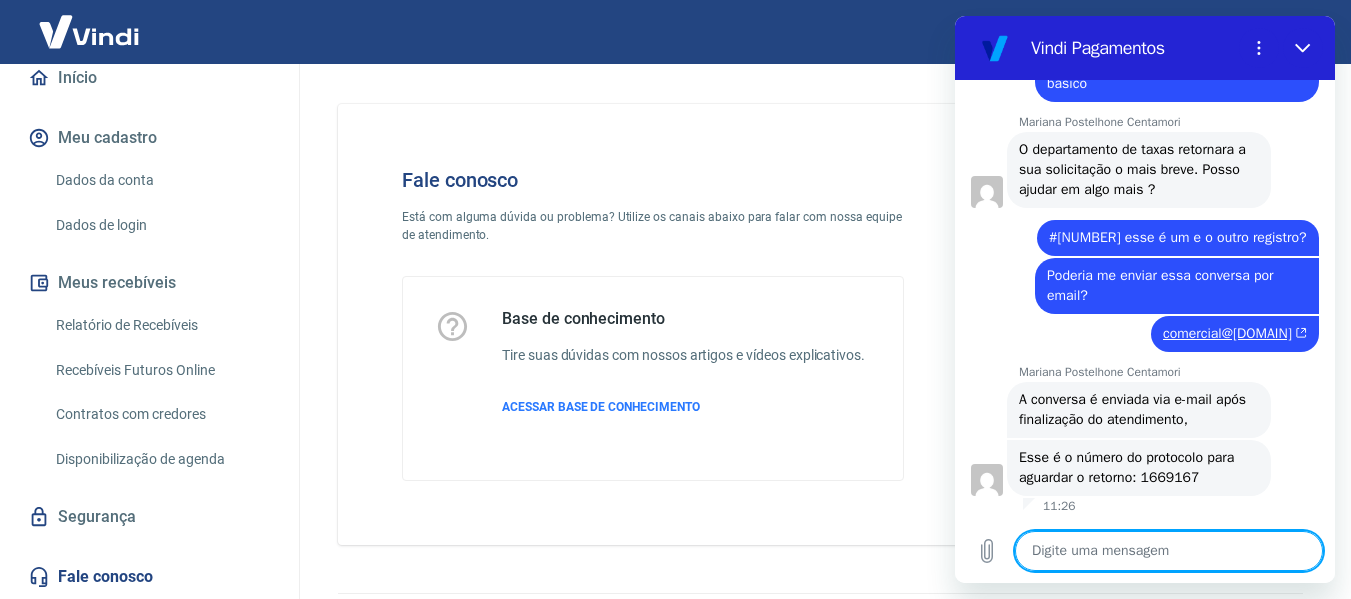 click at bounding box center [1169, 551] 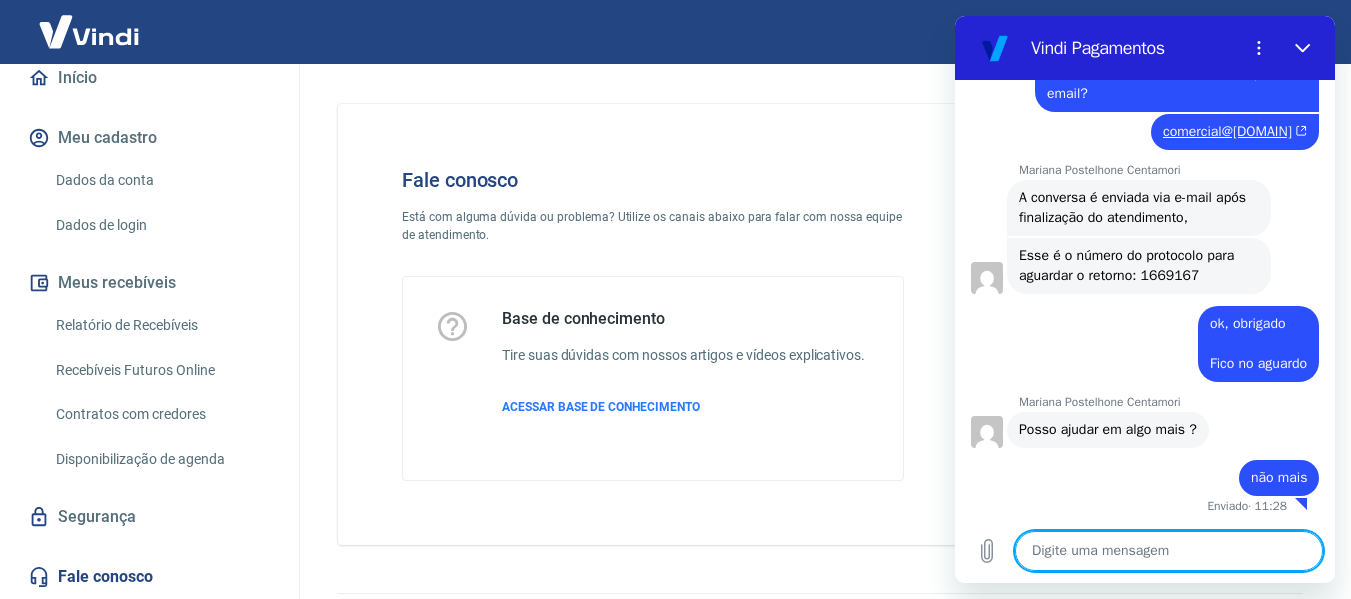 scroll, scrollTop: 5200, scrollLeft: 0, axis: vertical 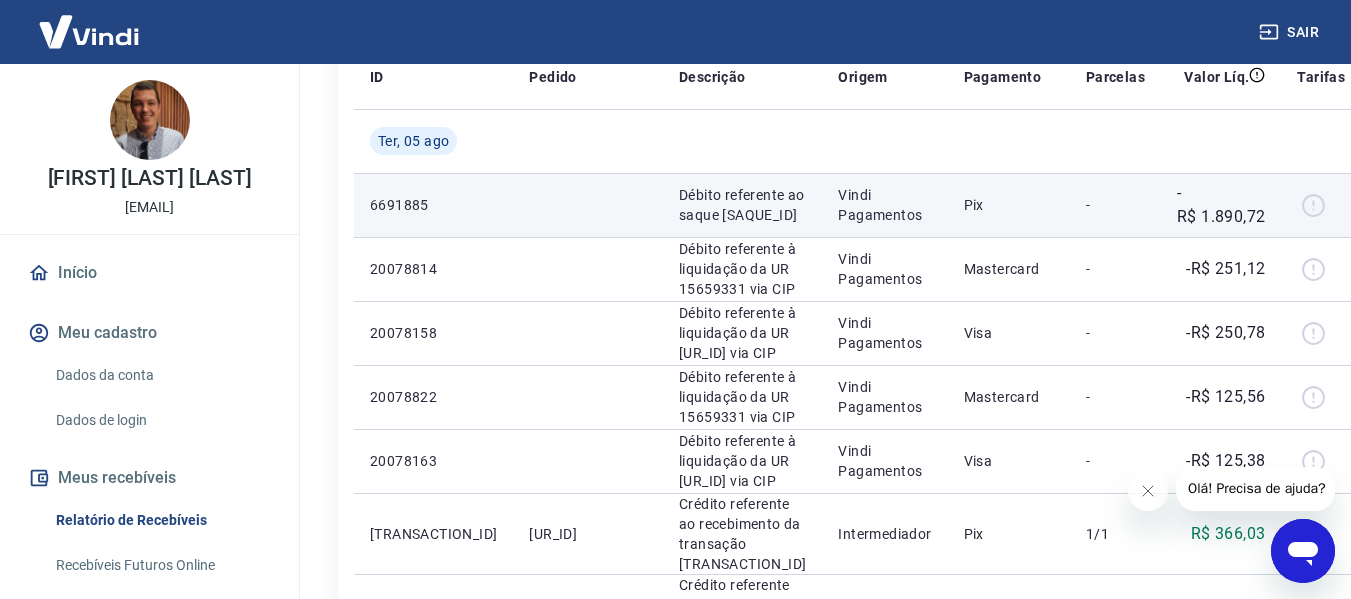 click at bounding box center (1321, 205) 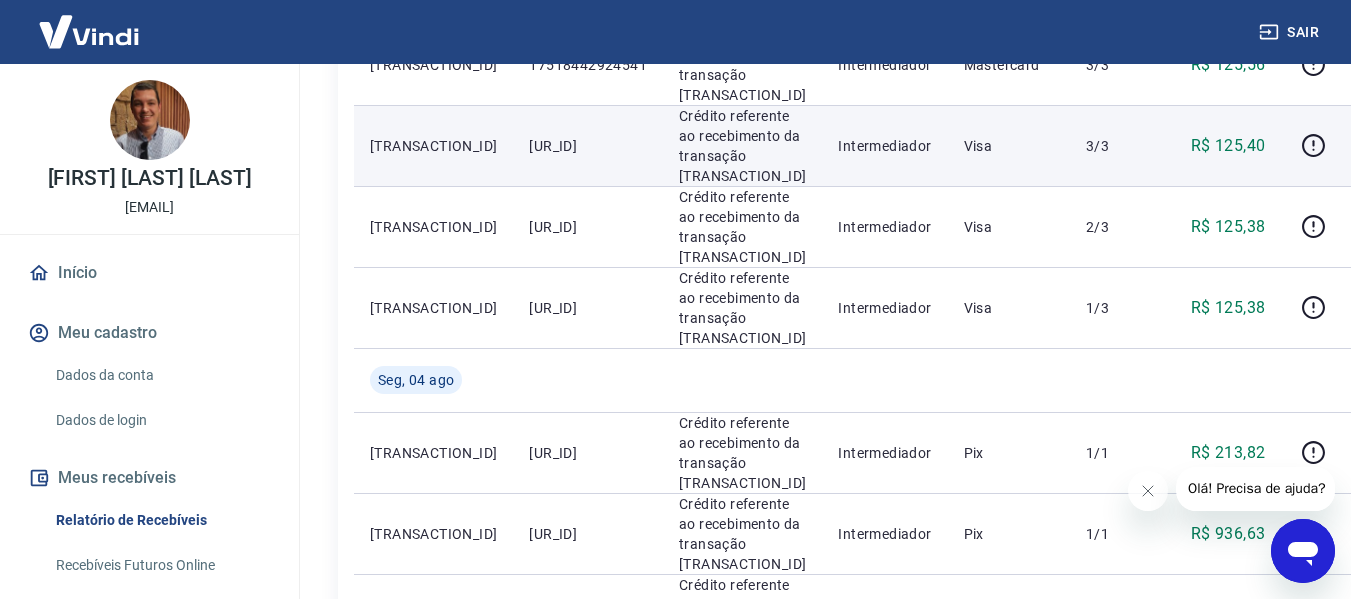 scroll, scrollTop: 900, scrollLeft: 0, axis: vertical 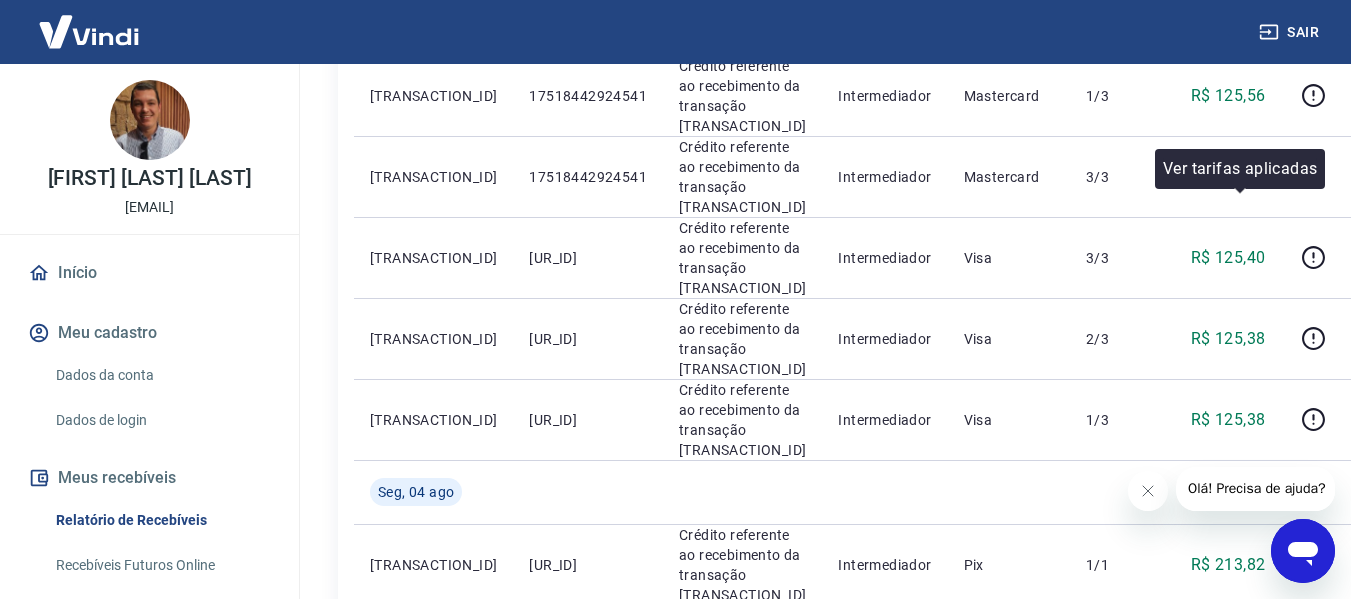 click 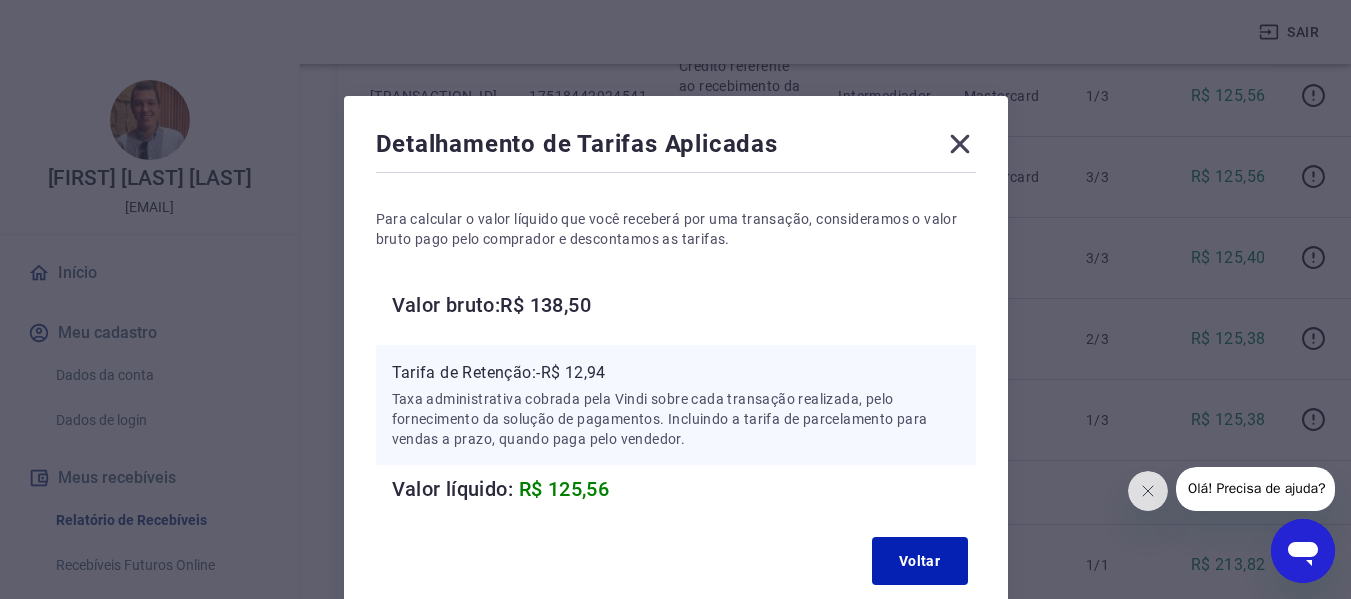 scroll, scrollTop: 100, scrollLeft: 0, axis: vertical 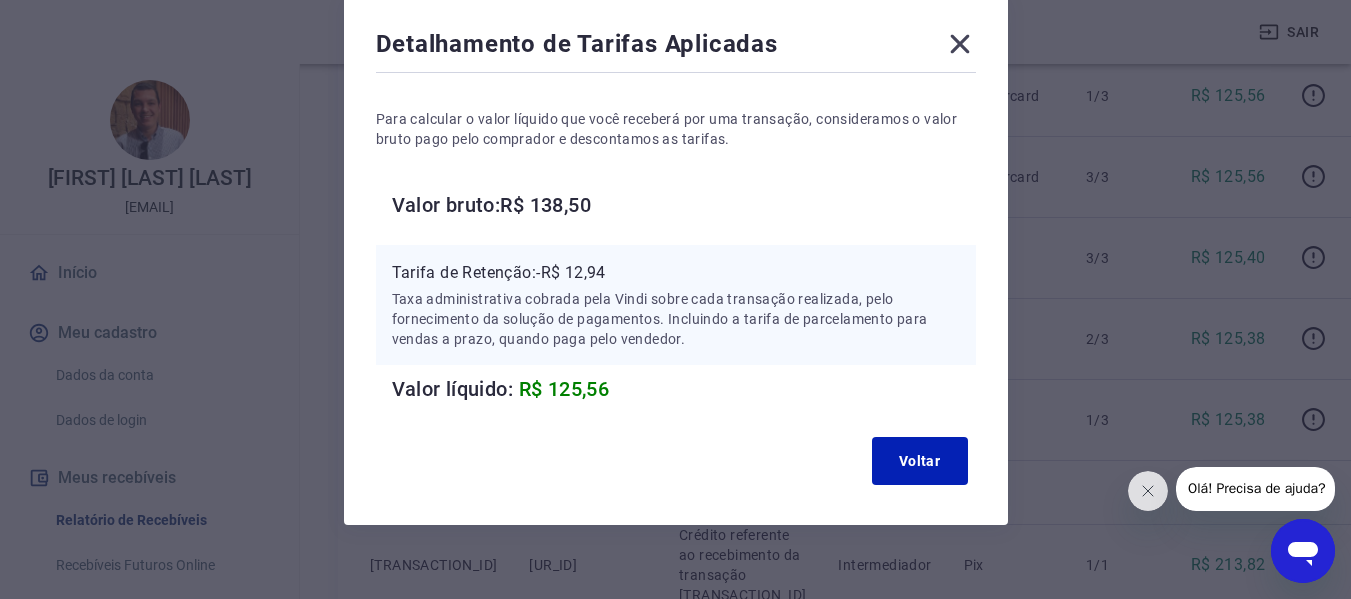 click 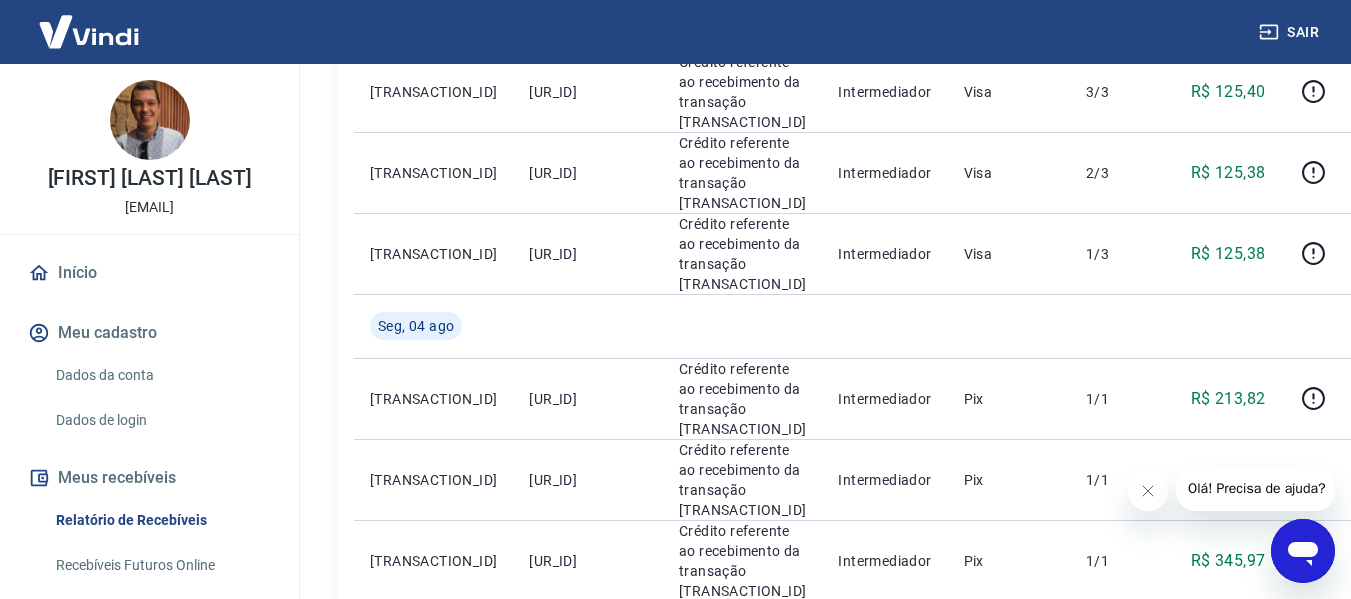 scroll, scrollTop: 1100, scrollLeft: 0, axis: vertical 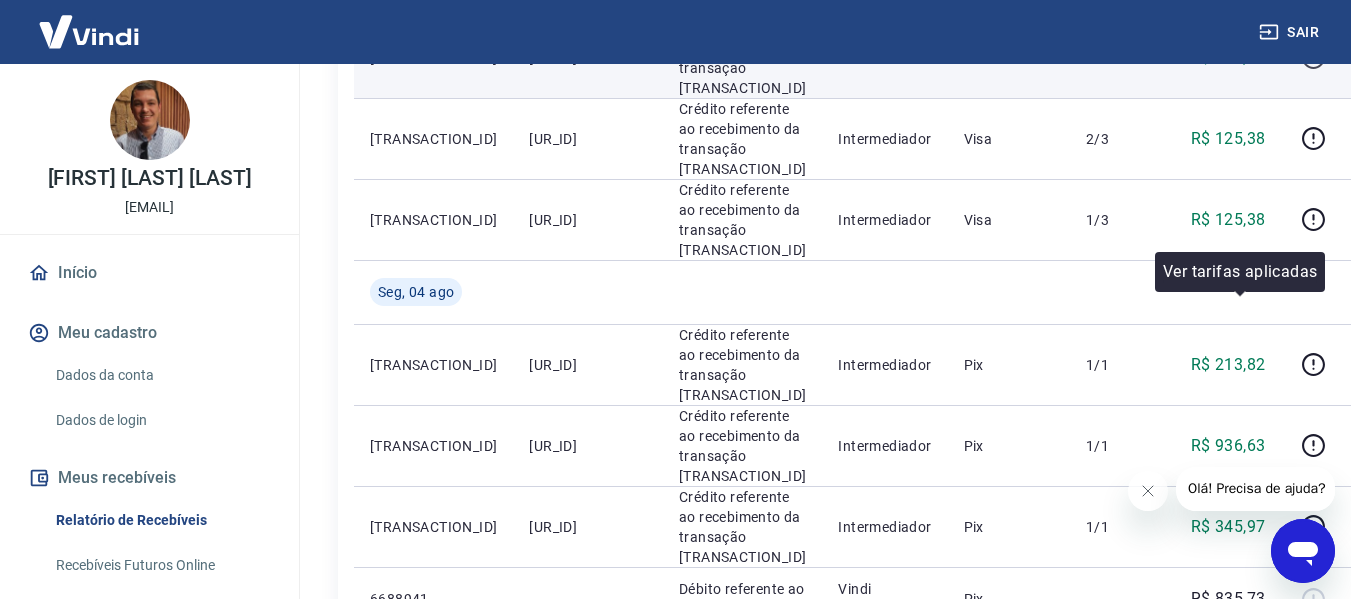 click 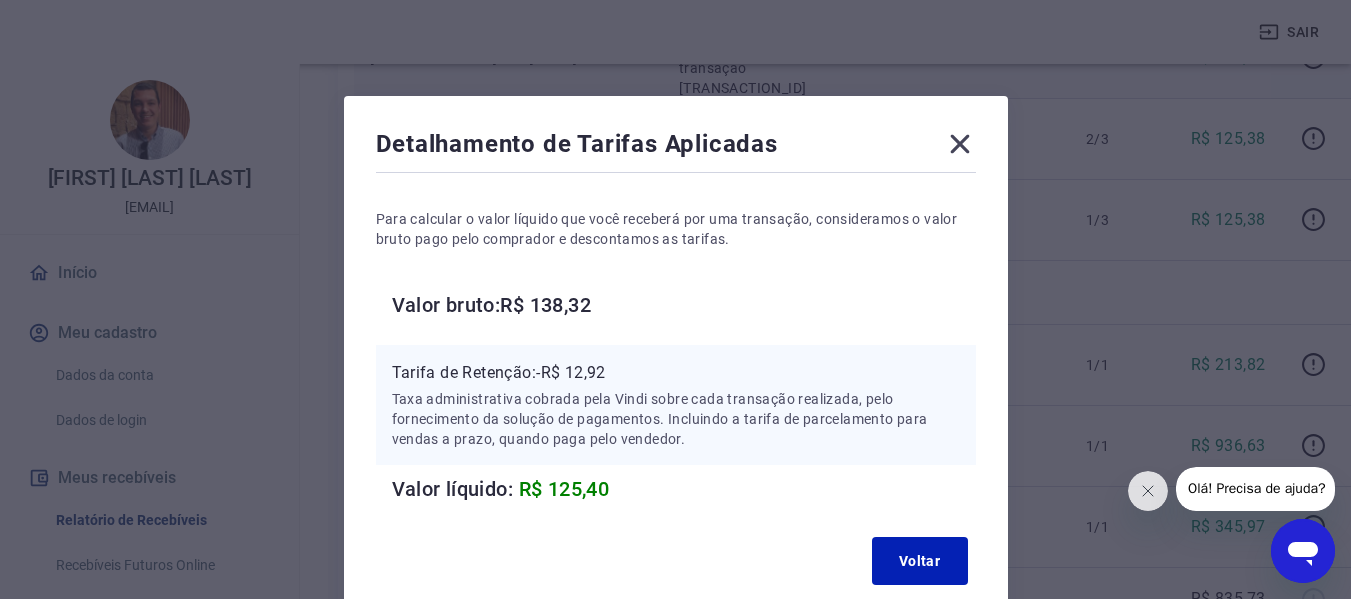 click 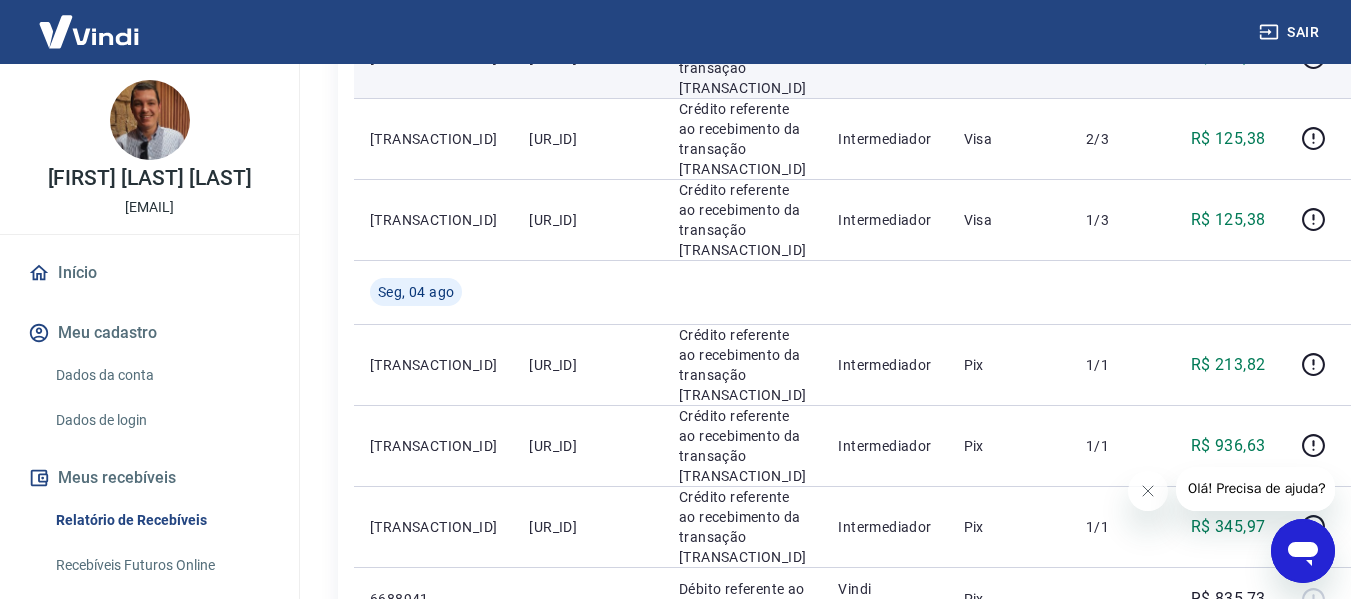 click 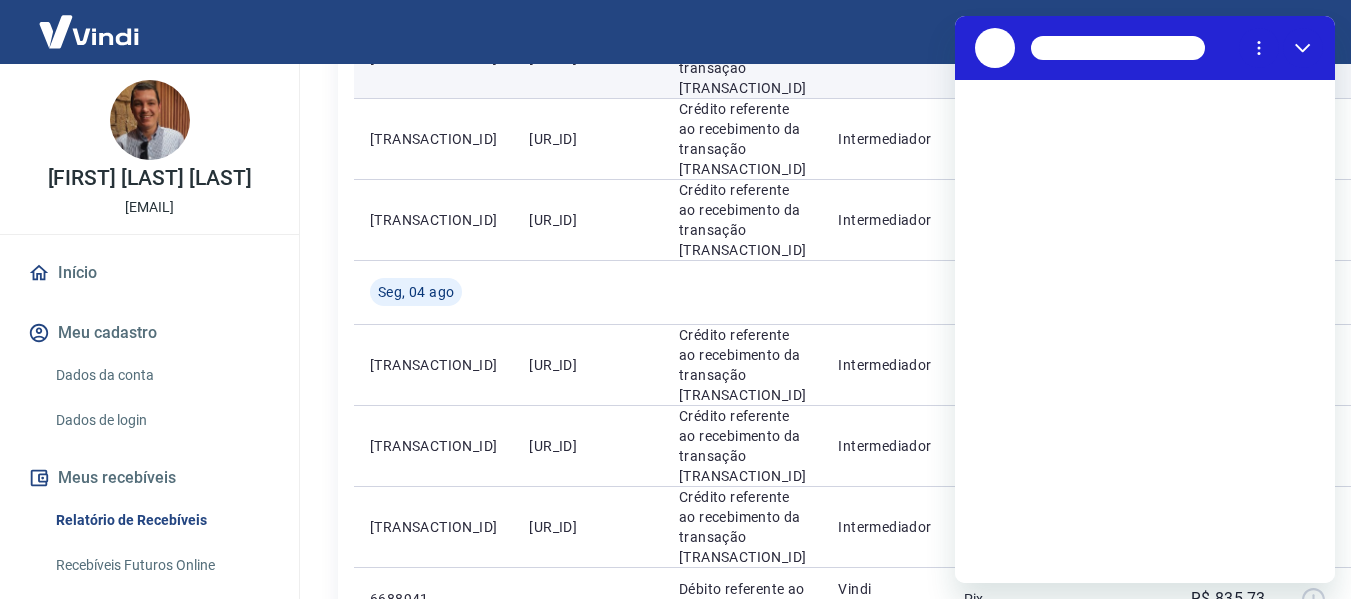 scroll, scrollTop: 0, scrollLeft: 0, axis: both 